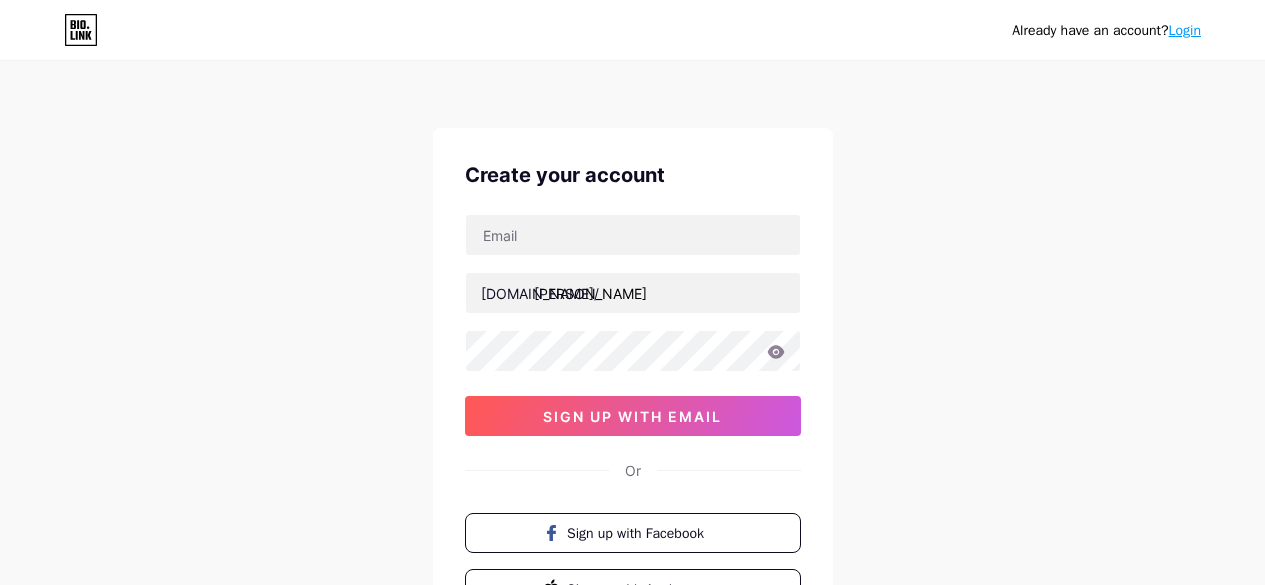 scroll, scrollTop: 100, scrollLeft: 0, axis: vertical 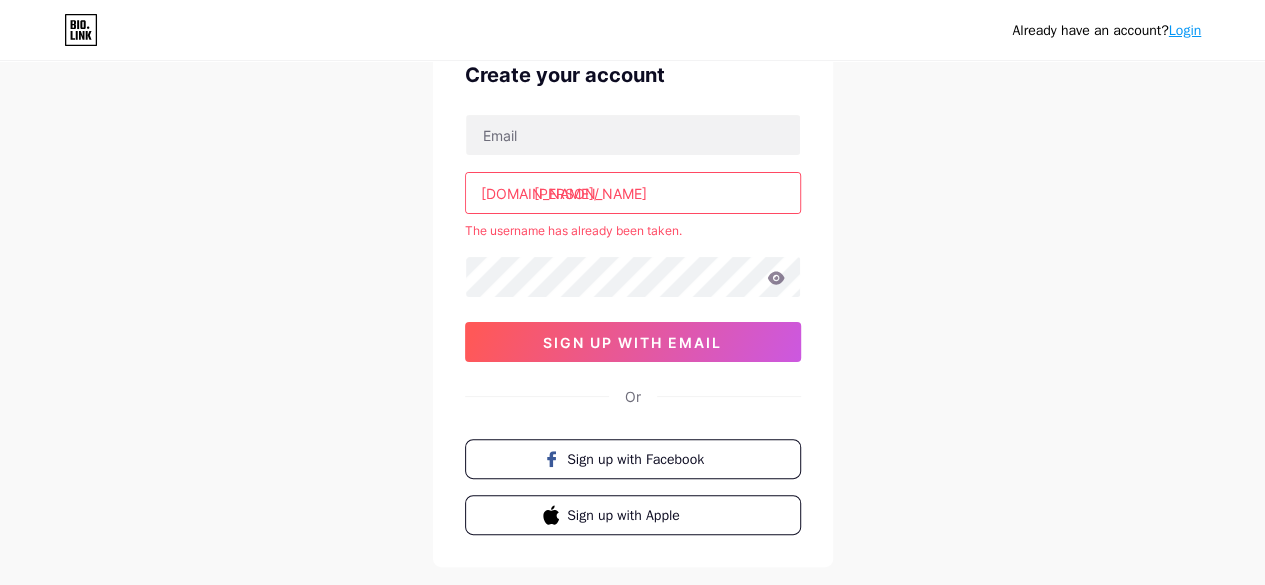 click on "[PERSON_NAME]" at bounding box center [633, 193] 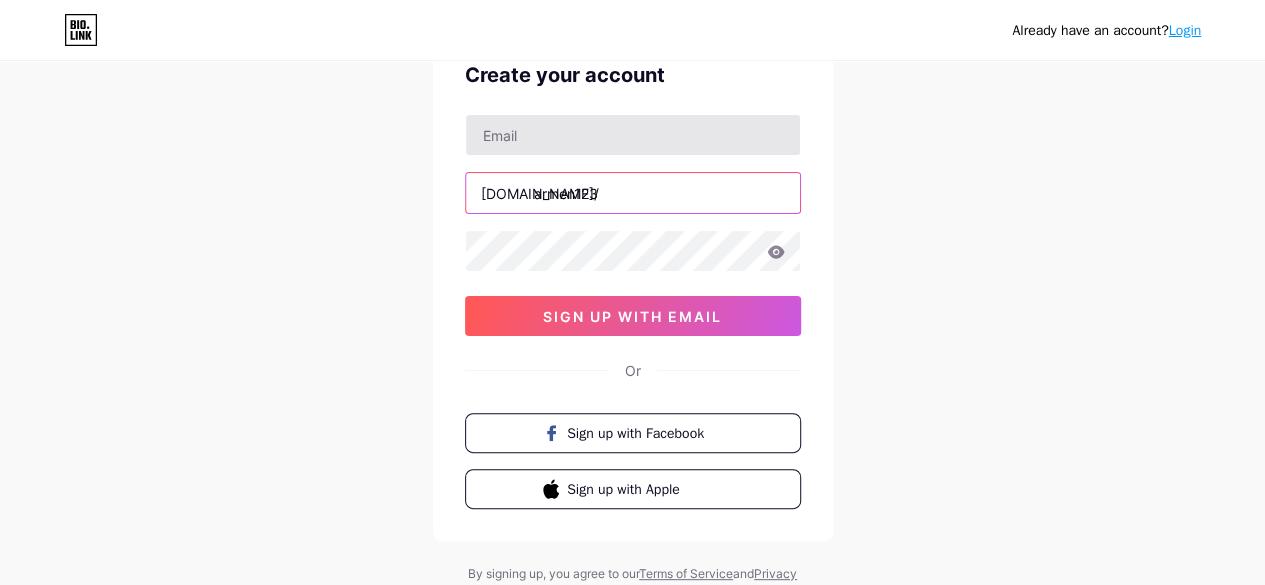 type on "armen123" 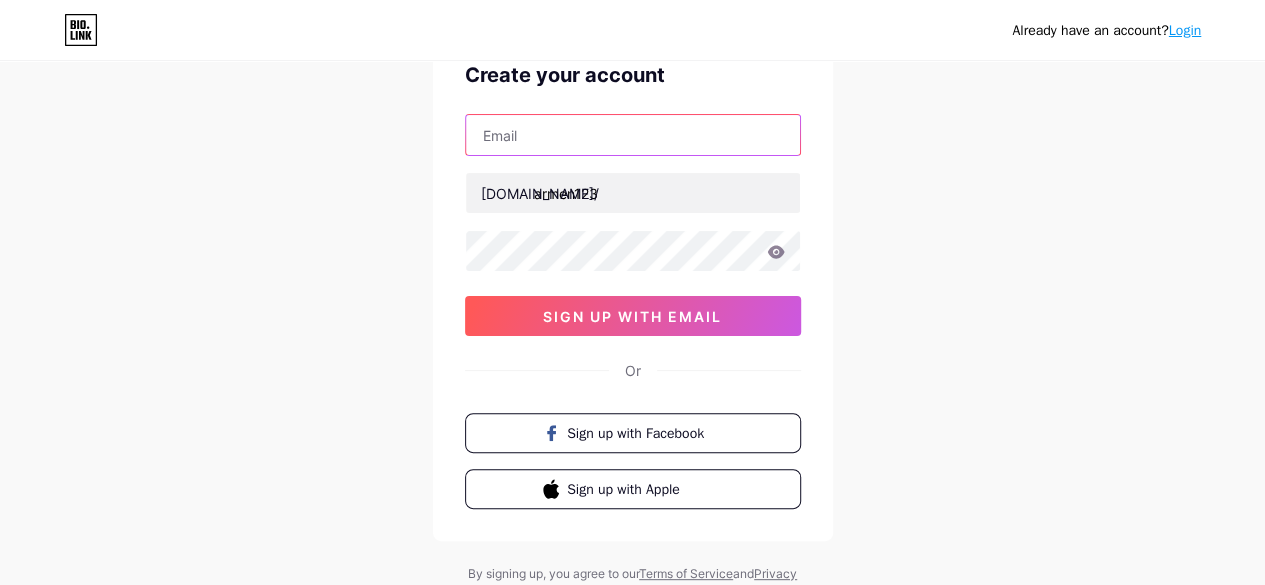 click at bounding box center (633, 135) 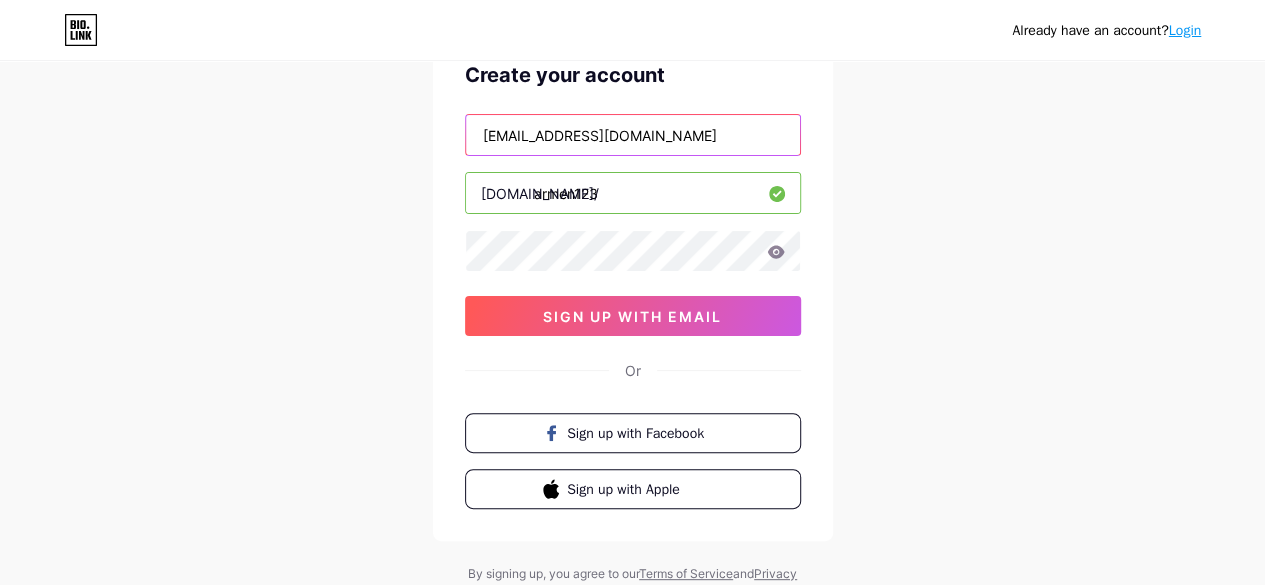 type on "[EMAIL_ADDRESS][DOMAIN_NAME]" 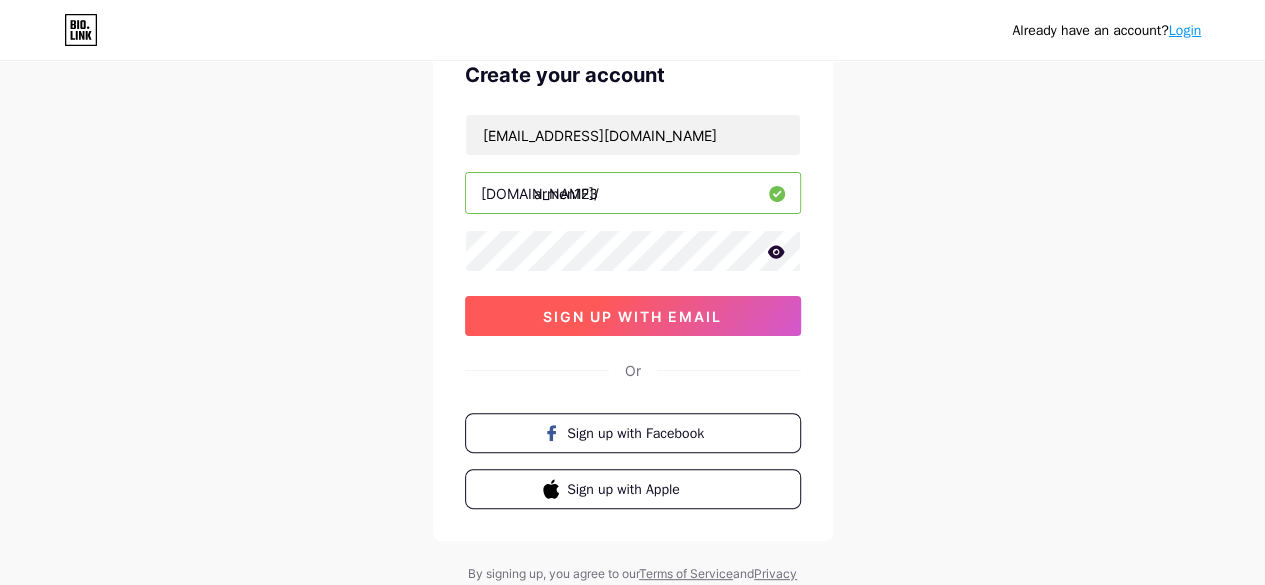 click on "sign up with email" at bounding box center (633, 316) 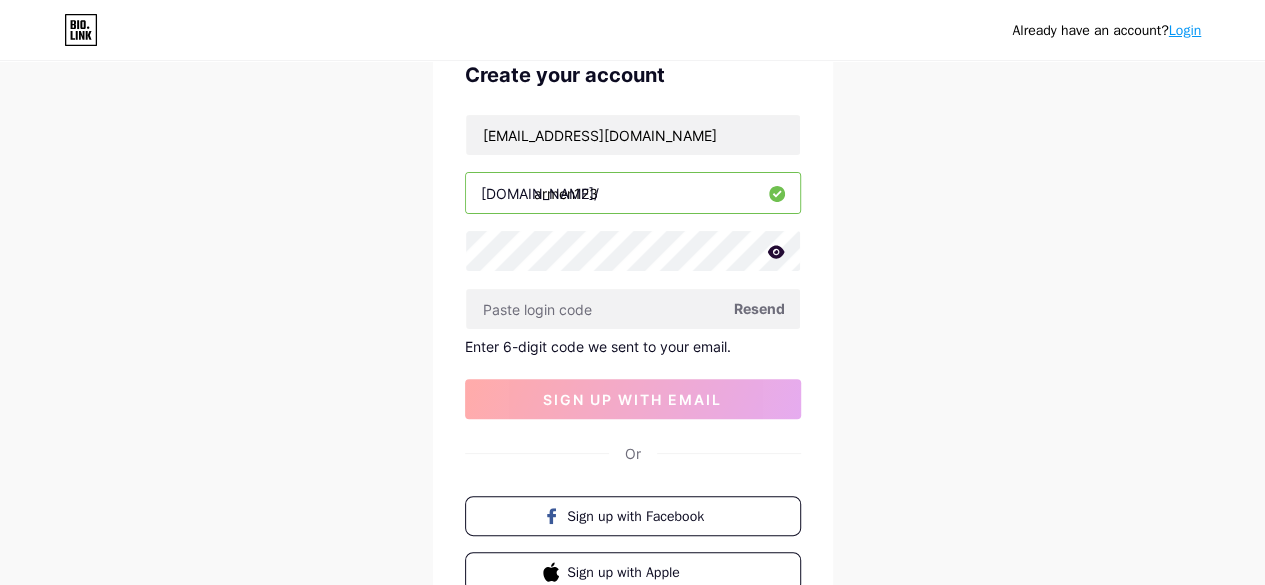 click on "Already have an account?  Login   Create your account     [EMAIL_ADDRESS][DOMAIN_NAME]     [DOMAIN_NAME]/   armen123                 Resend     Enter 6-digit code we sent to your email.         sign up with email         Or       Sign up with Facebook
Sign up with Apple
By signing up, you agree to our  Terms of Service  and  Privacy Policy ." at bounding box center (632, 324) 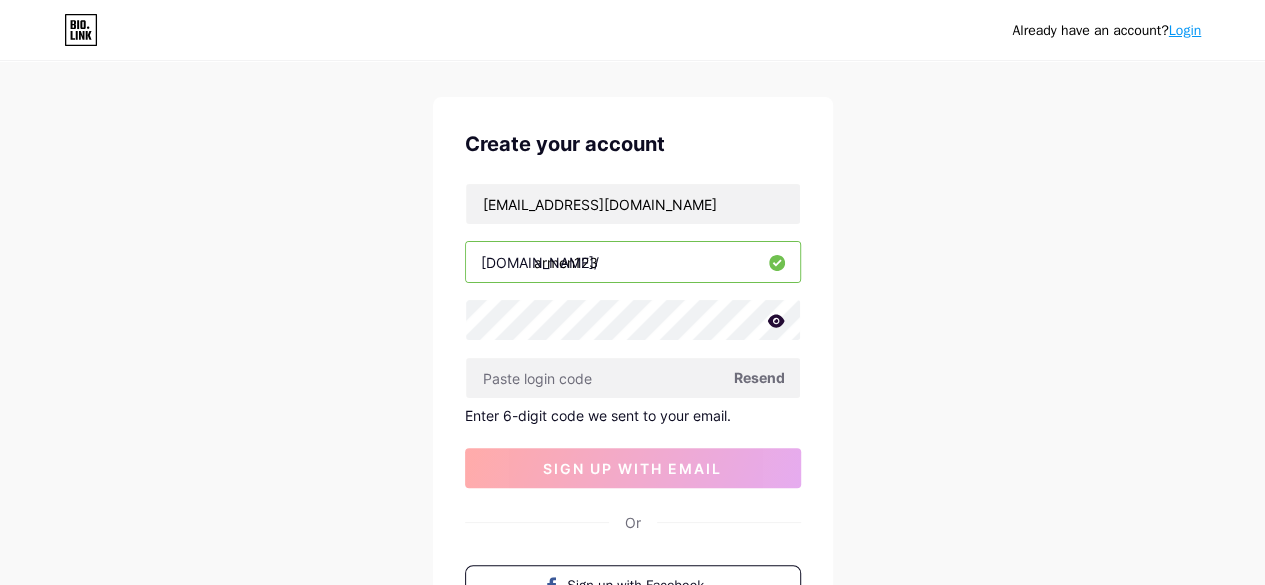 scroll, scrollTop: 0, scrollLeft: 0, axis: both 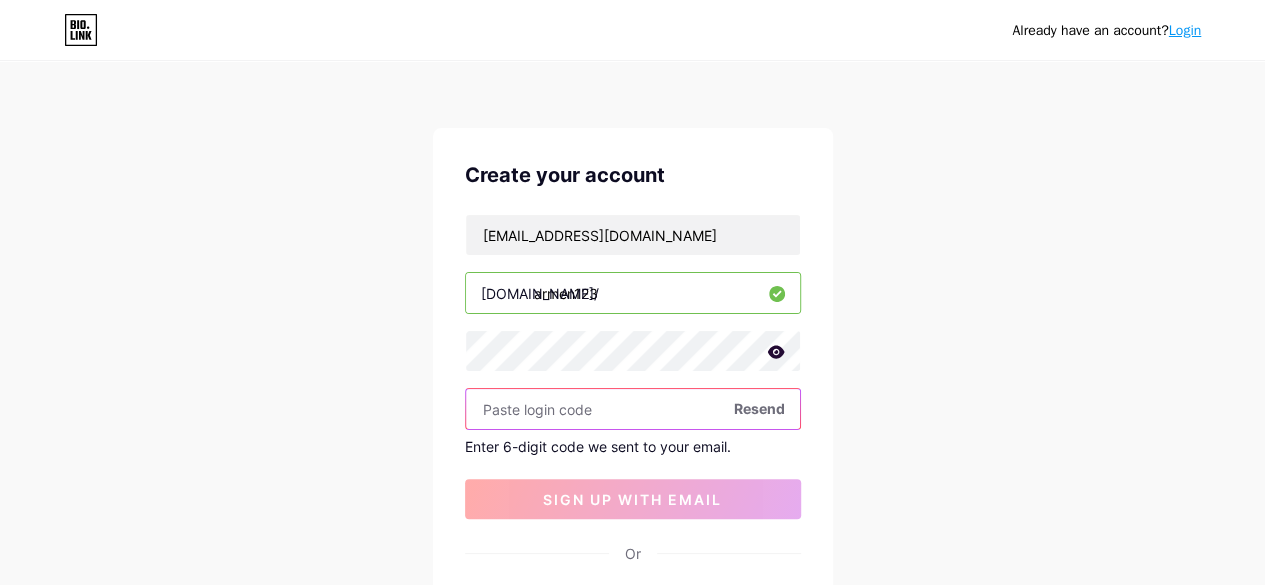click at bounding box center (633, 409) 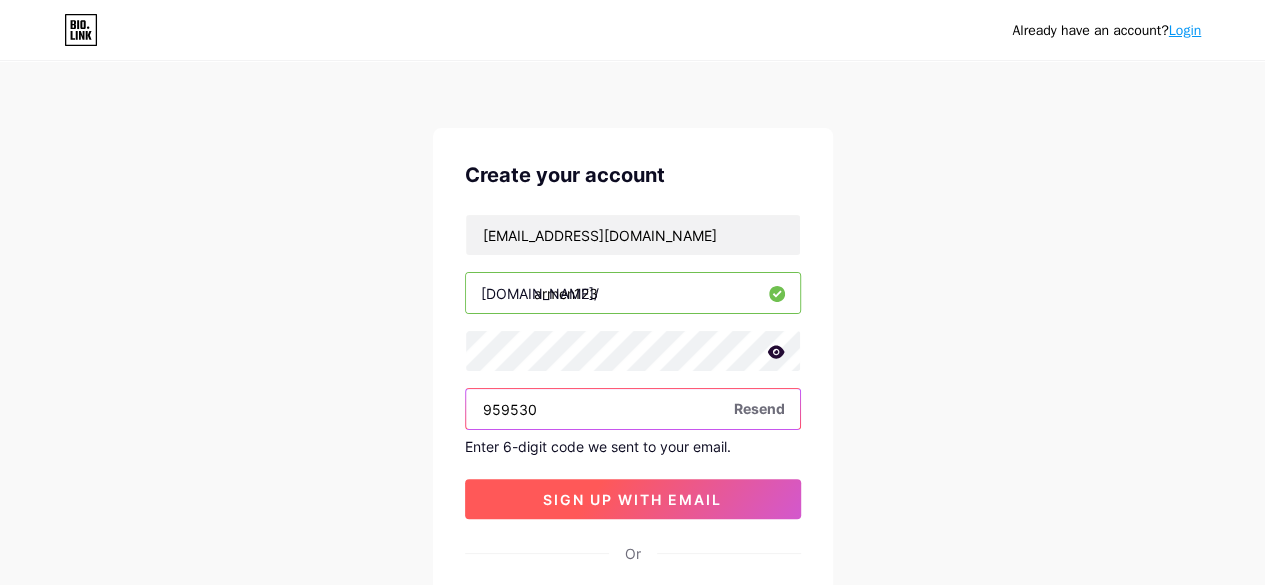 type on "959530" 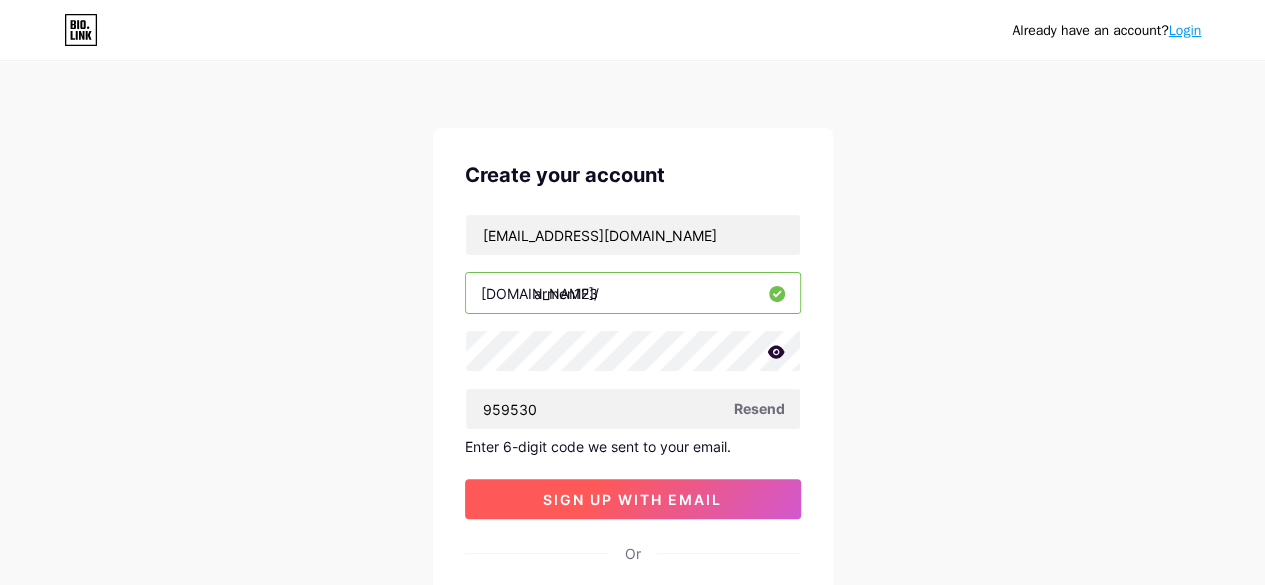 click on "sign up with email" at bounding box center (632, 499) 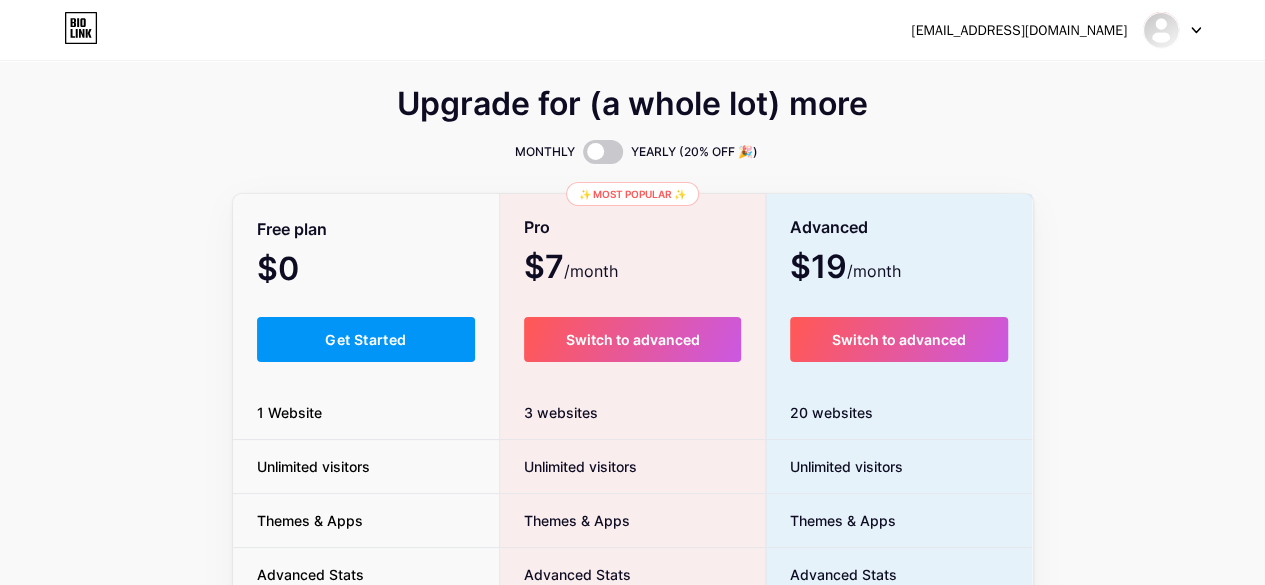 scroll, scrollTop: 100, scrollLeft: 0, axis: vertical 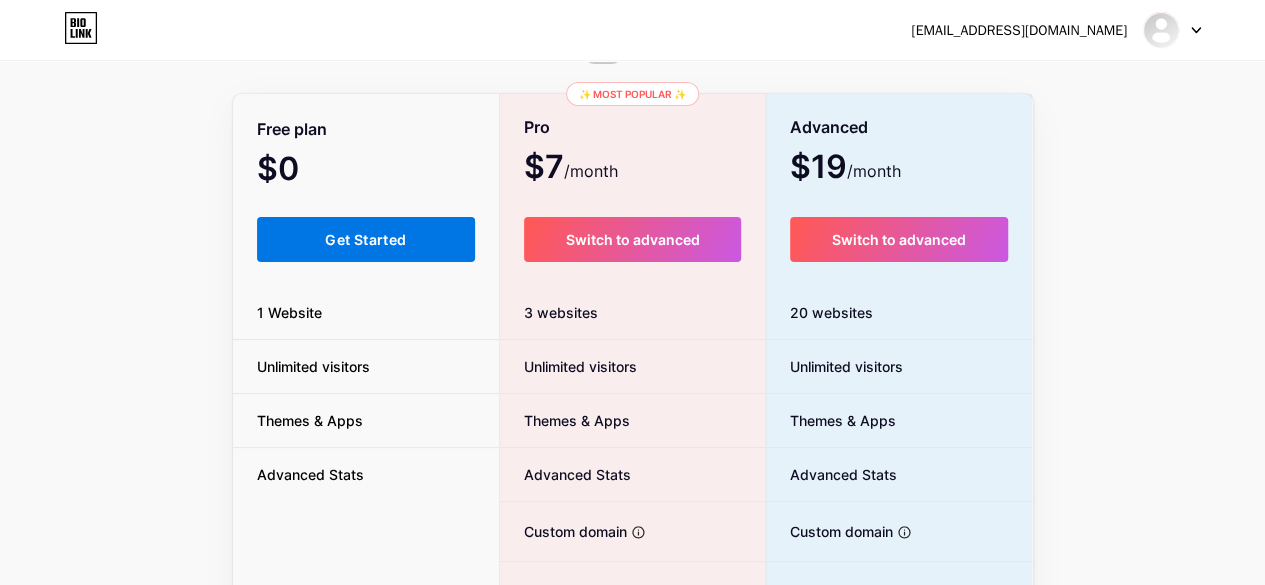 drag, startPoint x: 349, startPoint y: 243, endPoint x: 853, endPoint y: 370, distance: 519.75476 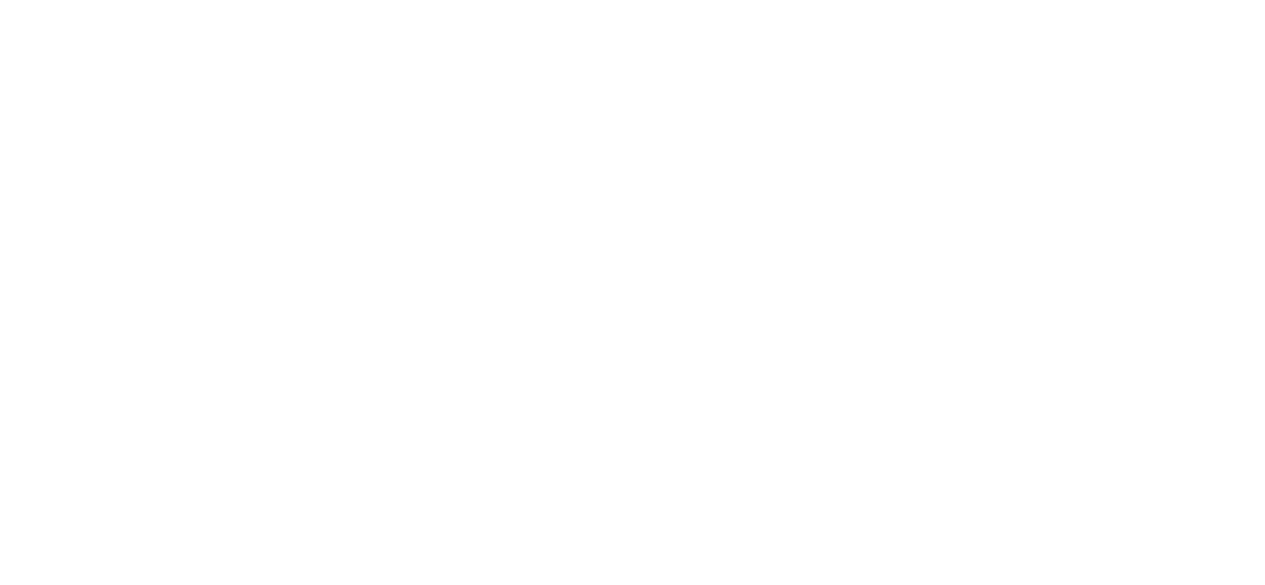 scroll, scrollTop: 0, scrollLeft: 0, axis: both 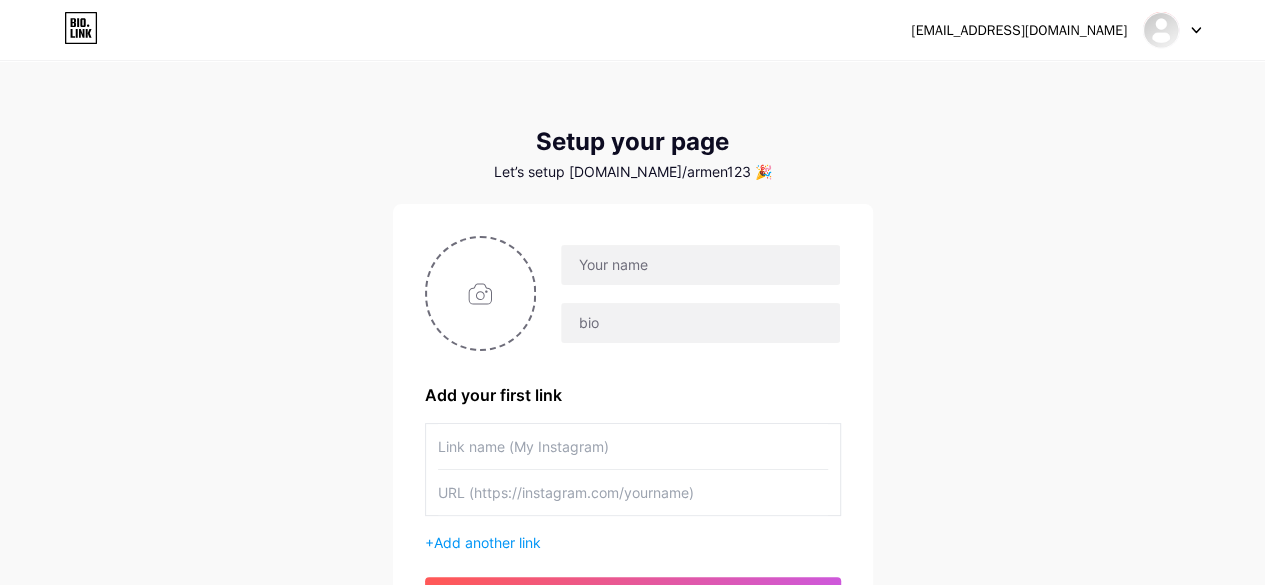 click on "mac.ejtrans05@gmail.com           Dashboard     Logout   Setup your page   Let’s setup bio.link/armen123 🎉                       Add your first link
+  Add another link     get started" at bounding box center [632, 356] 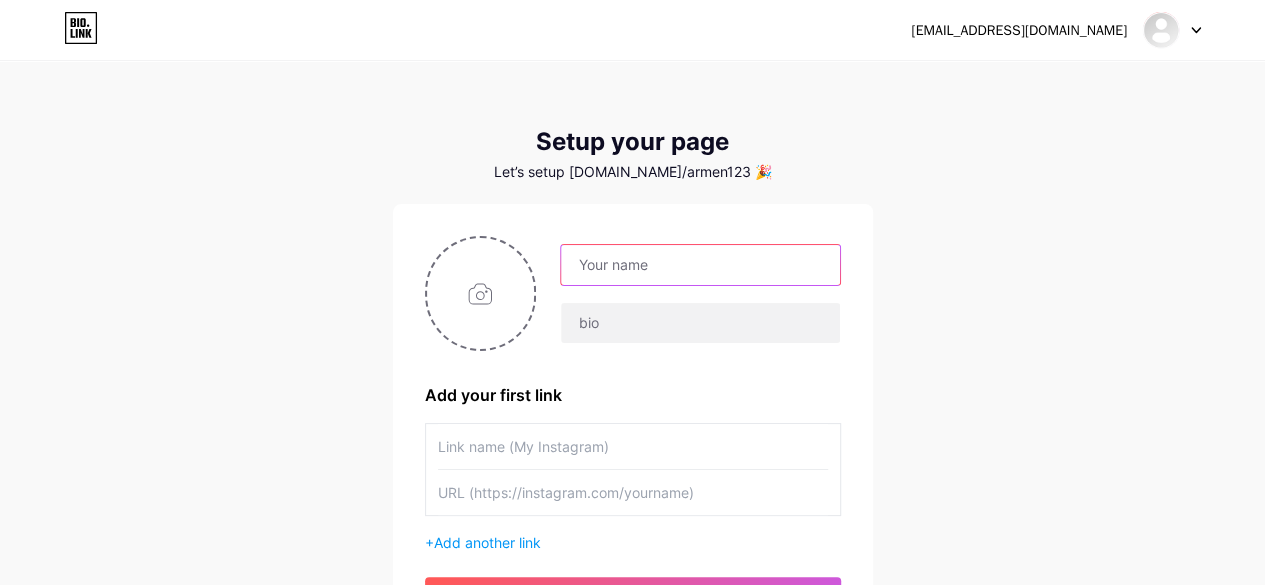click at bounding box center [700, 265] 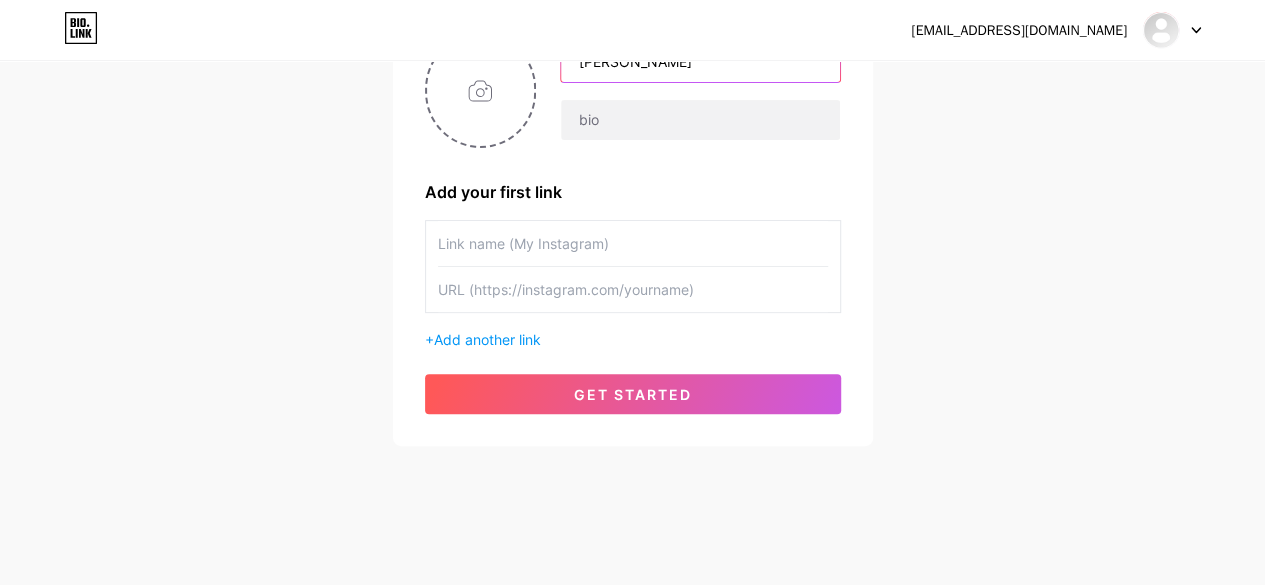 scroll, scrollTop: 206, scrollLeft: 0, axis: vertical 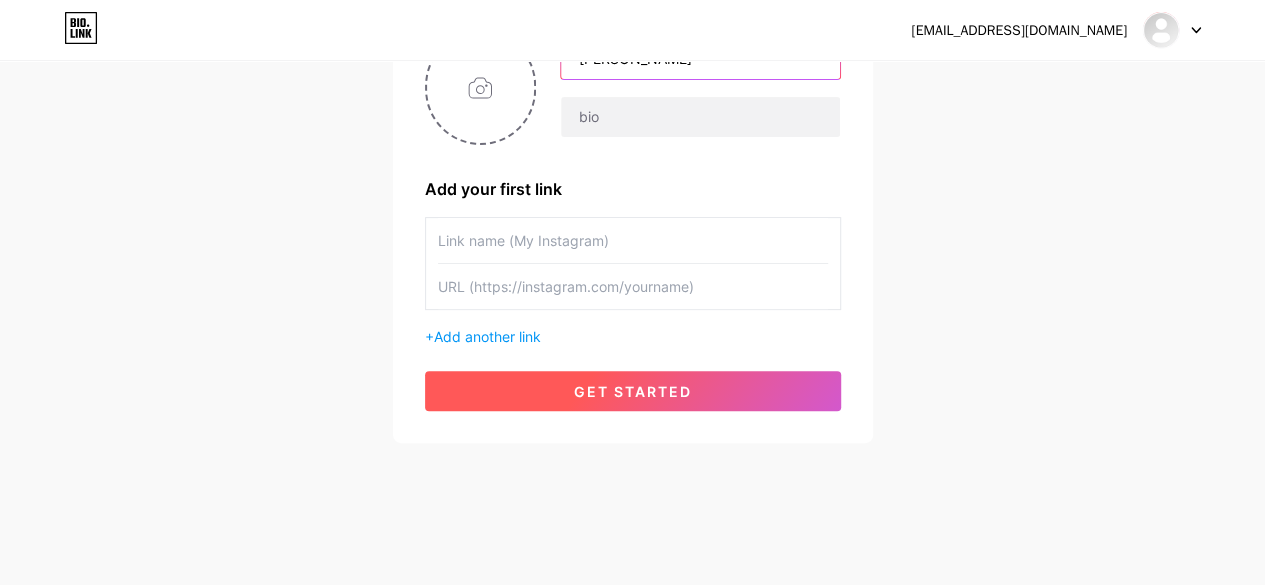type on "[PERSON_NAME]" 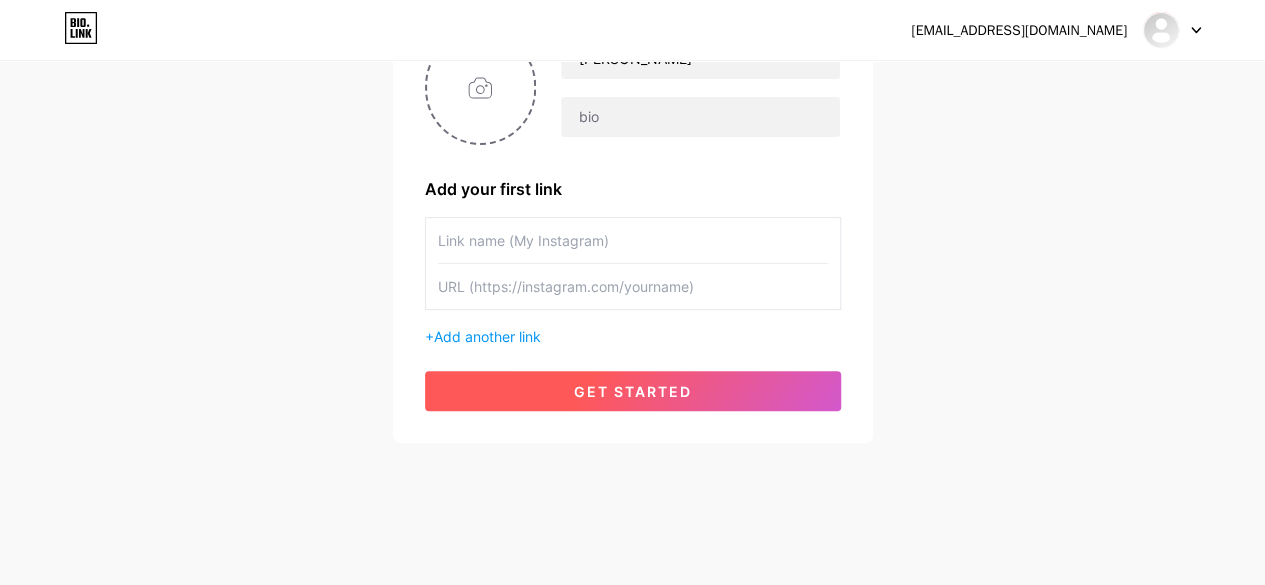 click on "get started" at bounding box center [633, 391] 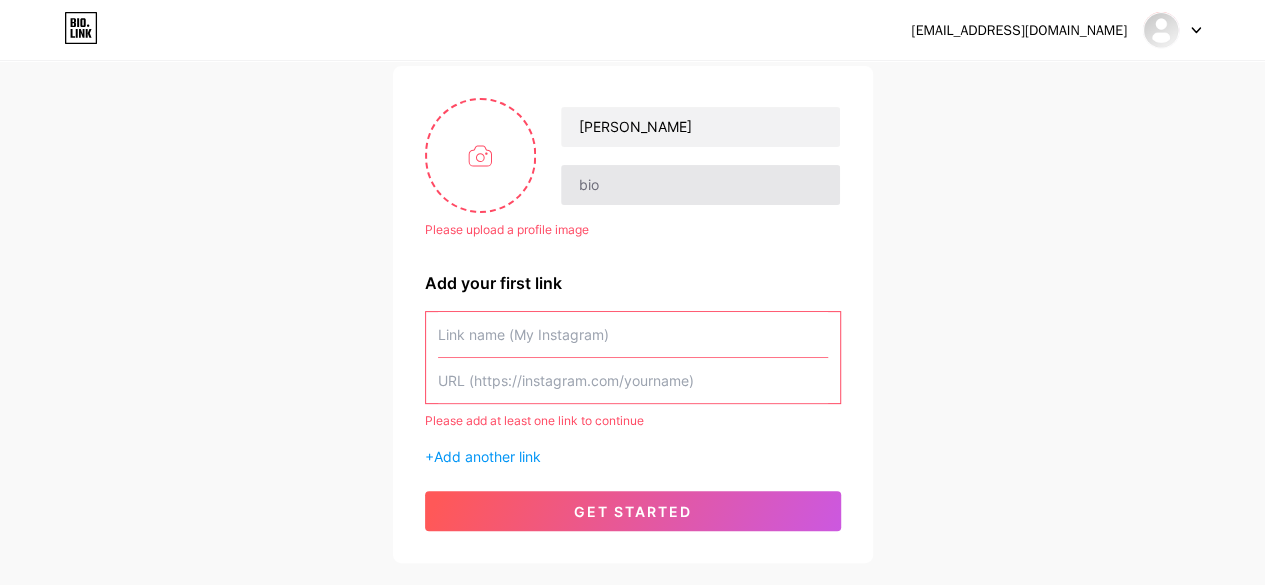 scroll, scrollTop: 106, scrollLeft: 0, axis: vertical 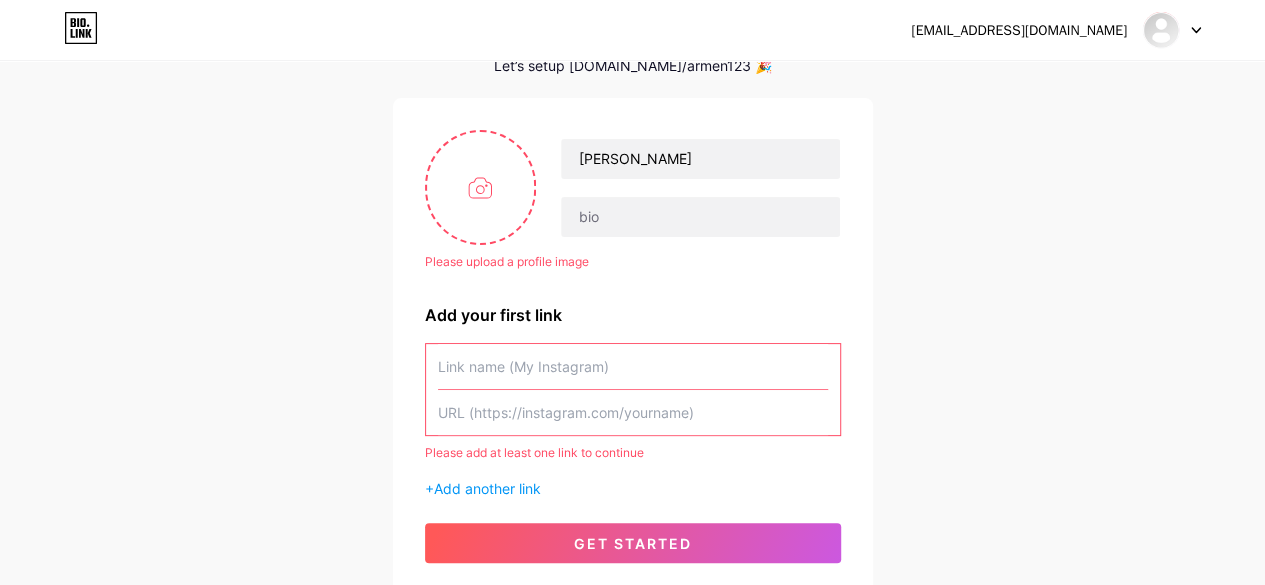 click on "Please upload a profile image   Armen       Please upload a profile image   Add your first link         Please add at least one link to continue
+  Add another link     get started" at bounding box center (633, 346) 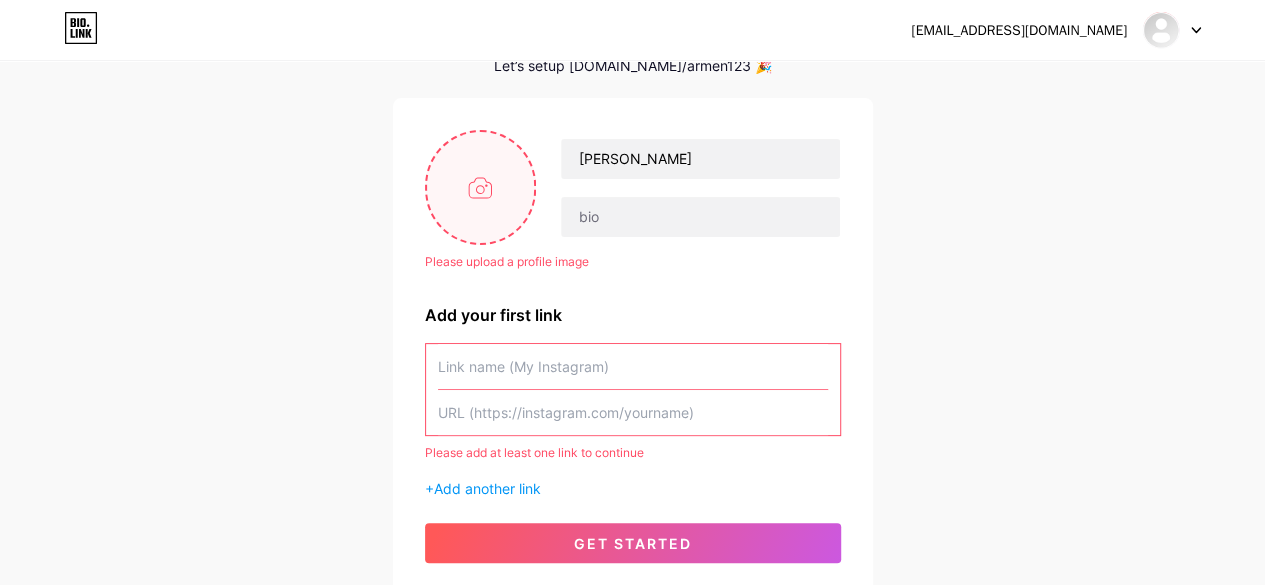 click at bounding box center (481, 187) 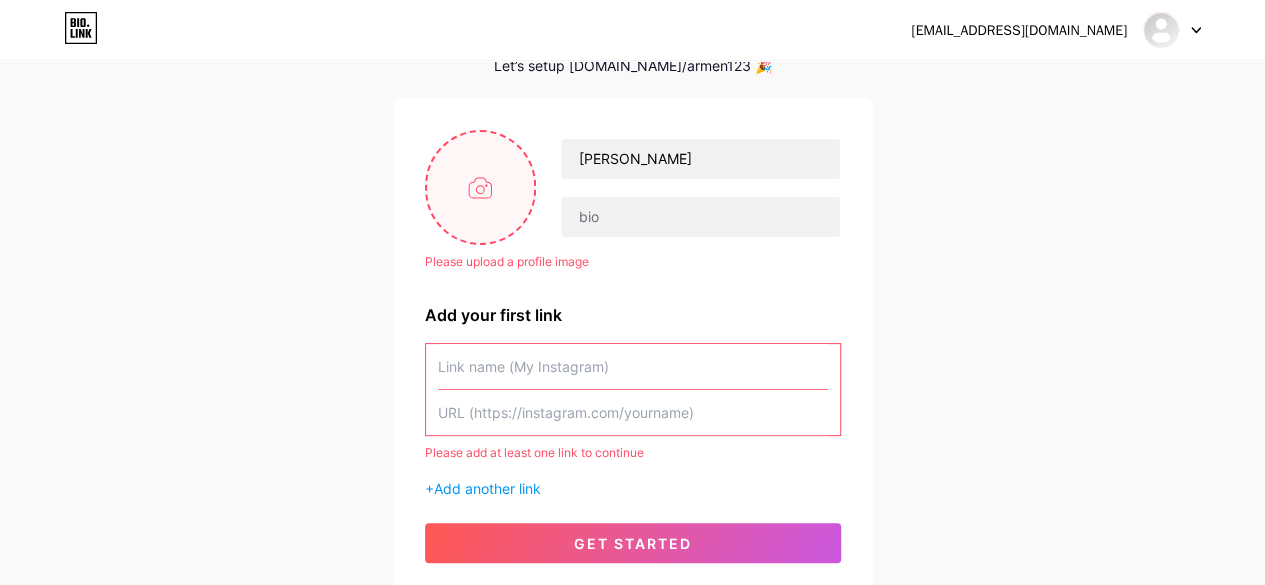 type on "C:\fakepath\Trailer1.jpg" 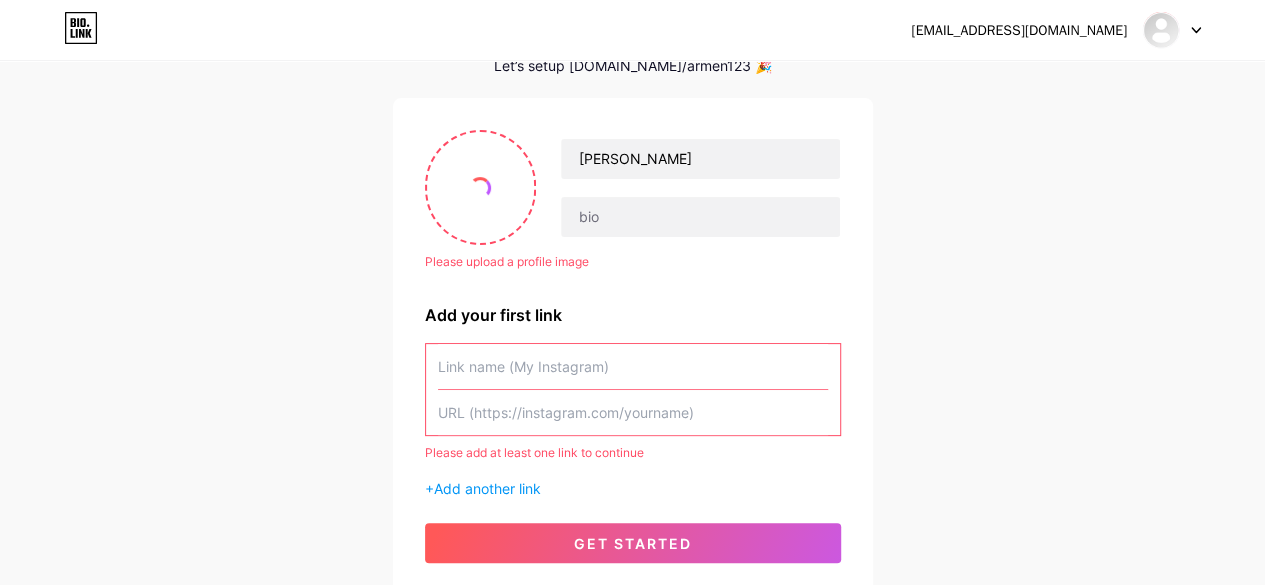 click at bounding box center (633, 366) 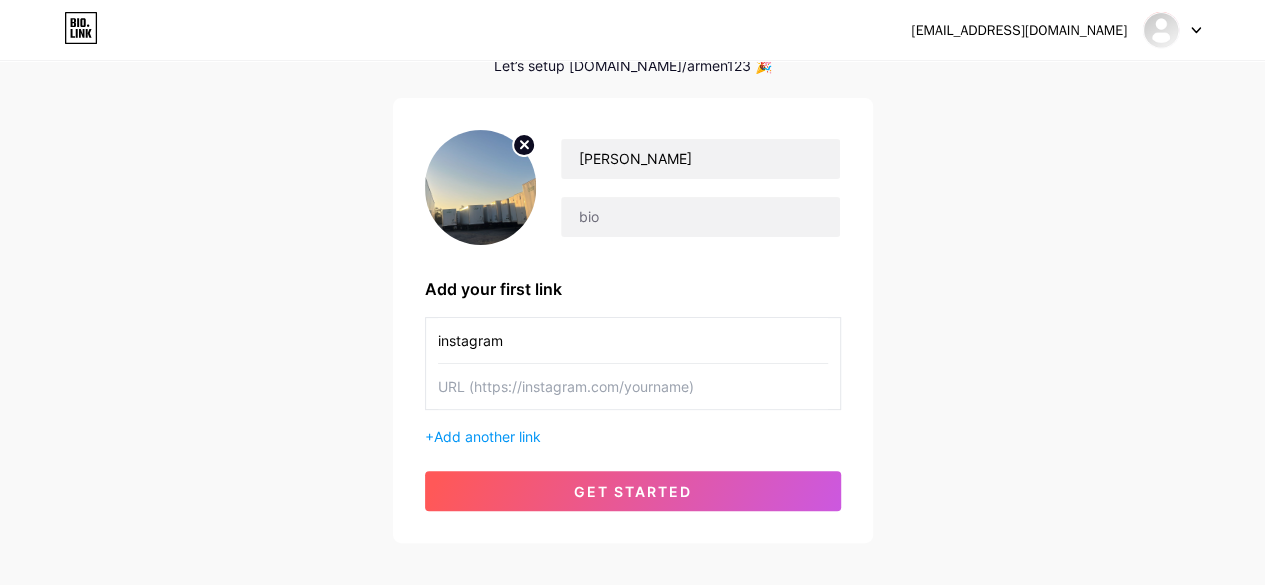 type on "instagram" 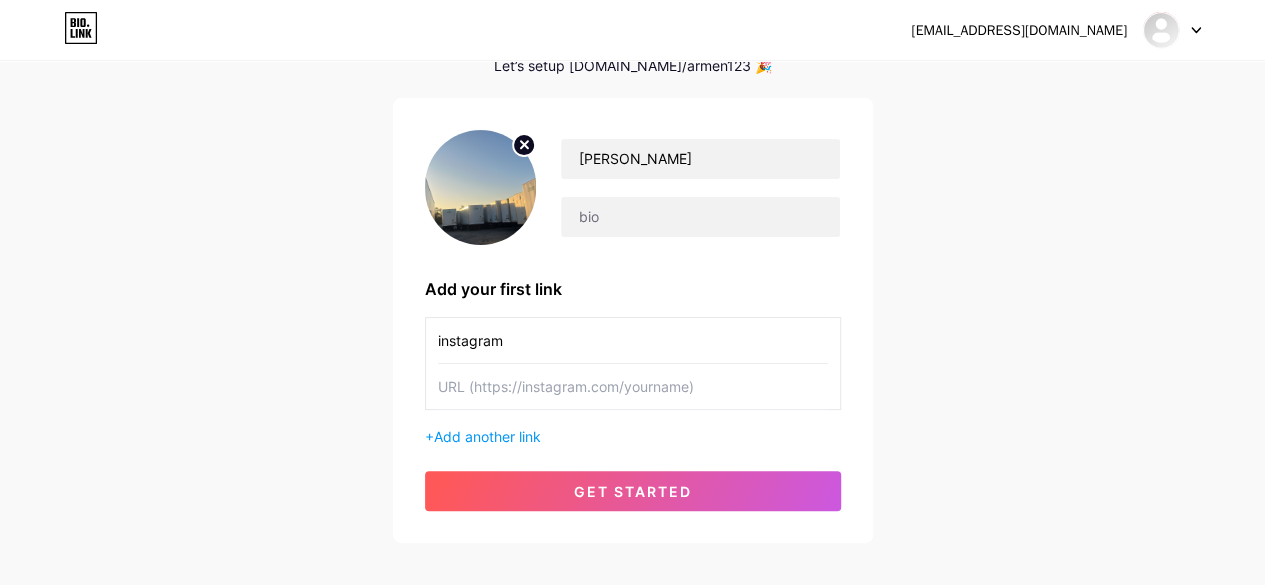 click at bounding box center (633, 386) 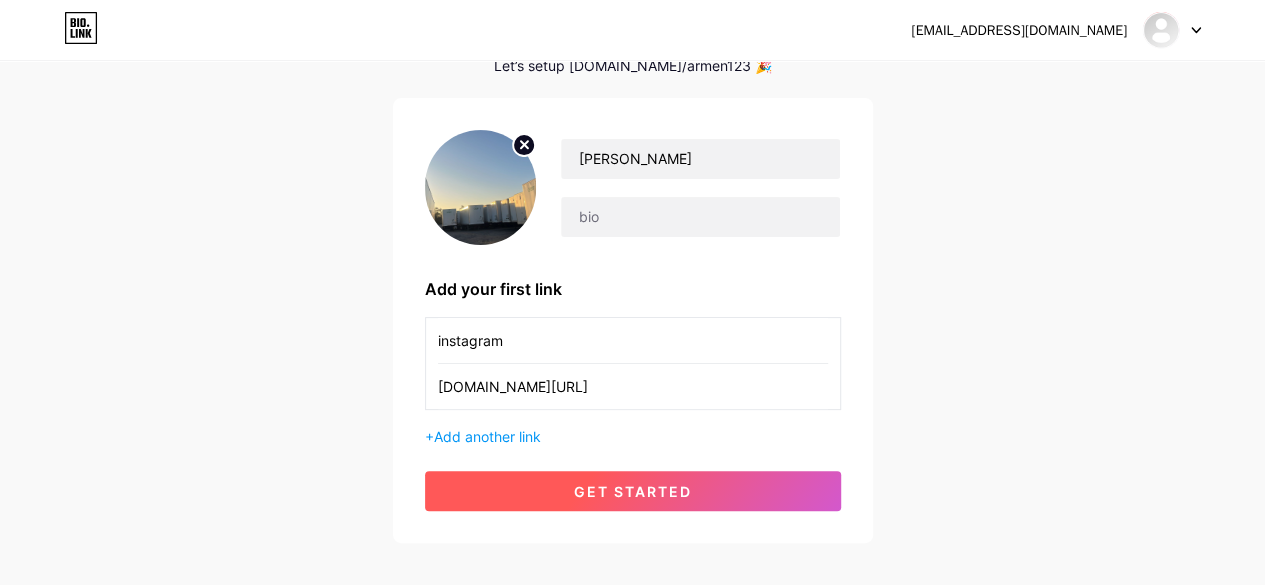 type on "[DOMAIN_NAME][URL]" 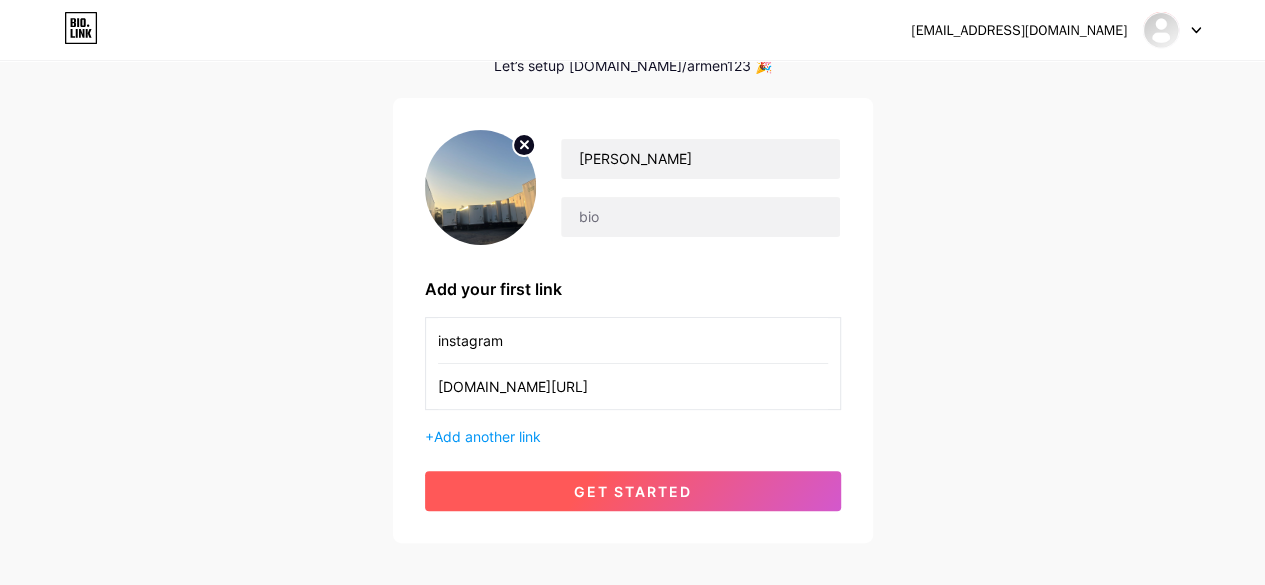 click on "get started" at bounding box center [633, 491] 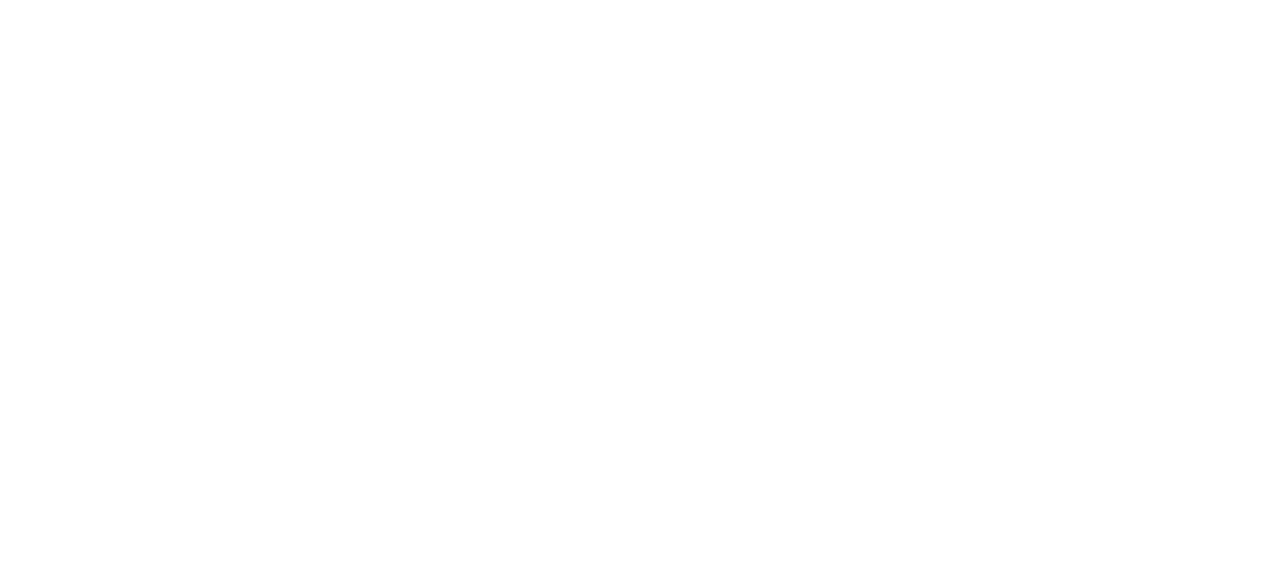 scroll, scrollTop: 0, scrollLeft: 0, axis: both 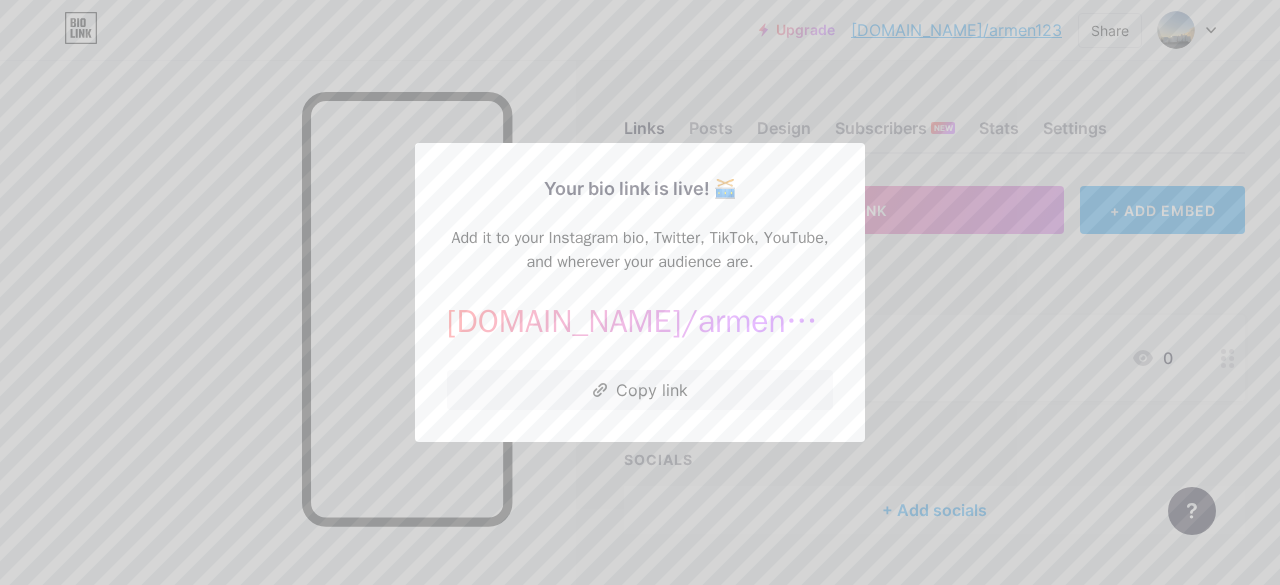 click at bounding box center [640, 292] 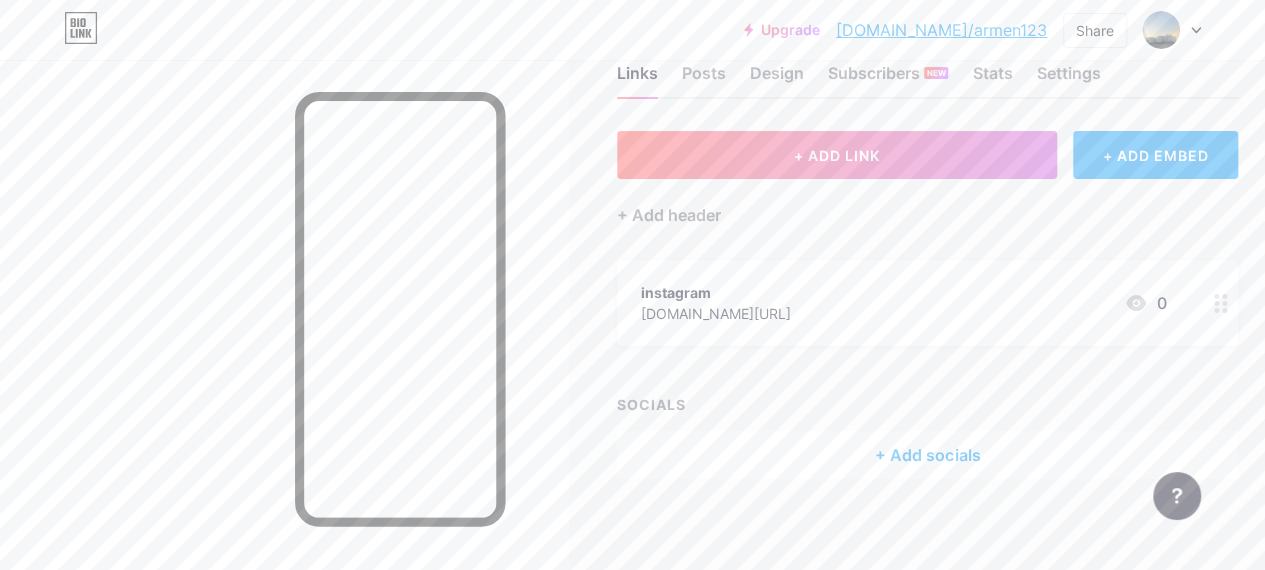 scroll, scrollTop: 0, scrollLeft: 0, axis: both 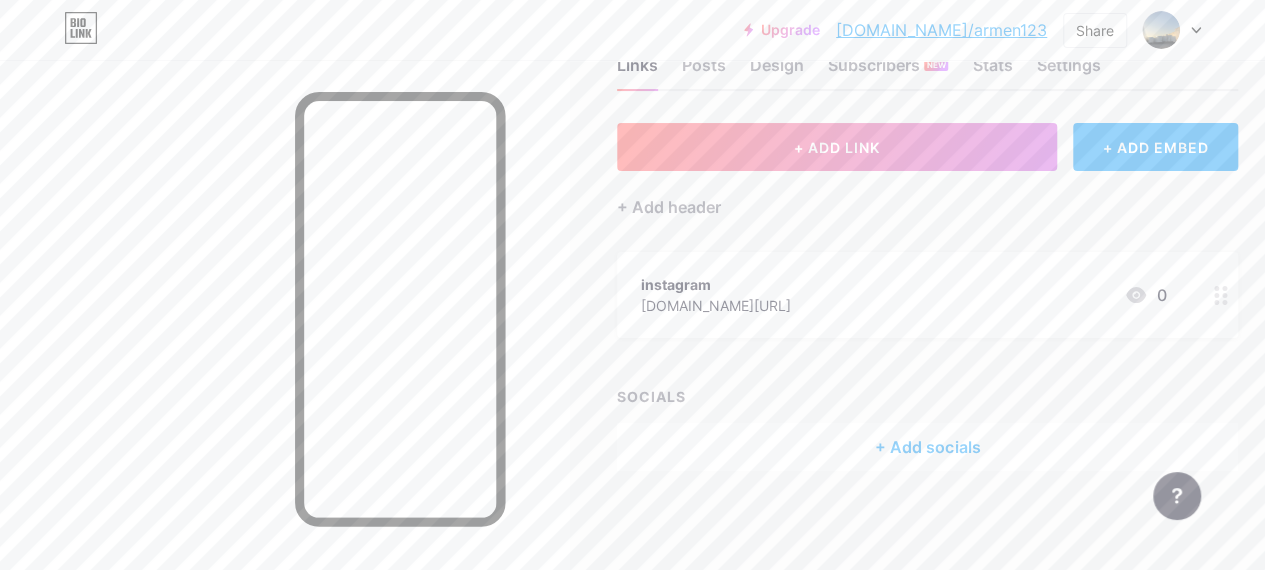 click on "+ Add socials" at bounding box center [927, 447] 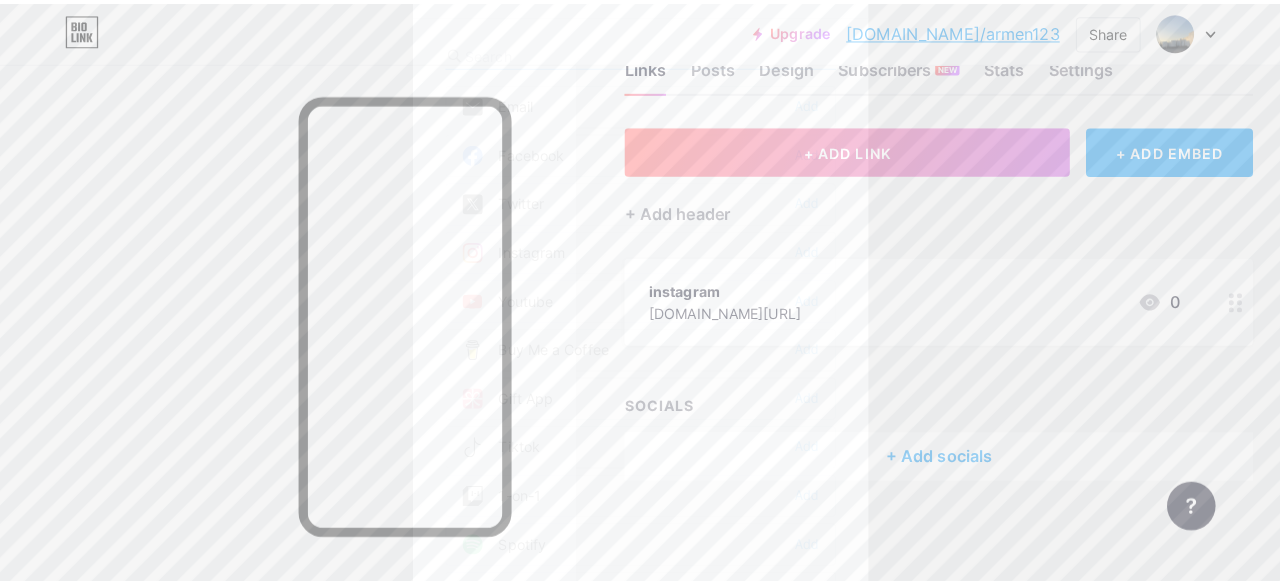 scroll, scrollTop: 48, scrollLeft: 0, axis: vertical 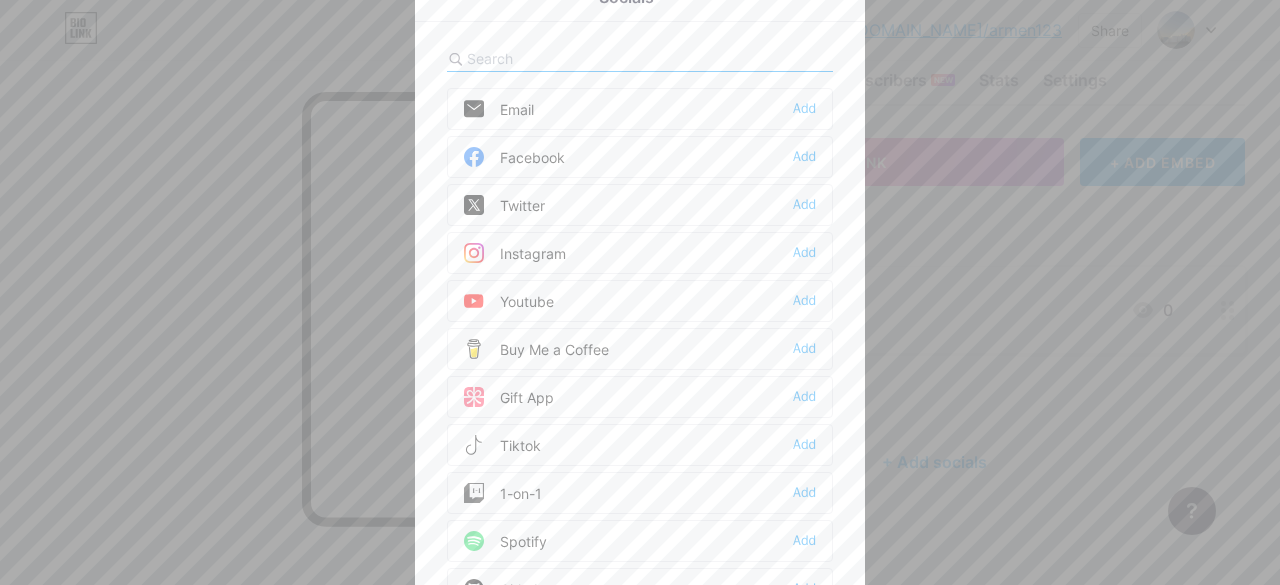 click at bounding box center [640, 292] 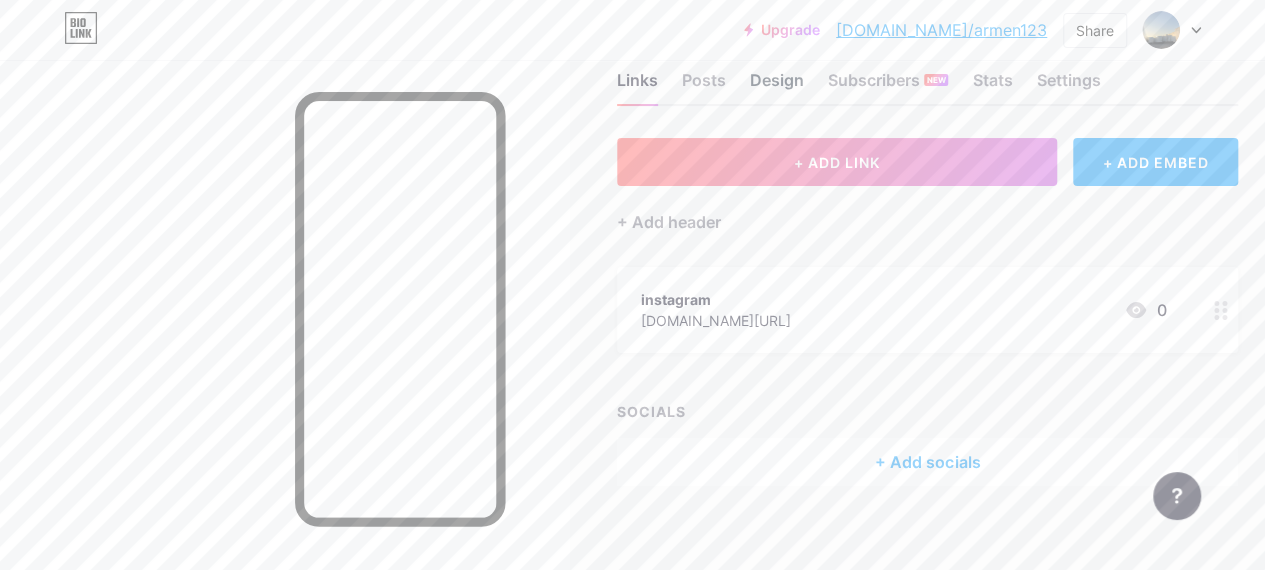 click on "Design" at bounding box center (777, 86) 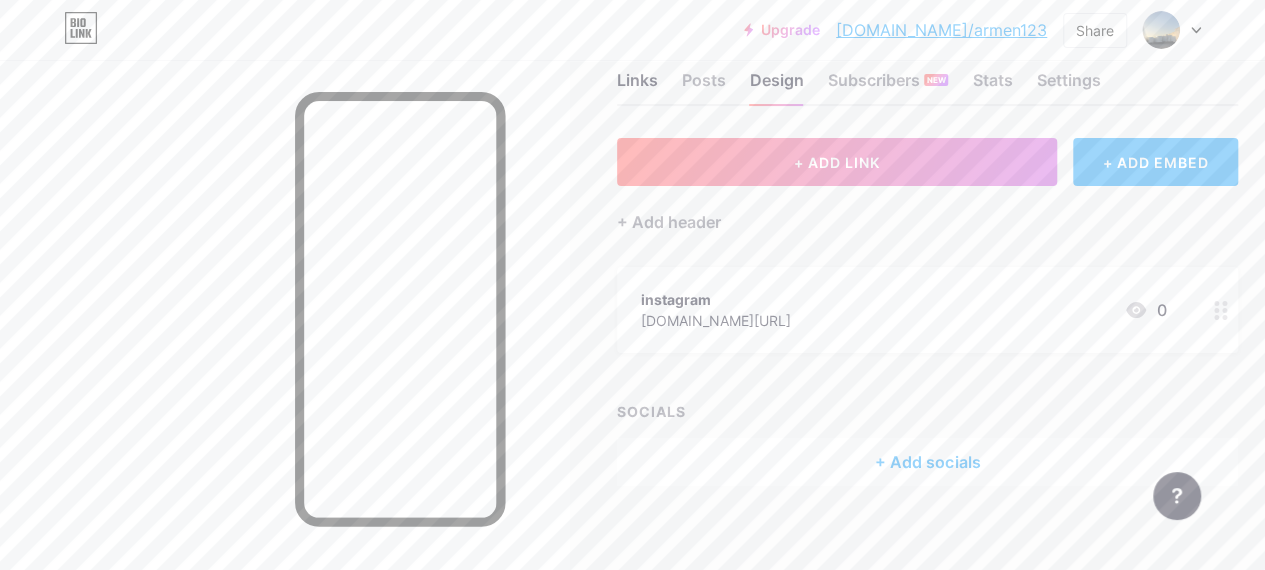 click on "+ ADD EMBED" at bounding box center [1155, 162] 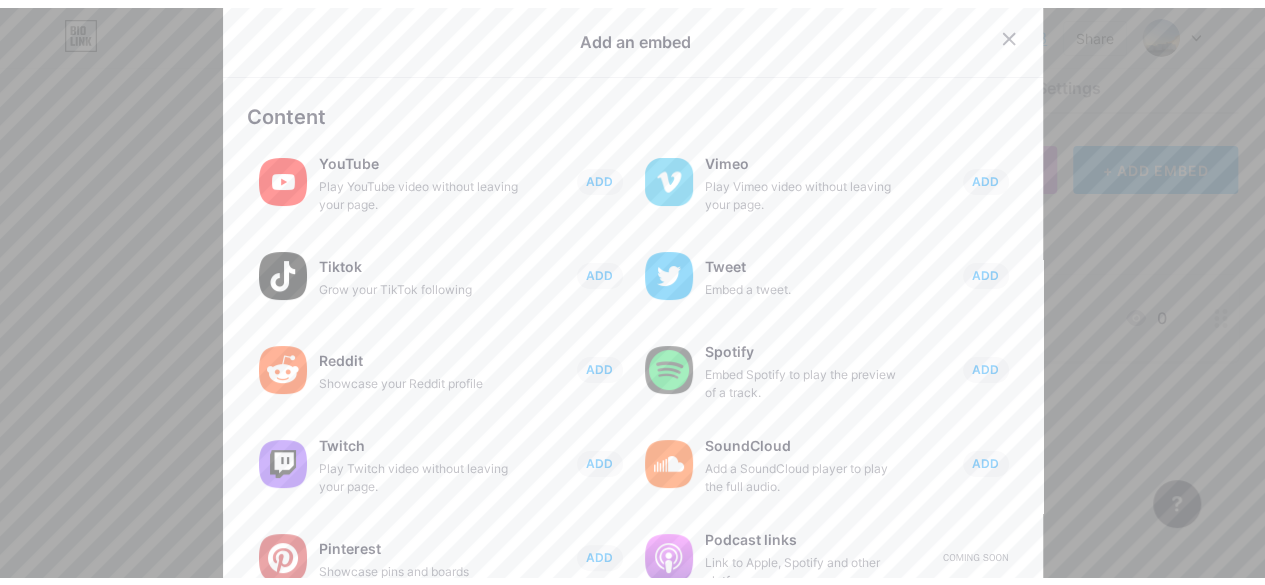 scroll, scrollTop: 0, scrollLeft: 0, axis: both 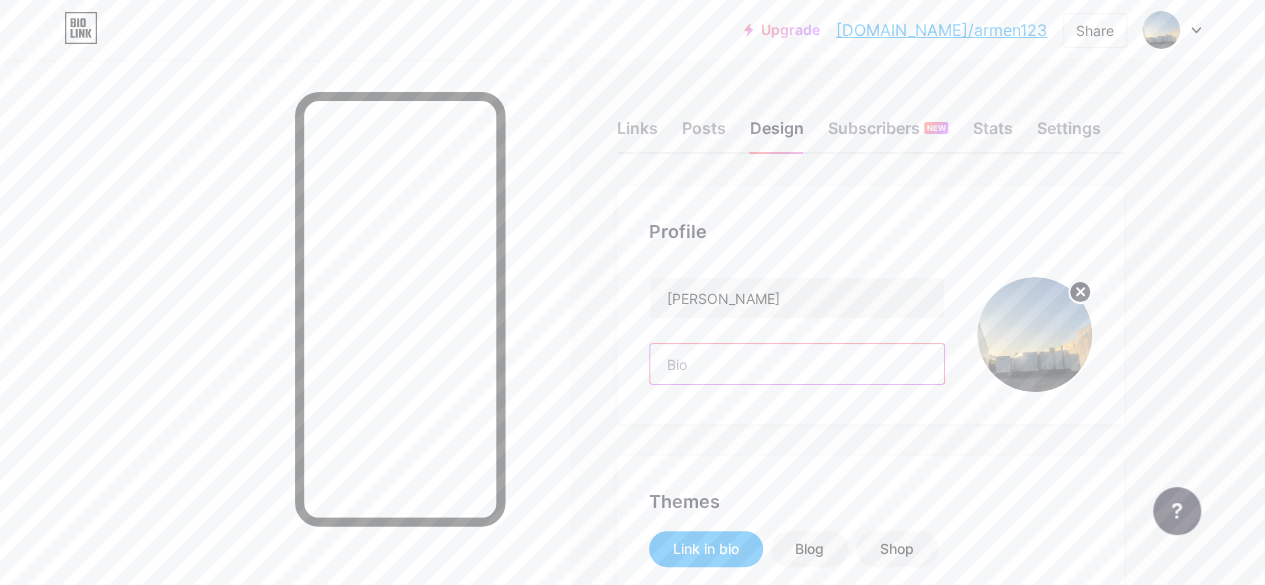 click at bounding box center (797, 364) 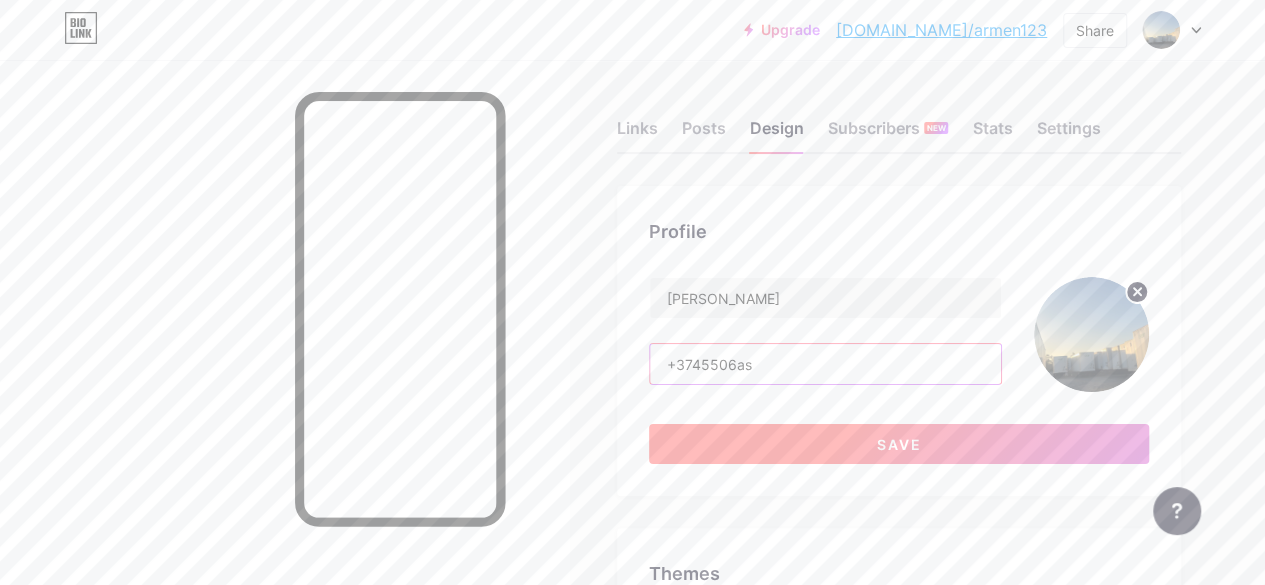 type on "+3745506as" 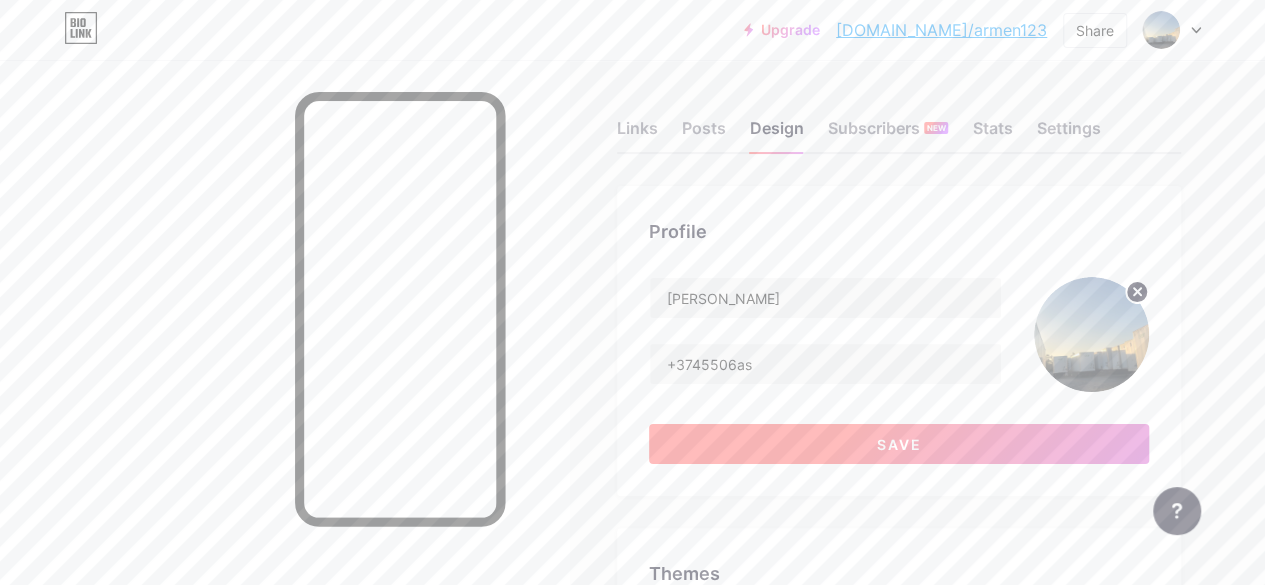 click on "Save" at bounding box center [899, 444] 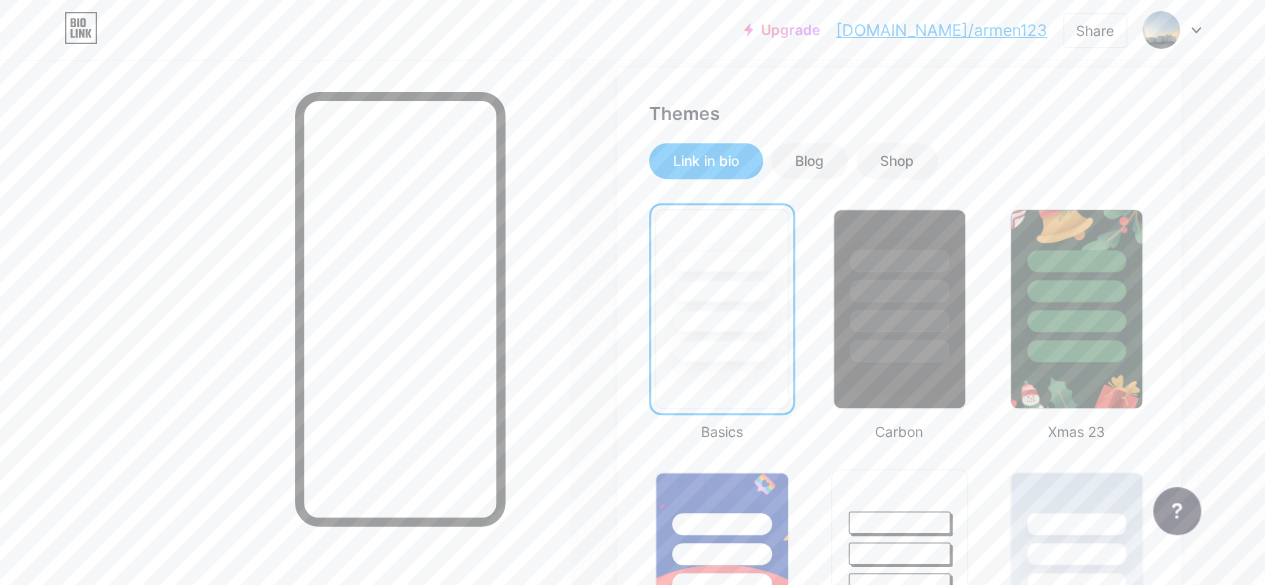scroll, scrollTop: 500, scrollLeft: 0, axis: vertical 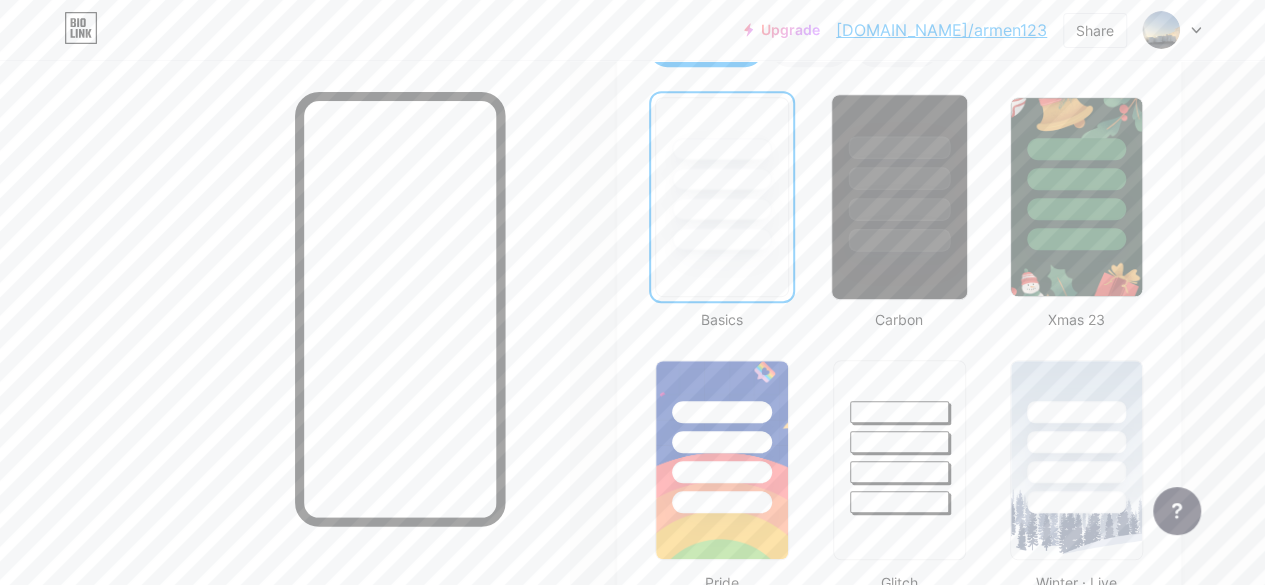 click at bounding box center [899, 197] 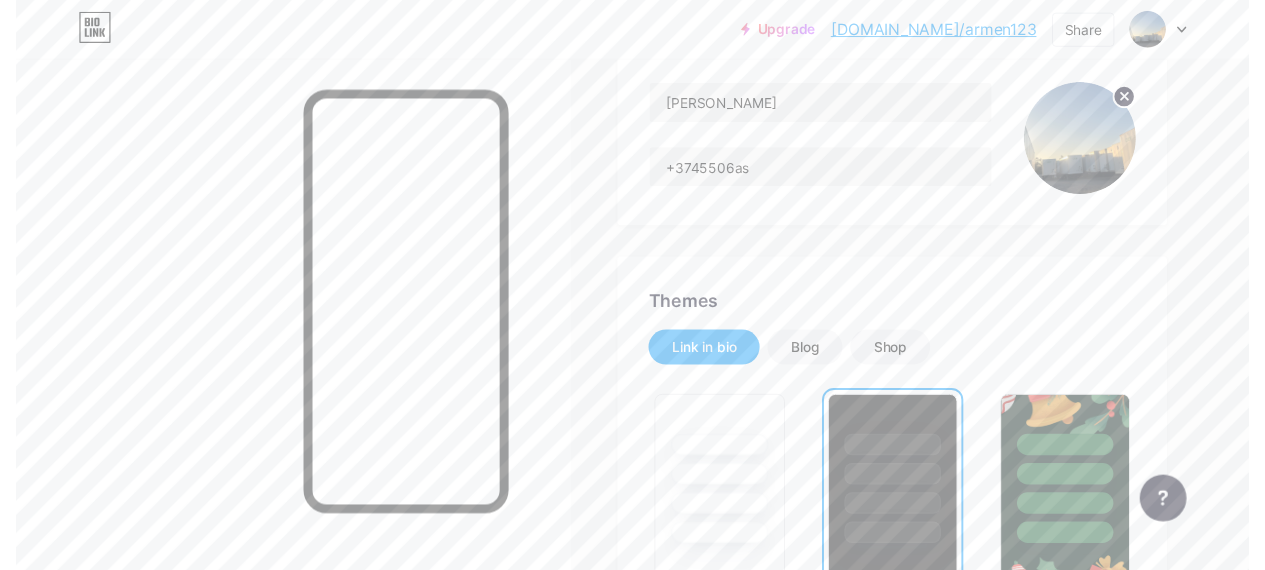 scroll, scrollTop: 0, scrollLeft: 0, axis: both 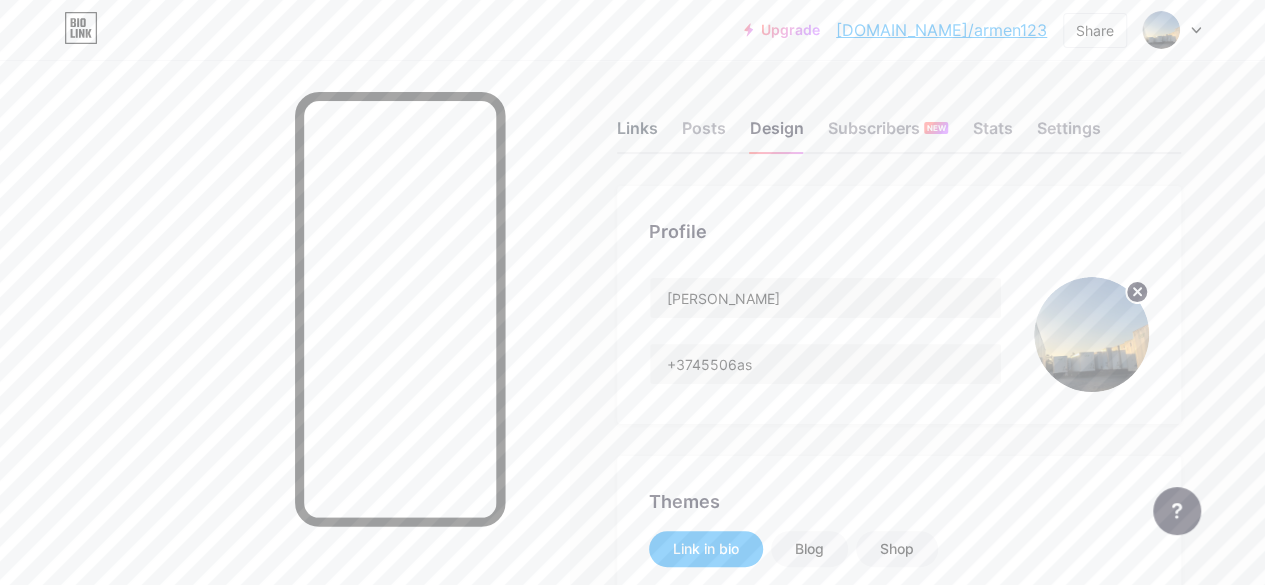 click on "Links" at bounding box center [637, 134] 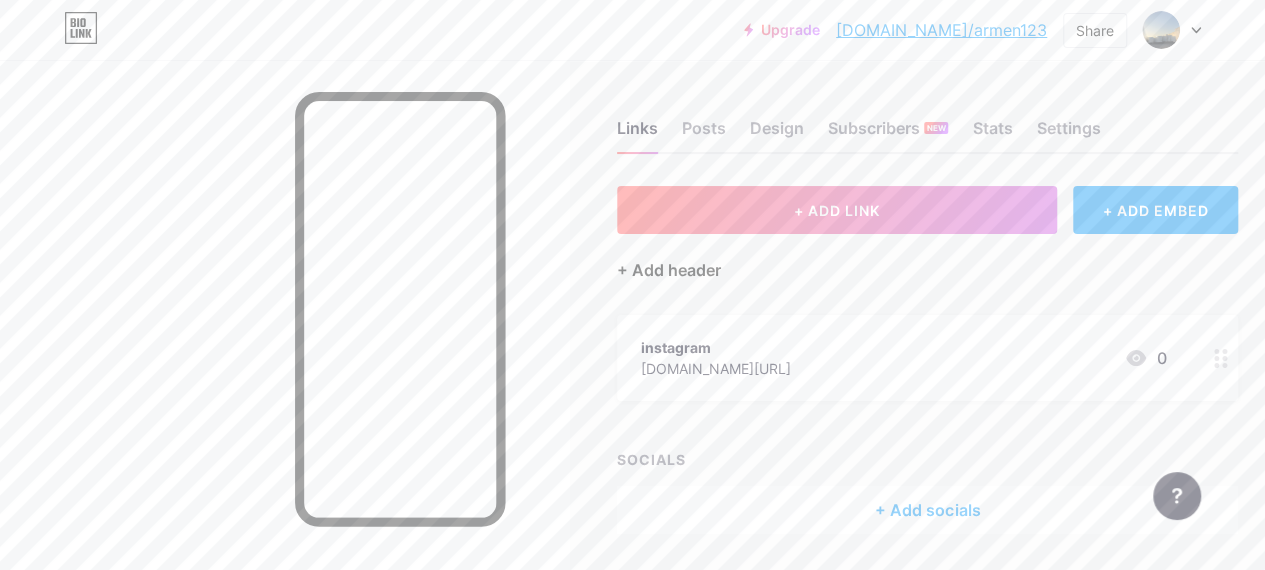 click on "+ Add header" at bounding box center [669, 270] 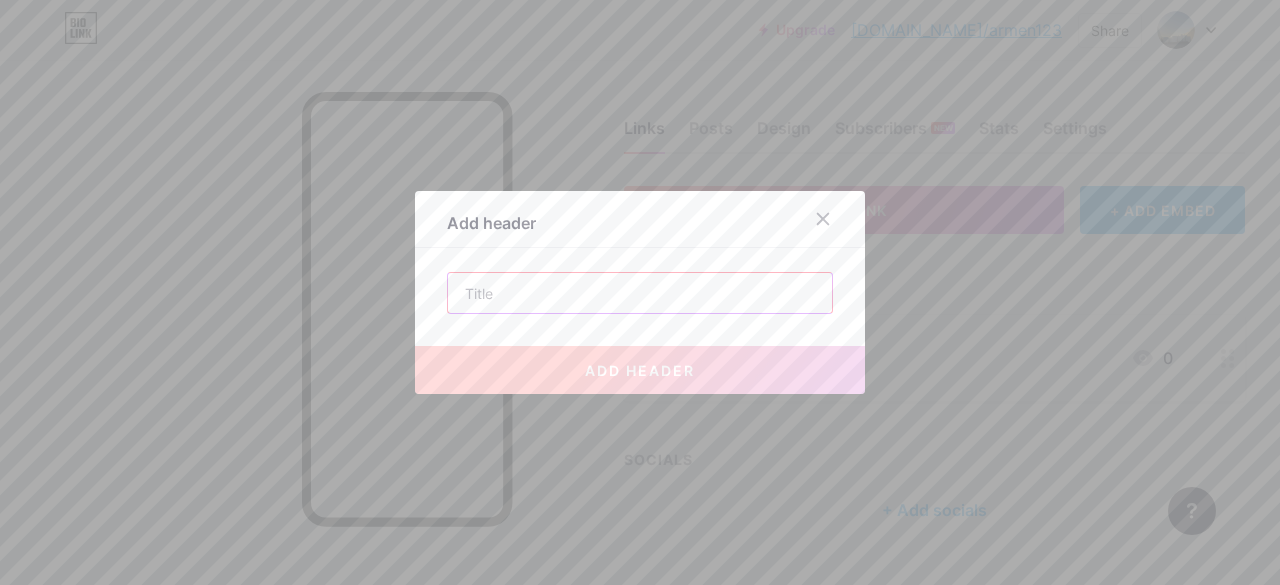 click at bounding box center (640, 293) 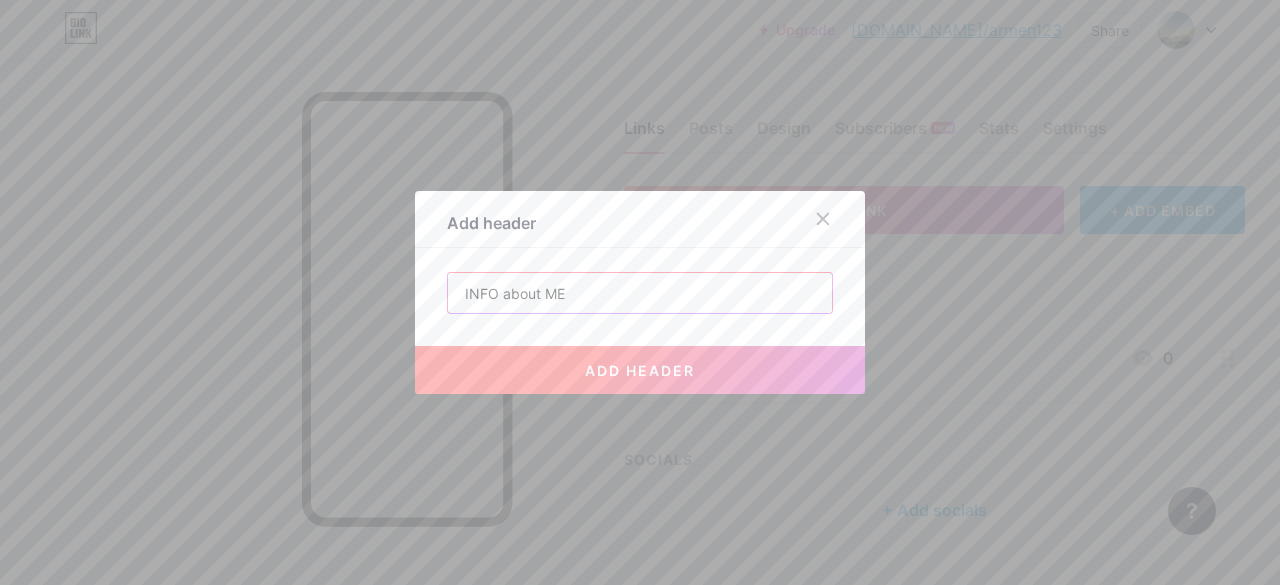type on "INFO about ME" 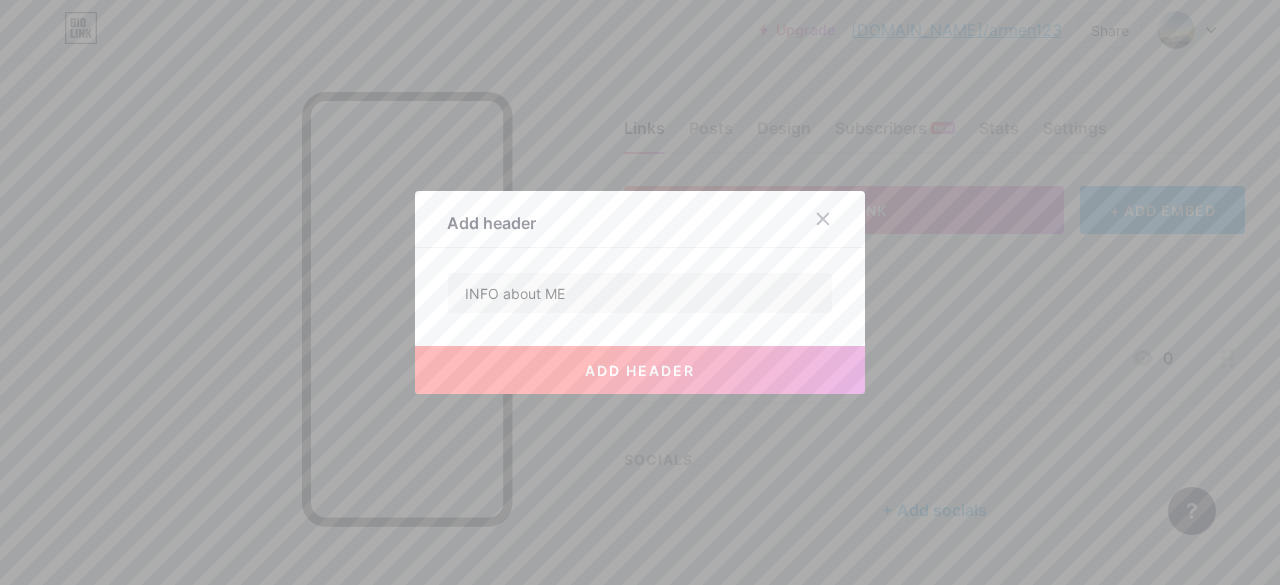 click on "add header" at bounding box center [640, 370] 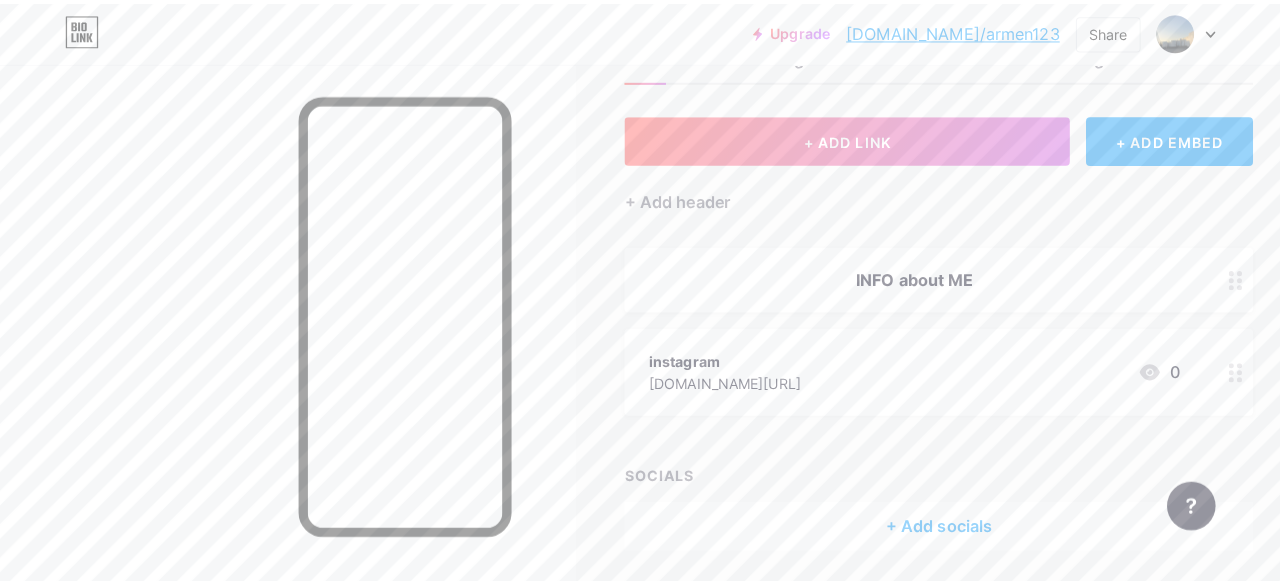 scroll, scrollTop: 43, scrollLeft: 0, axis: vertical 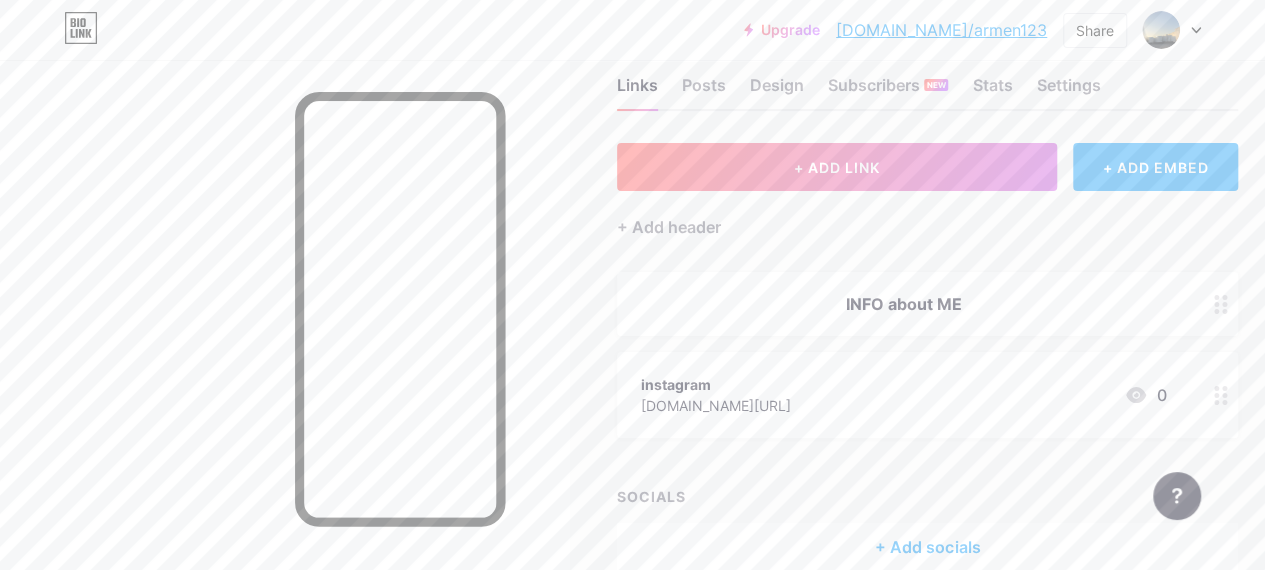 click on "+ ADD EMBED" at bounding box center [1155, 167] 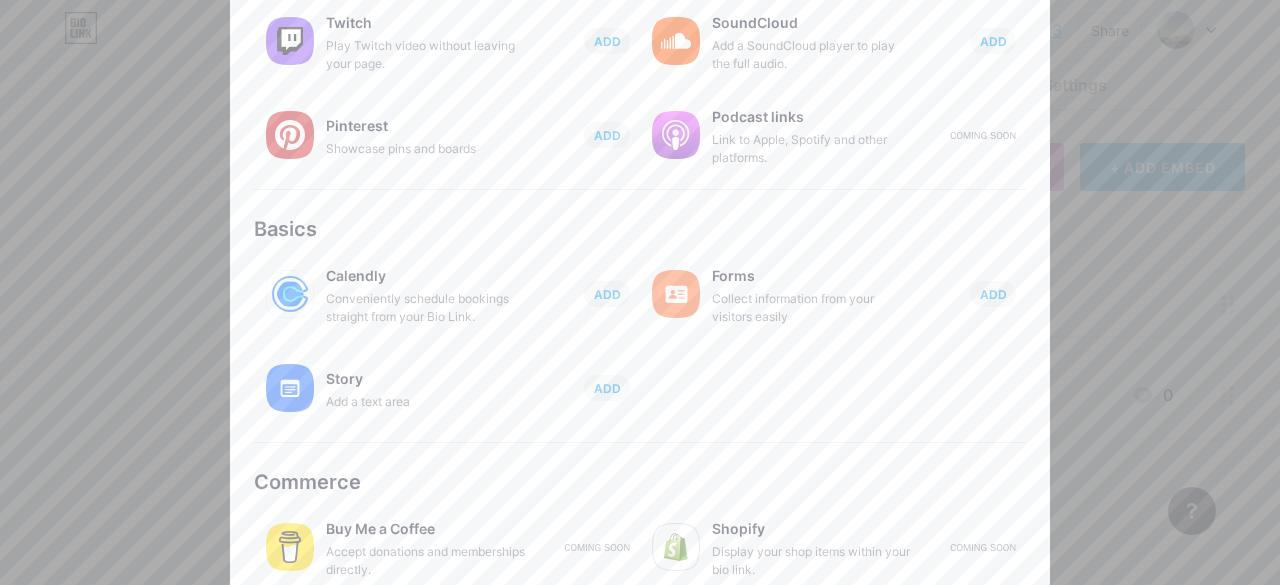 scroll, scrollTop: 428, scrollLeft: 0, axis: vertical 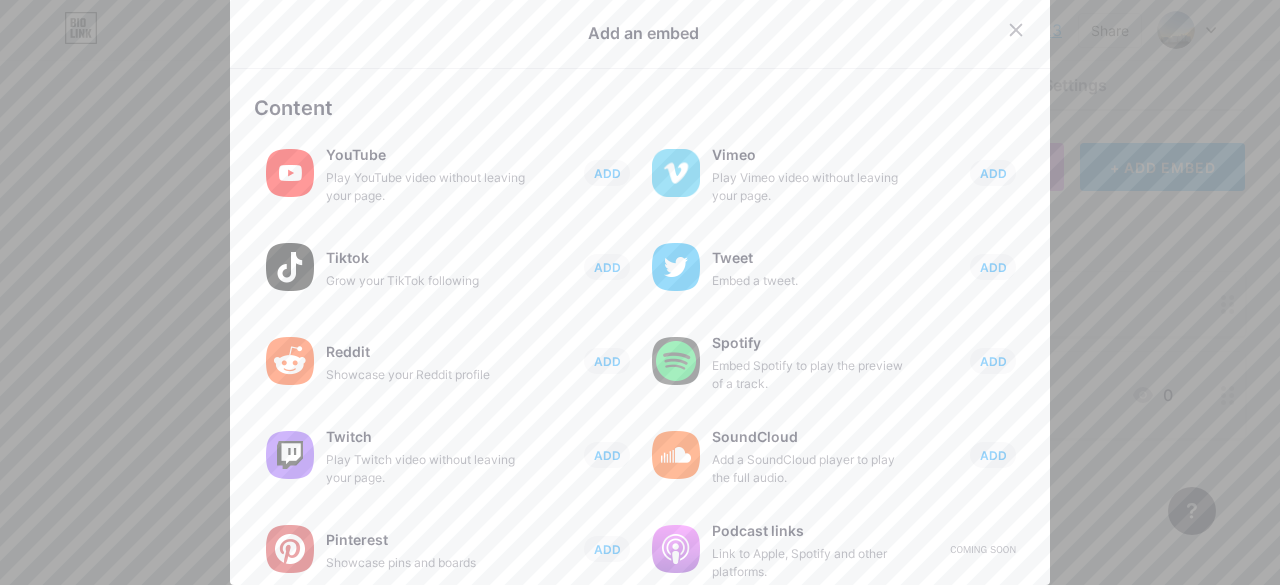 click at bounding box center [640, 290] 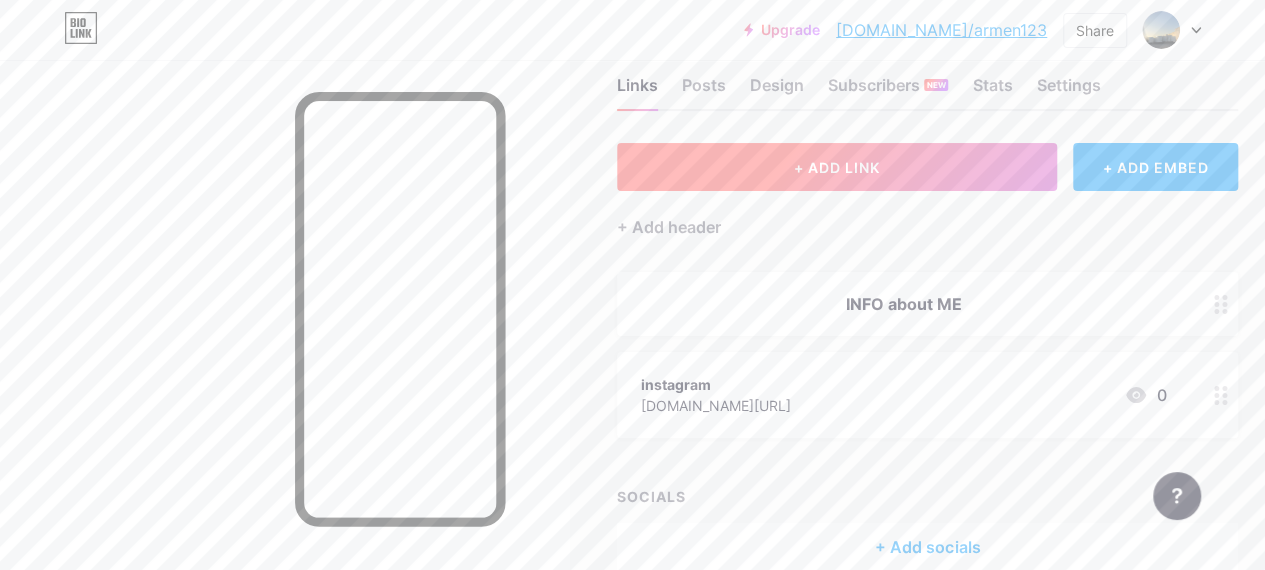 click on "+ ADD LINK" at bounding box center (837, 167) 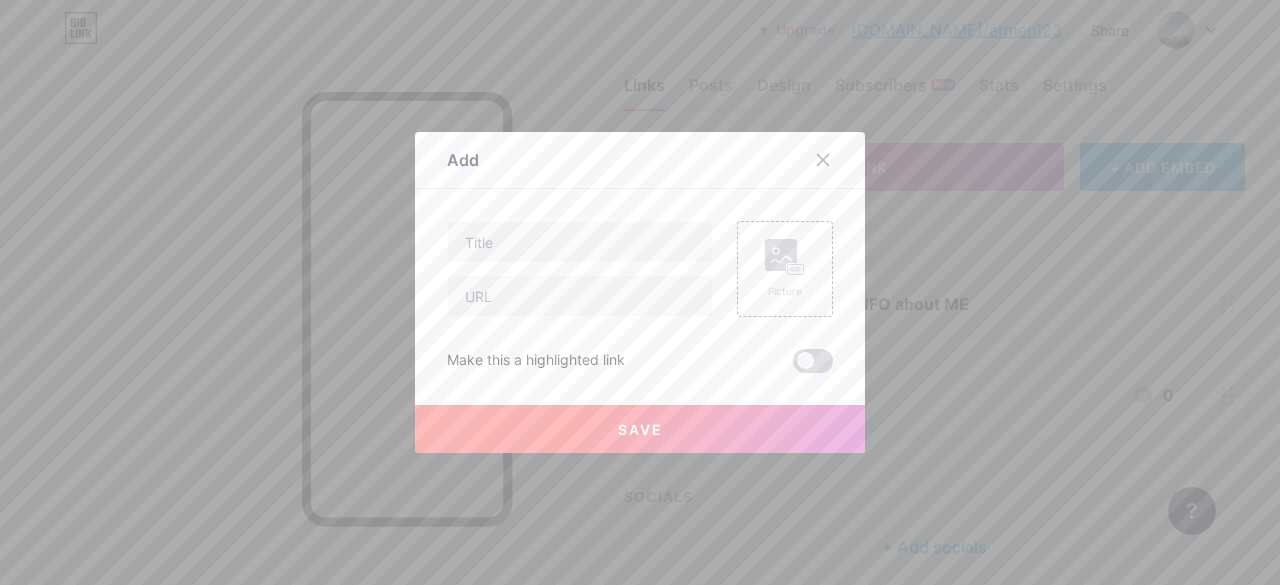 click at bounding box center [813, 361] 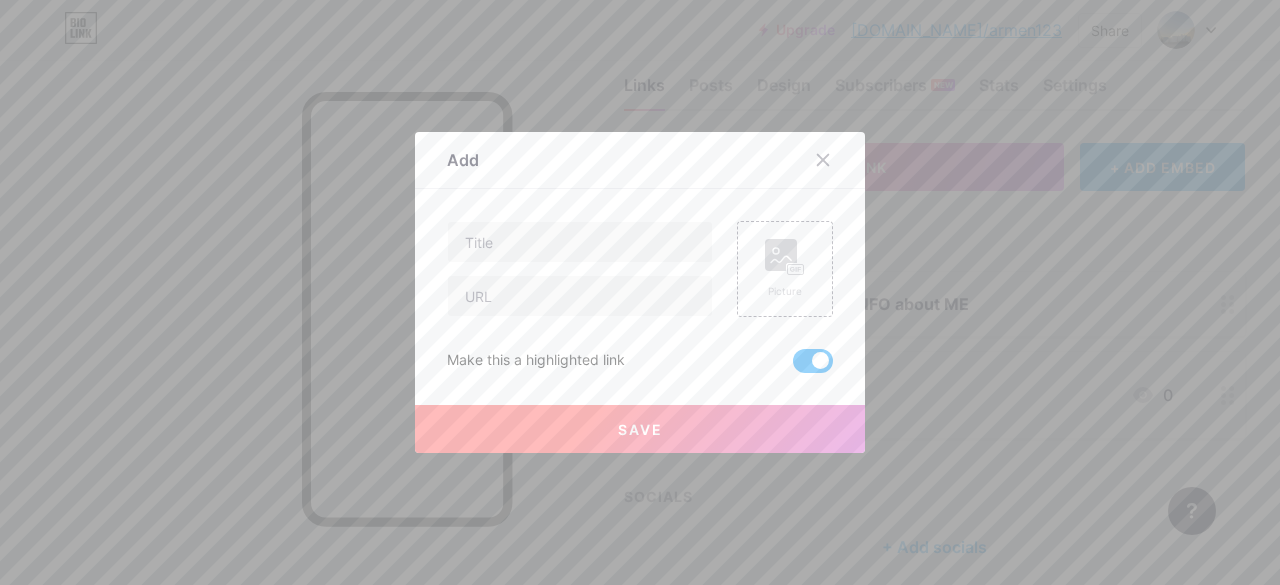 click at bounding box center (813, 361) 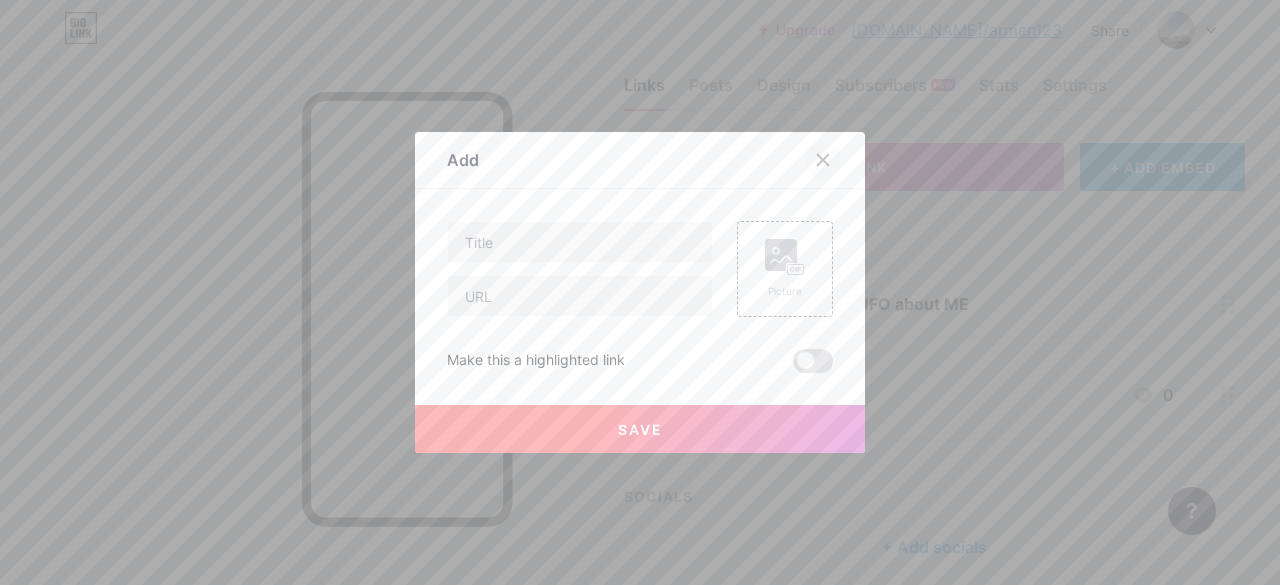 click at bounding box center [823, 160] 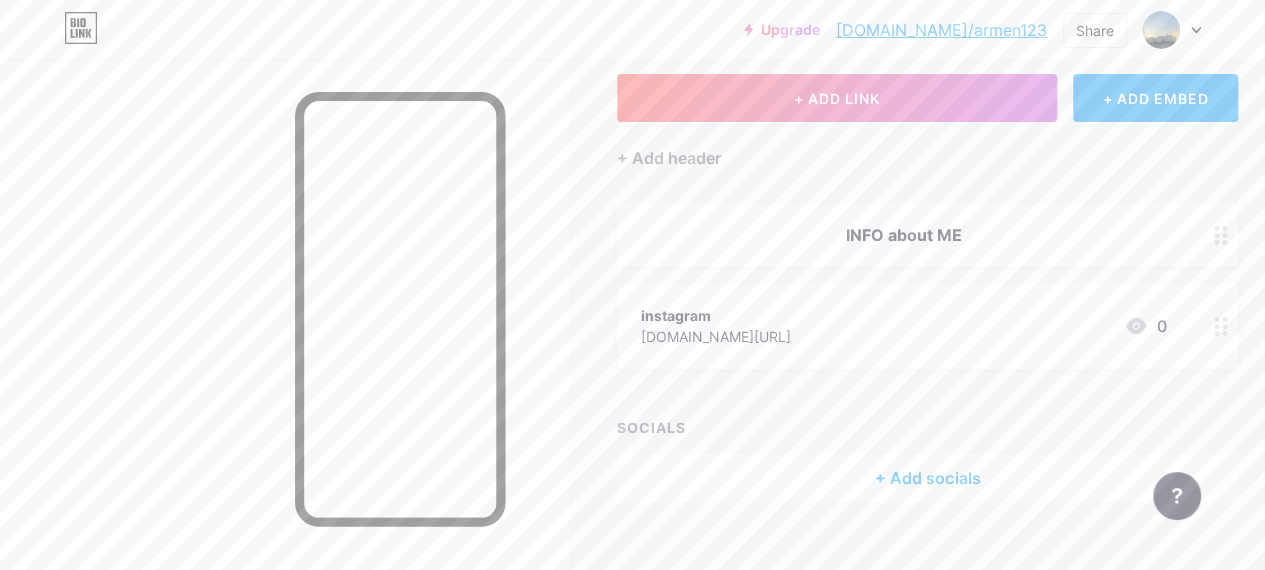 scroll, scrollTop: 143, scrollLeft: 0, axis: vertical 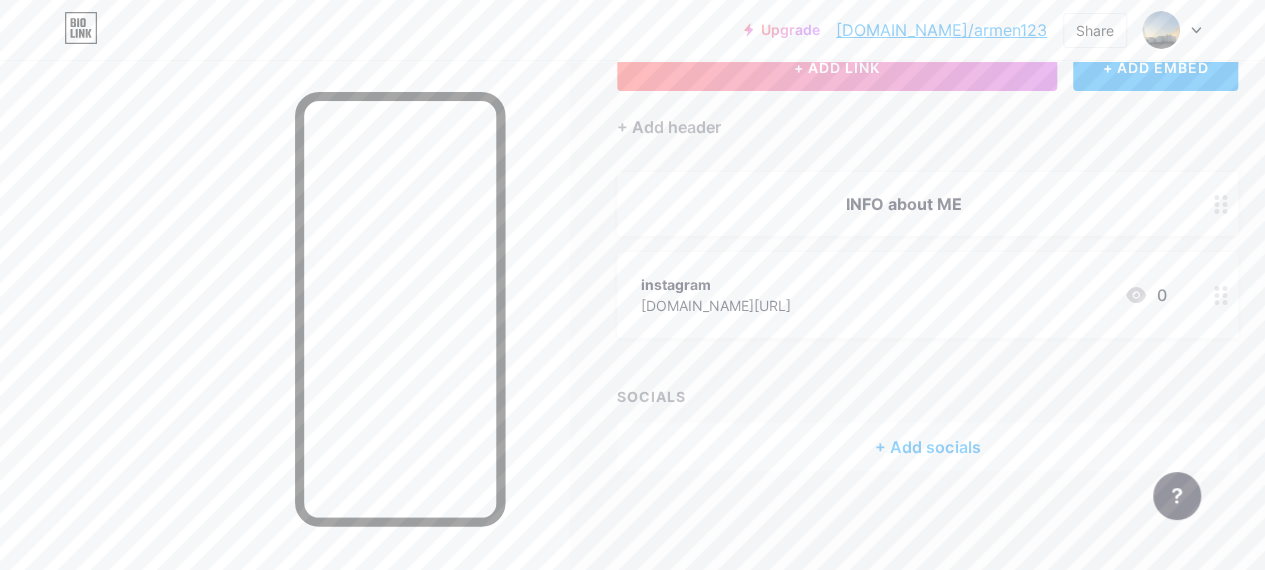 click on "+ Add socials" at bounding box center [927, 447] 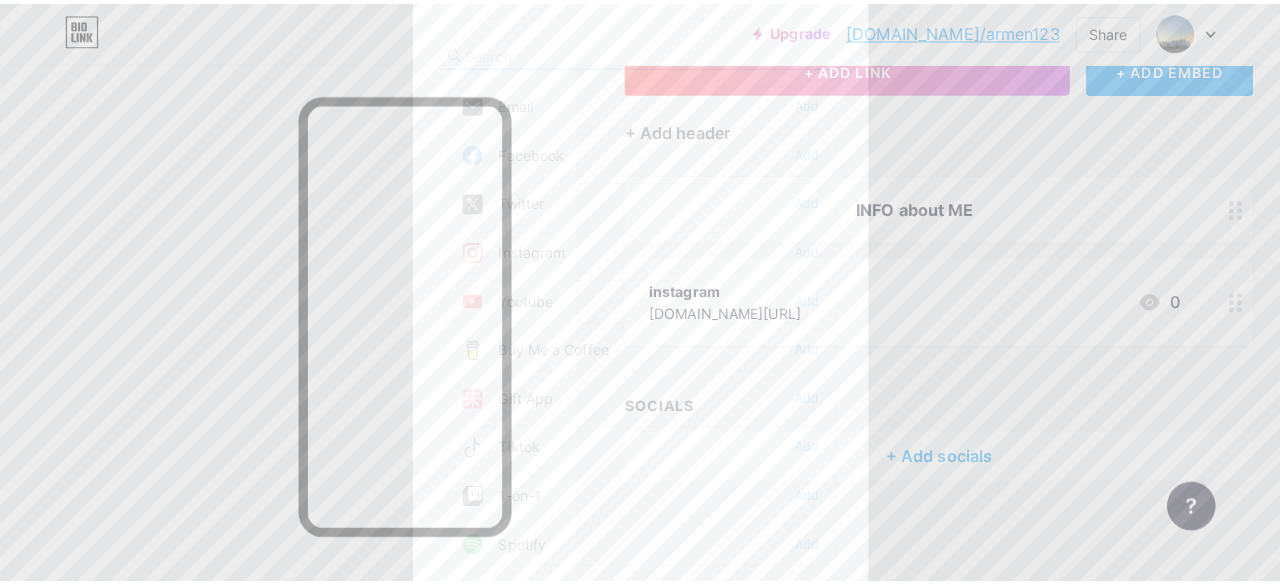 scroll, scrollTop: 128, scrollLeft: 0, axis: vertical 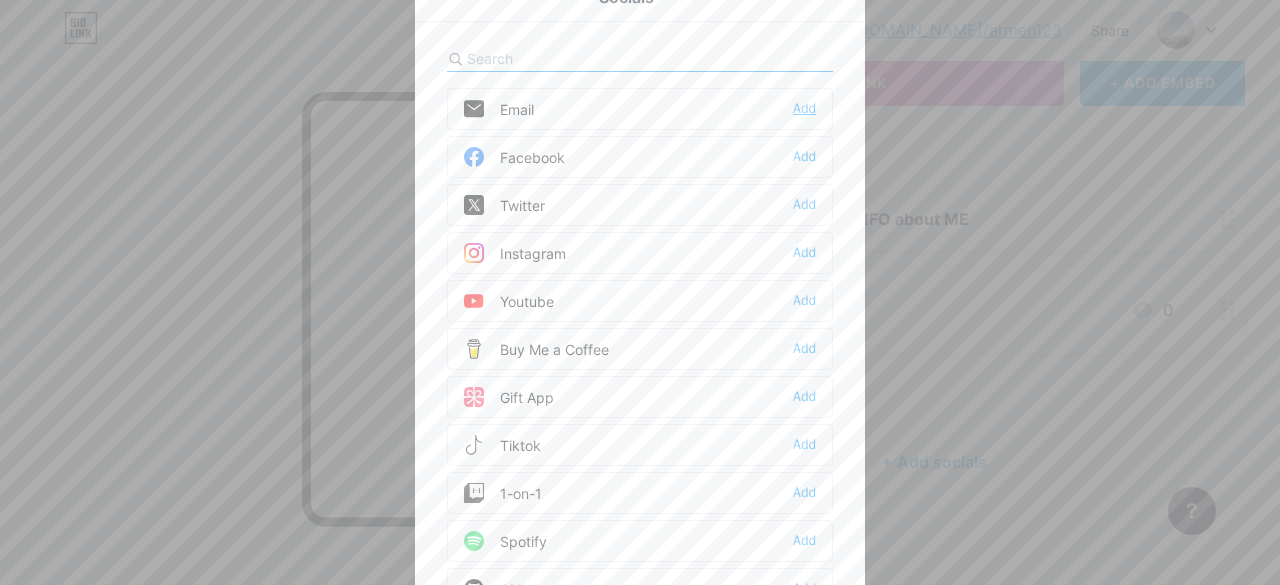 click on "Add" at bounding box center (804, 109) 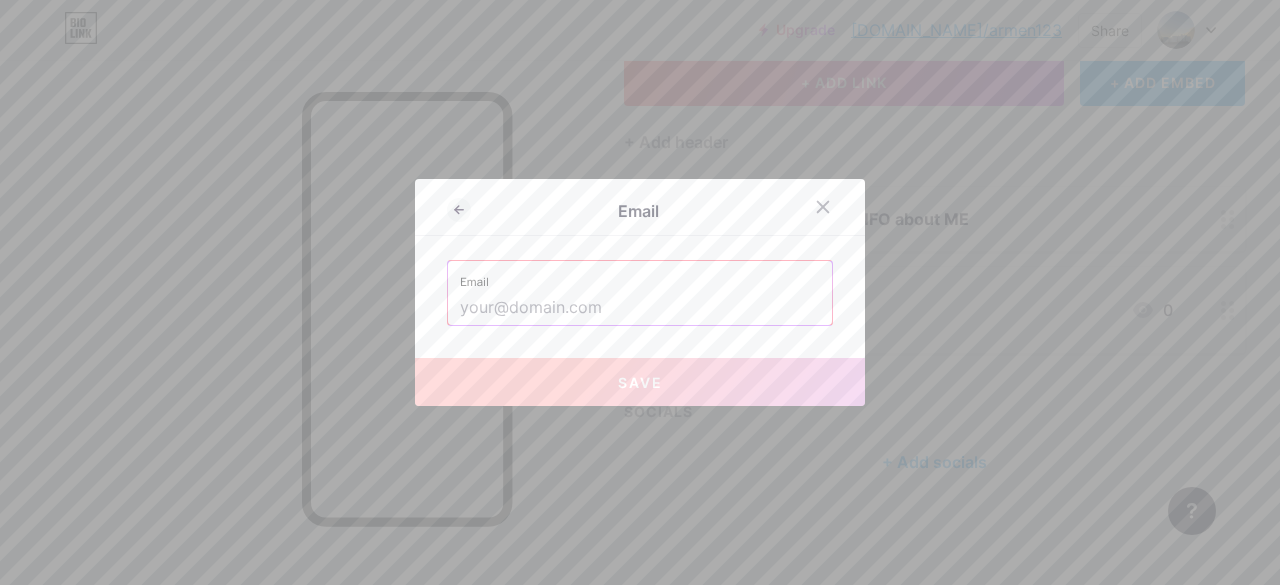 click at bounding box center (640, 308) 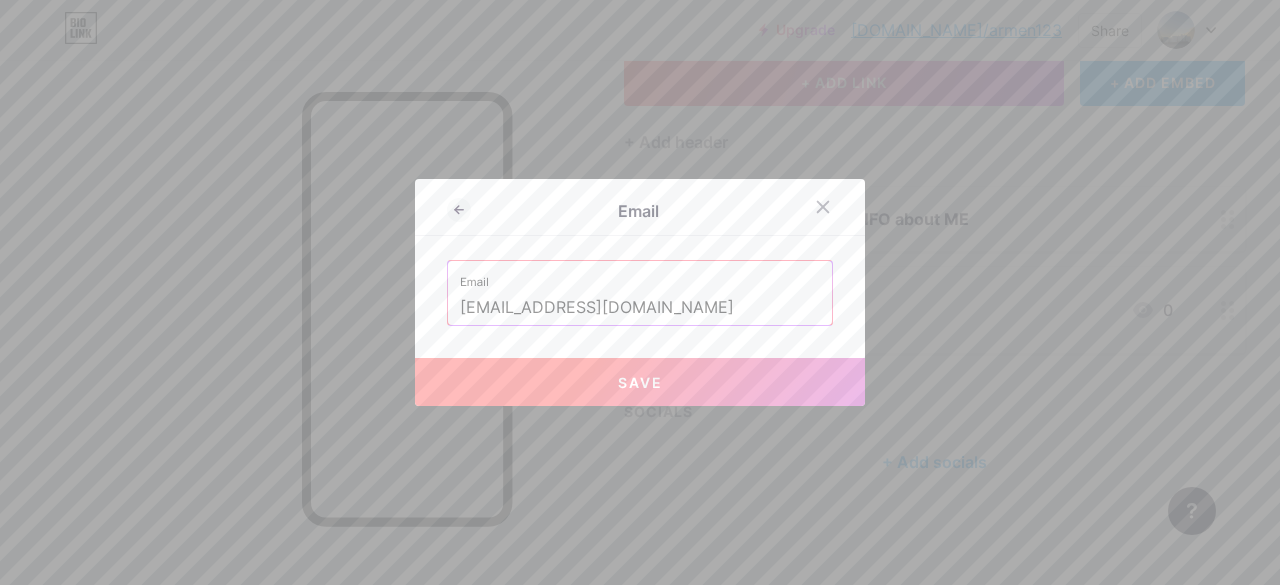 click on "Save" at bounding box center [640, 382] 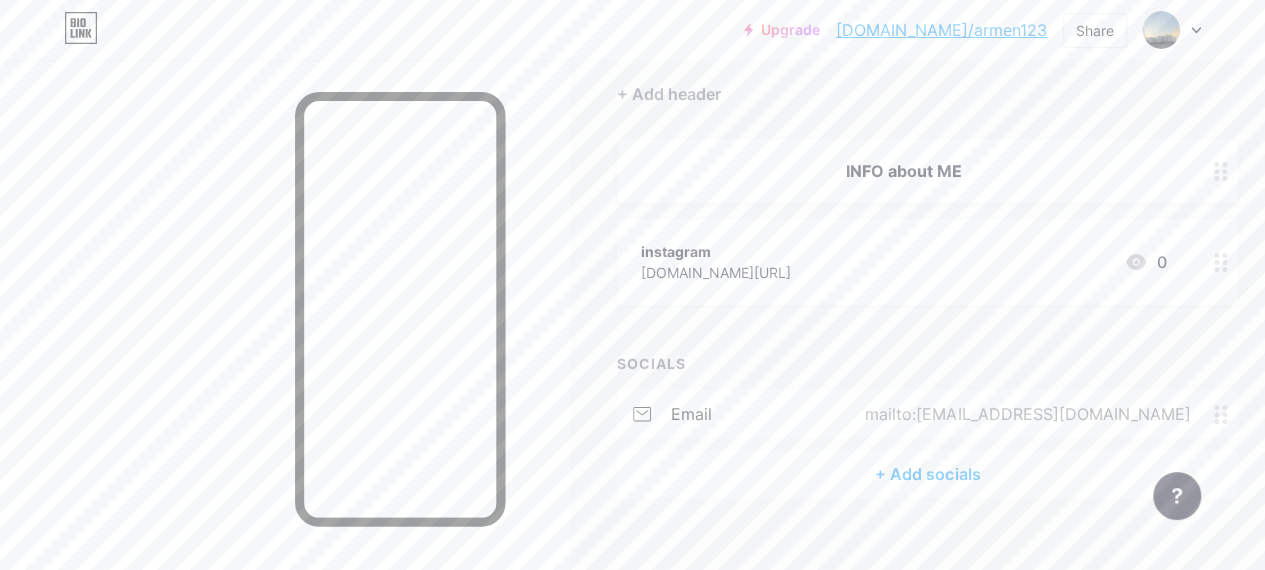 scroll, scrollTop: 203, scrollLeft: 0, axis: vertical 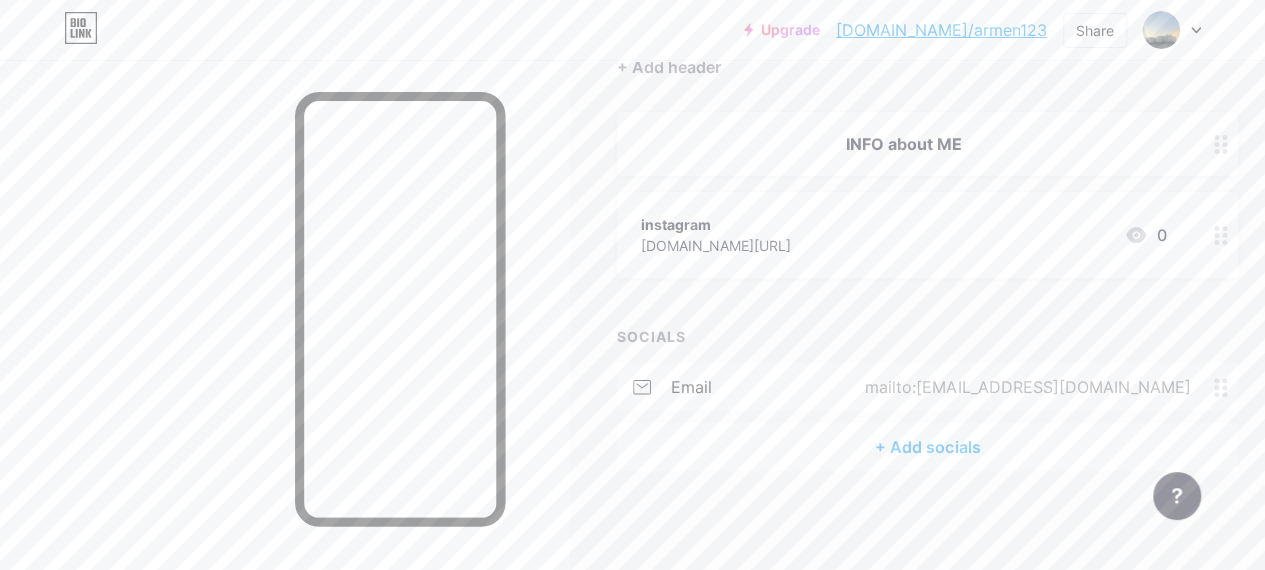 click on "+ Add socials" at bounding box center [927, 447] 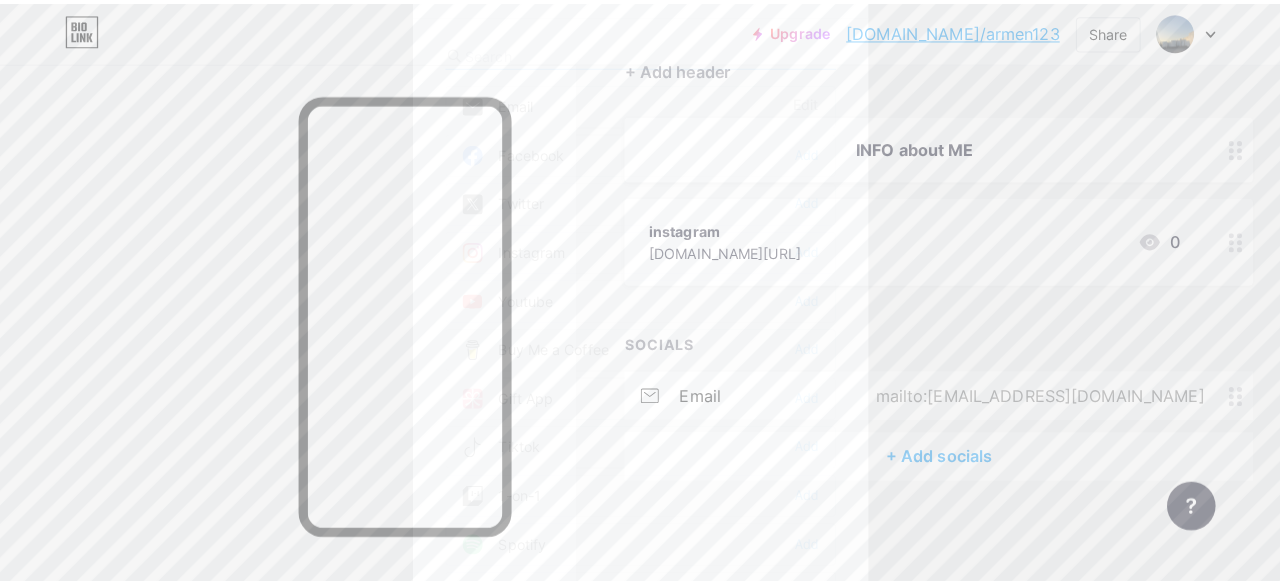 scroll, scrollTop: 188, scrollLeft: 0, axis: vertical 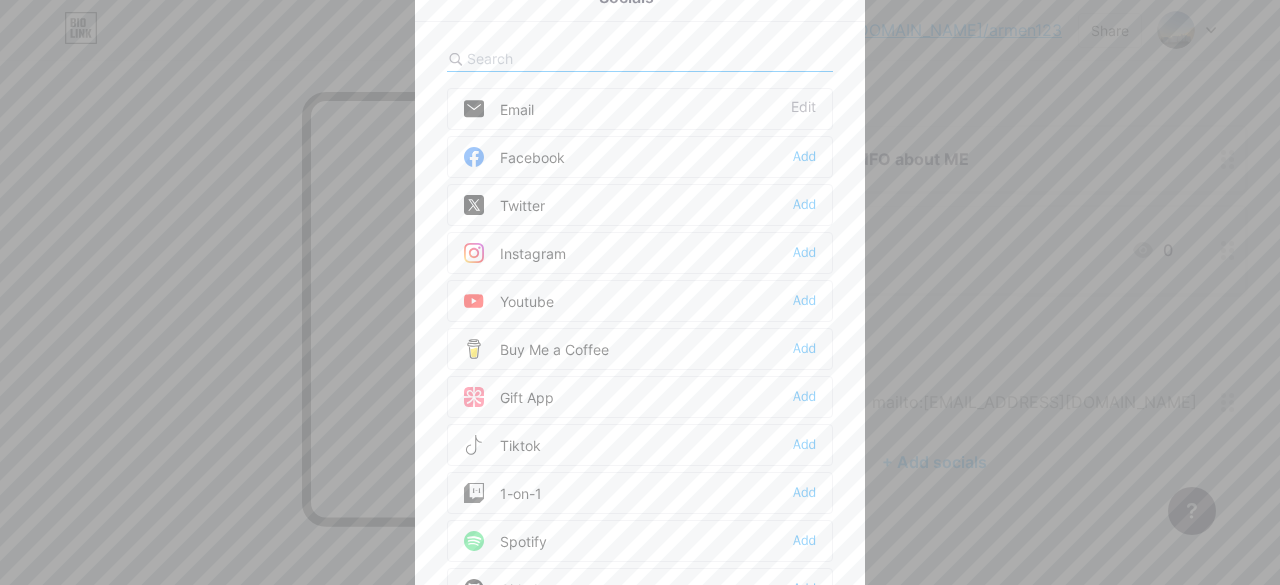 click on "Email
Edit
Facebook
Add
Twitter
Add
Instagram
Add
Youtube
Add
Buy Me a Coffee
Add
Gift App
Add
Tiktok
Add
1-on-1
Add
Spotify
Add
Github
Add
Behance
Add
Dribbble
Add
Discord
Add
Medium
Add
Reddit
Add
Sound Cloud
Add
Bandcamp
Add
Linkedin
Add
Clubhouse
Add
Substack
Add
Telegram
Add
Signal
Add" at bounding box center (640, 317) 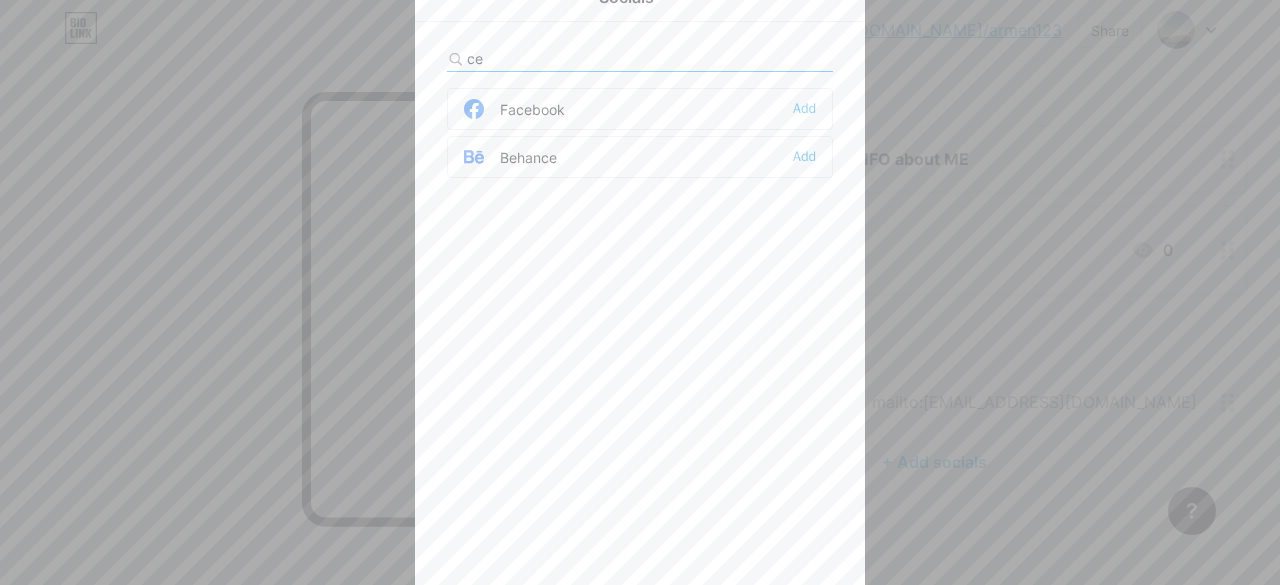 type on "c" 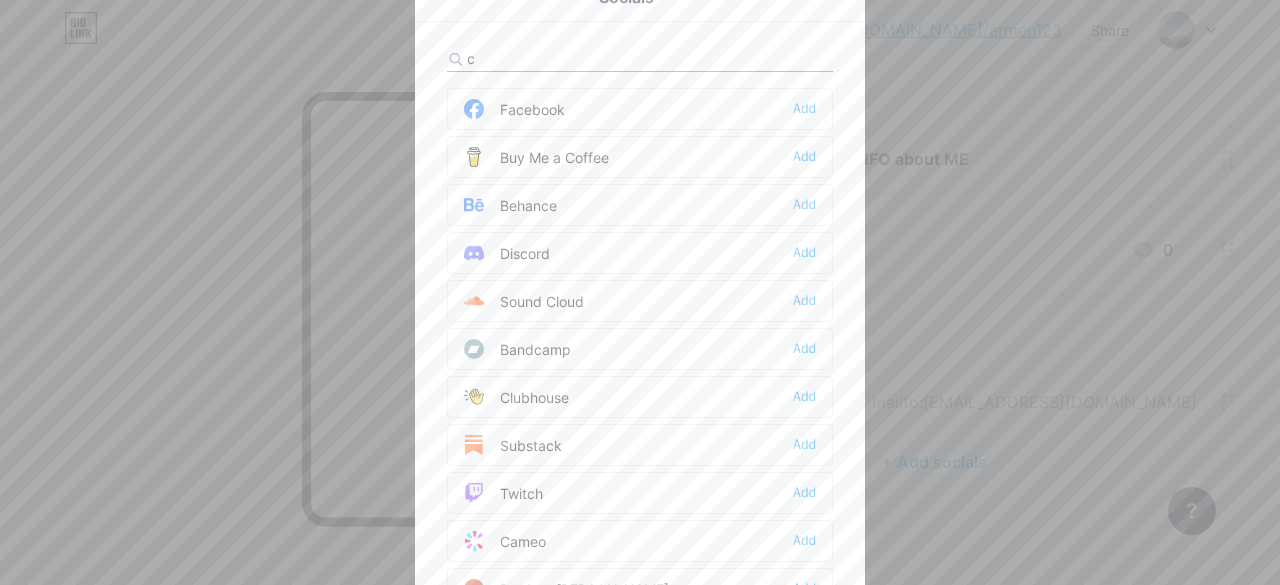 type 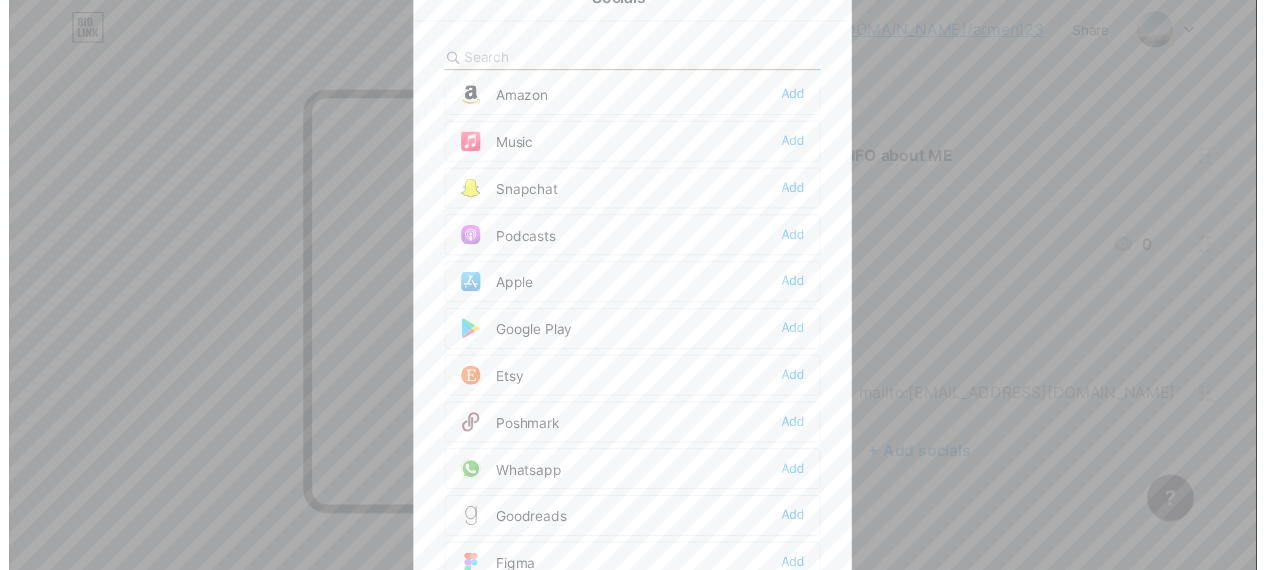 scroll, scrollTop: 1400, scrollLeft: 0, axis: vertical 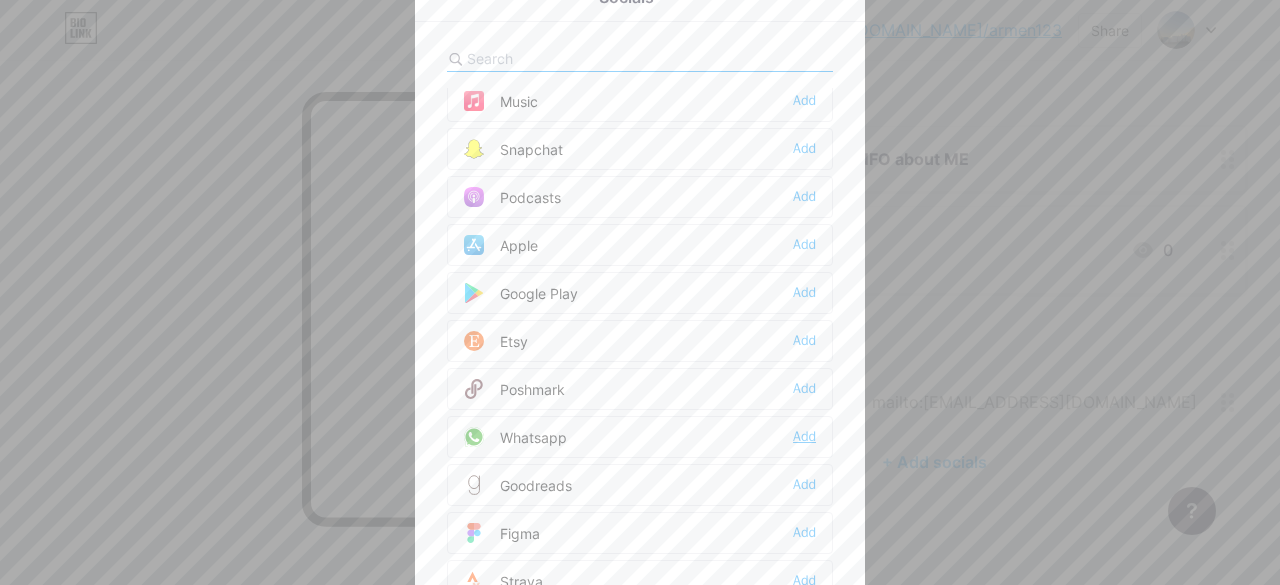 click on "Add" at bounding box center (804, 437) 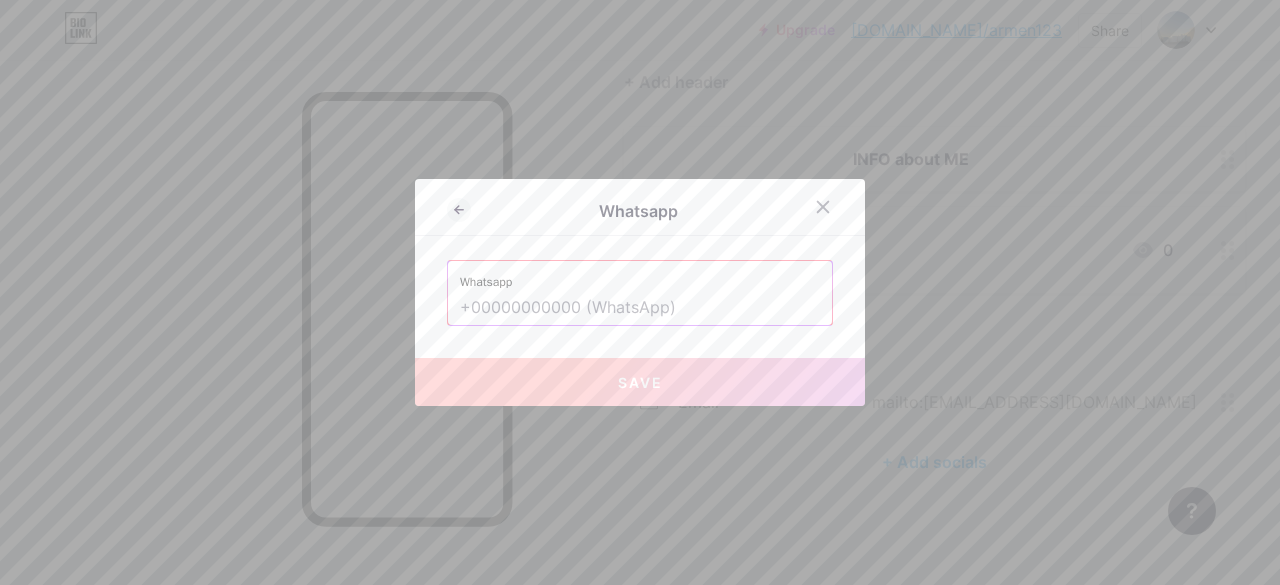 click at bounding box center (640, 308) 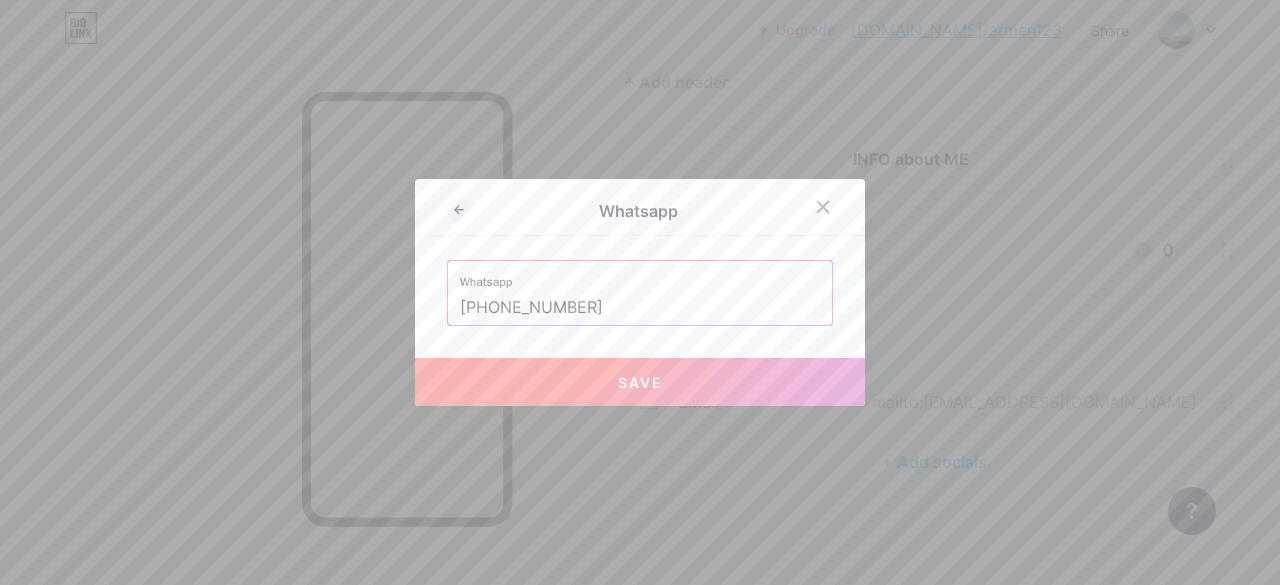 click on "Save" at bounding box center (640, 382) 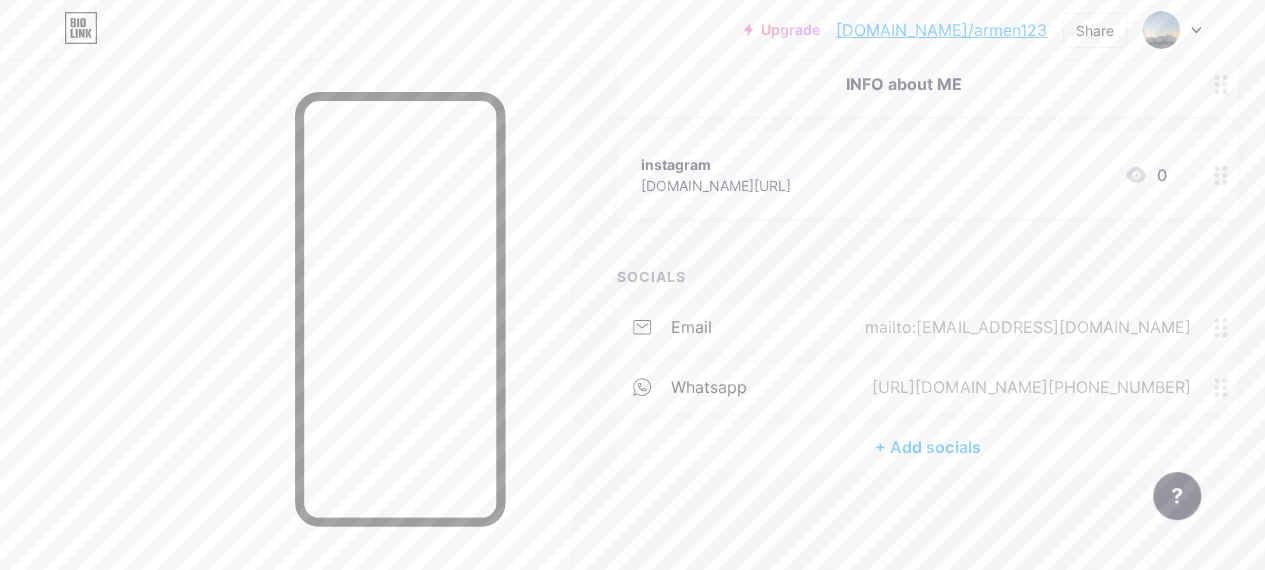 click on "+ Add socials" at bounding box center [927, 447] 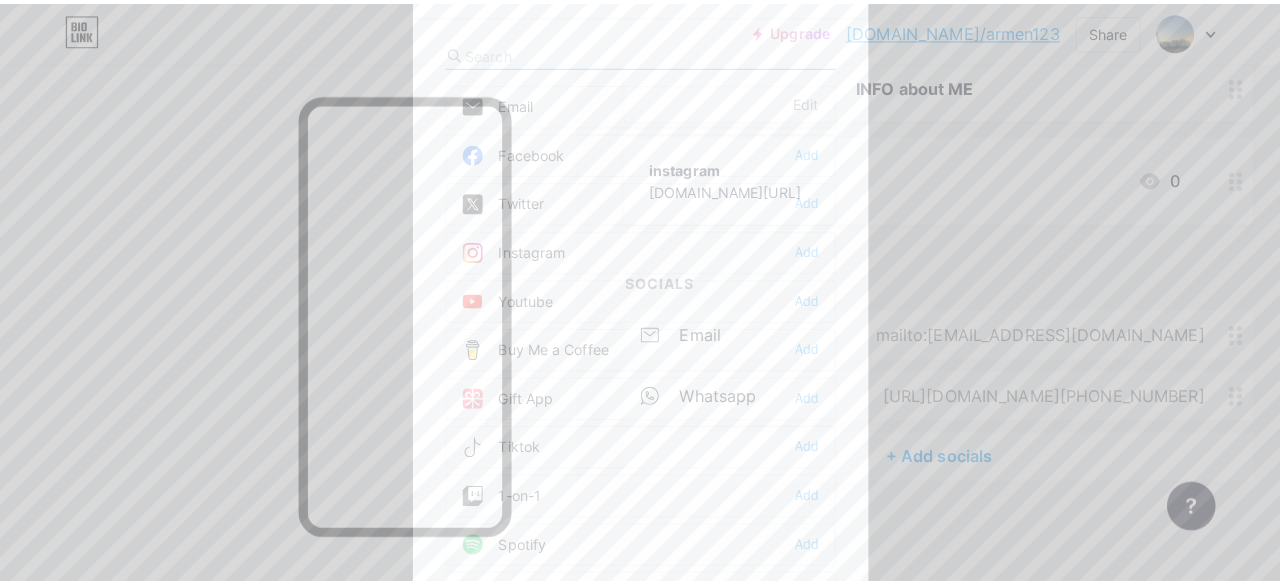 scroll, scrollTop: 248, scrollLeft: 0, axis: vertical 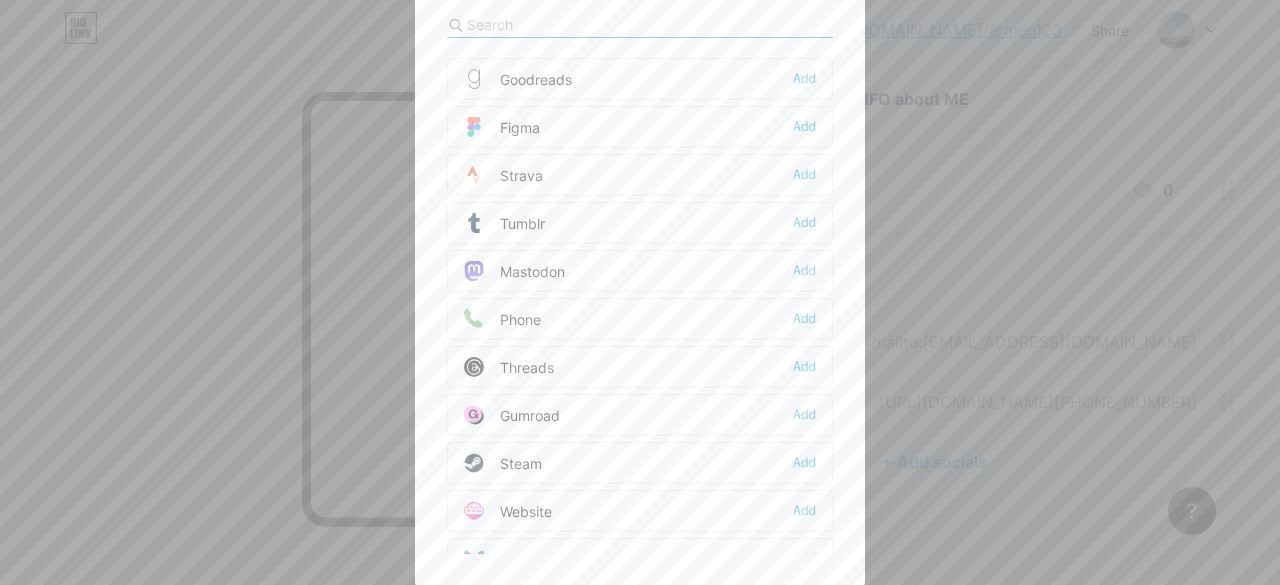 click on "Phone
Add" at bounding box center (640, 319) 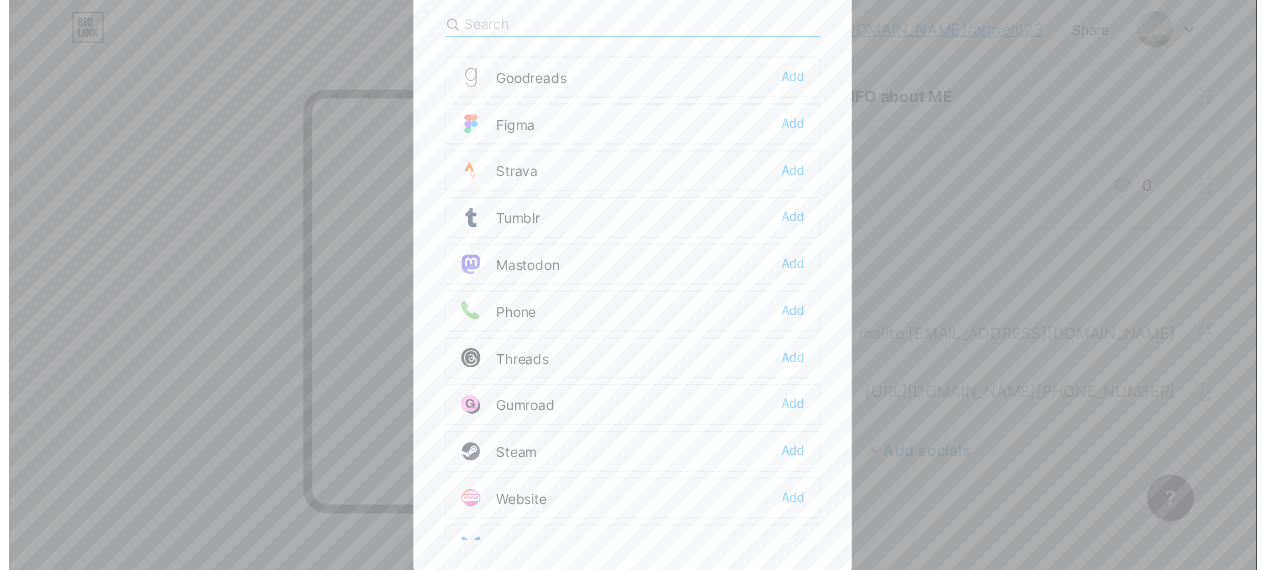 scroll, scrollTop: 0, scrollLeft: 0, axis: both 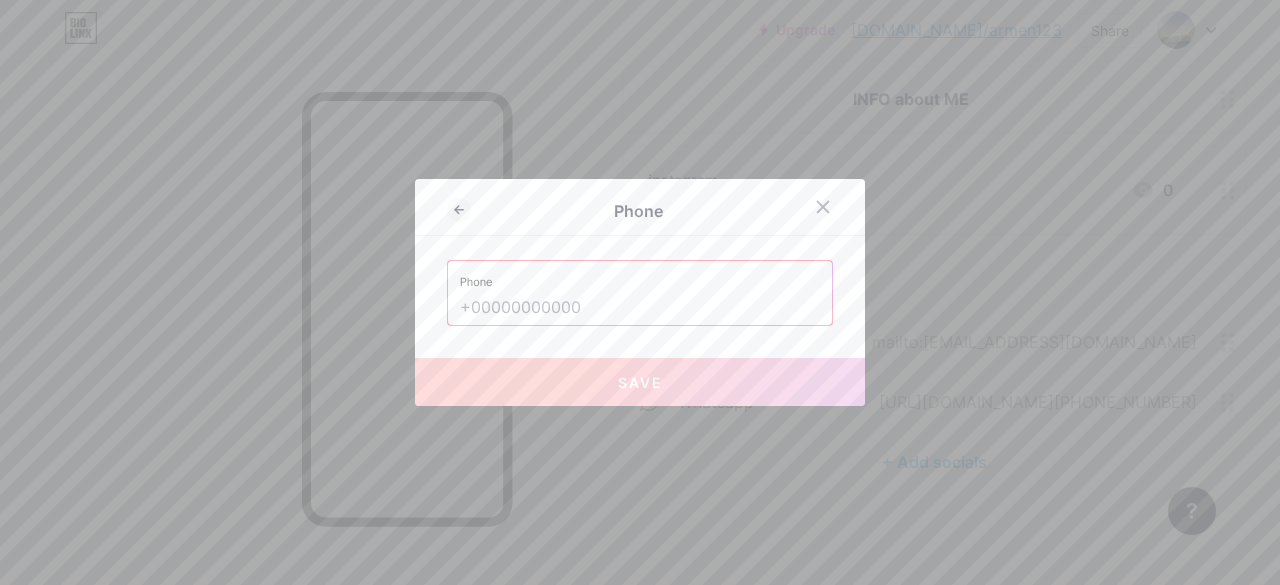click at bounding box center (640, 308) 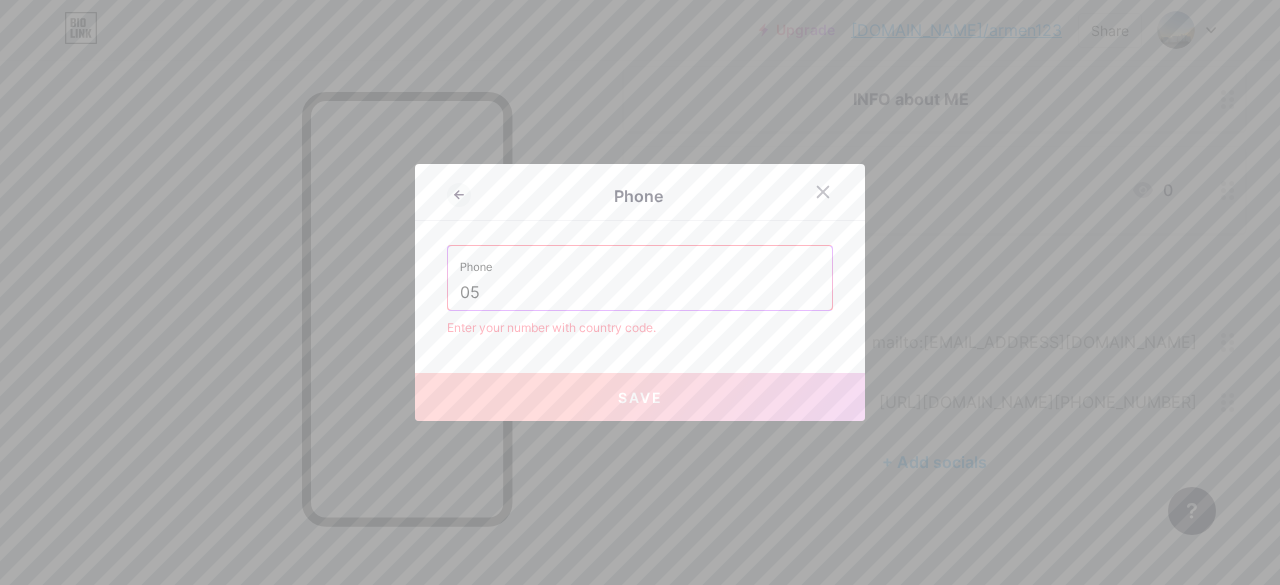 type on "0" 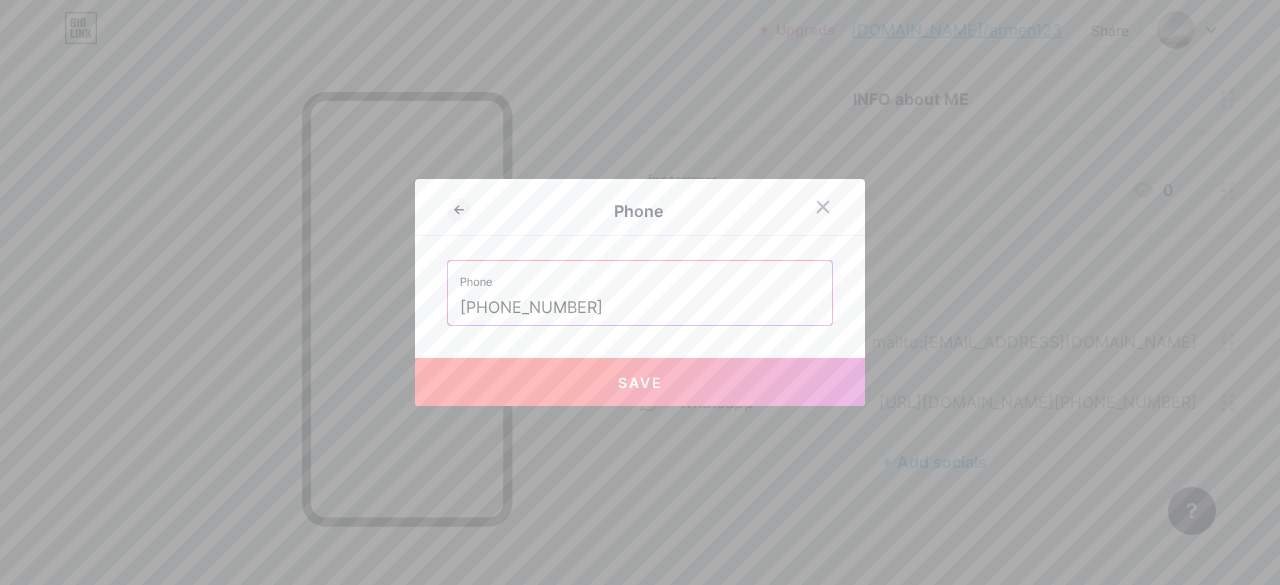 click on "Save" at bounding box center (640, 382) 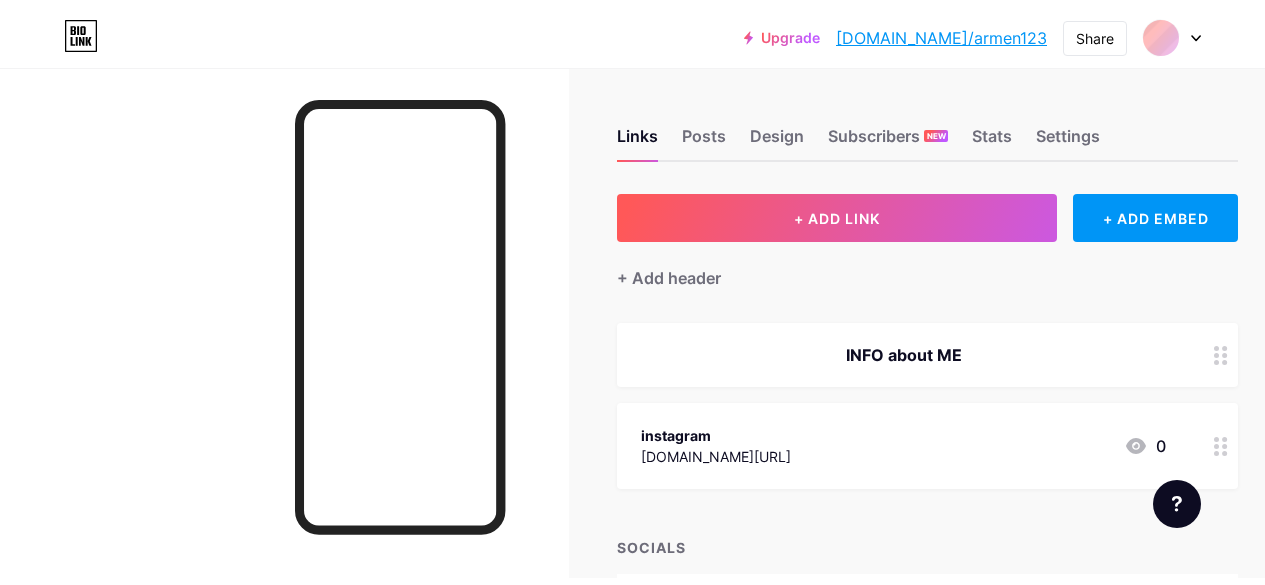scroll, scrollTop: 0, scrollLeft: 0, axis: both 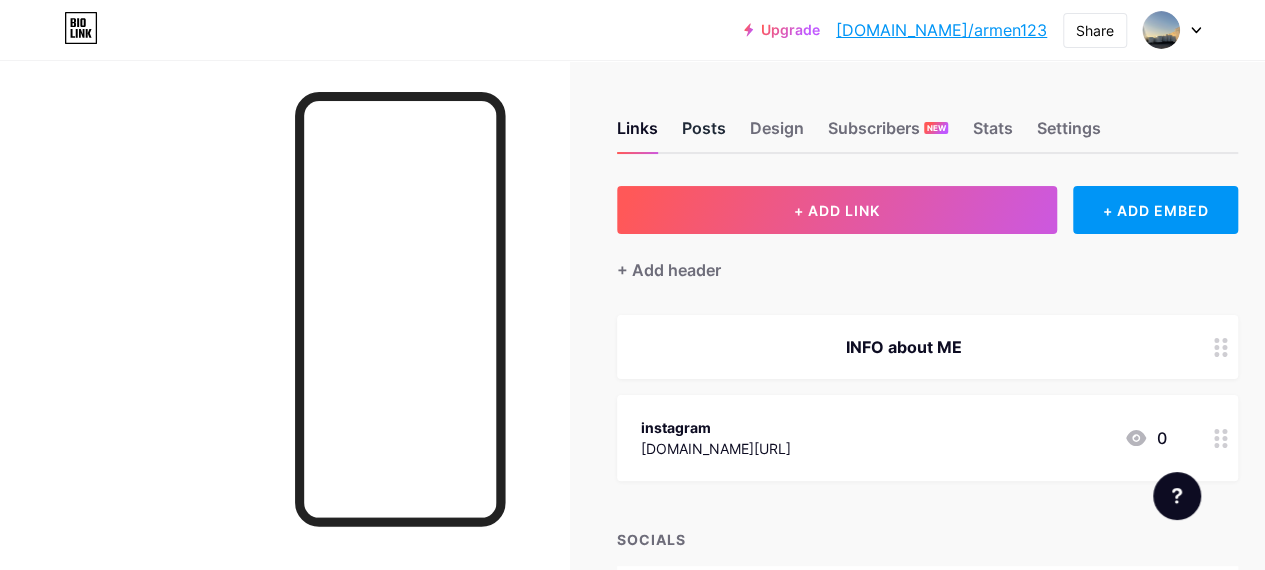 click on "Posts" at bounding box center (704, 134) 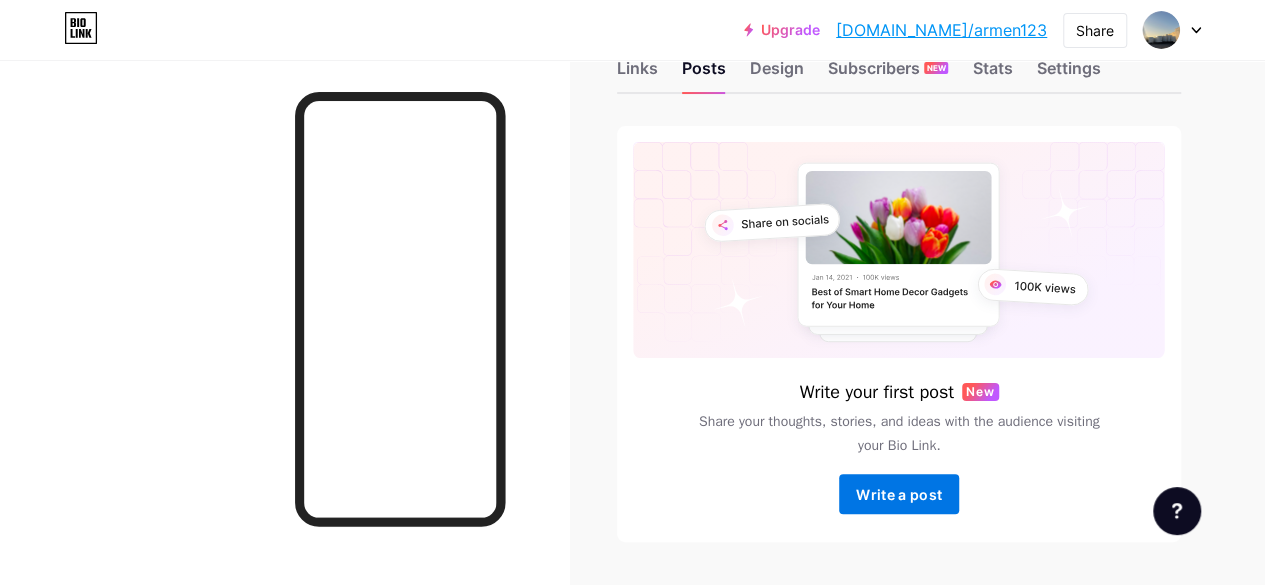 scroll, scrollTop: 0, scrollLeft: 0, axis: both 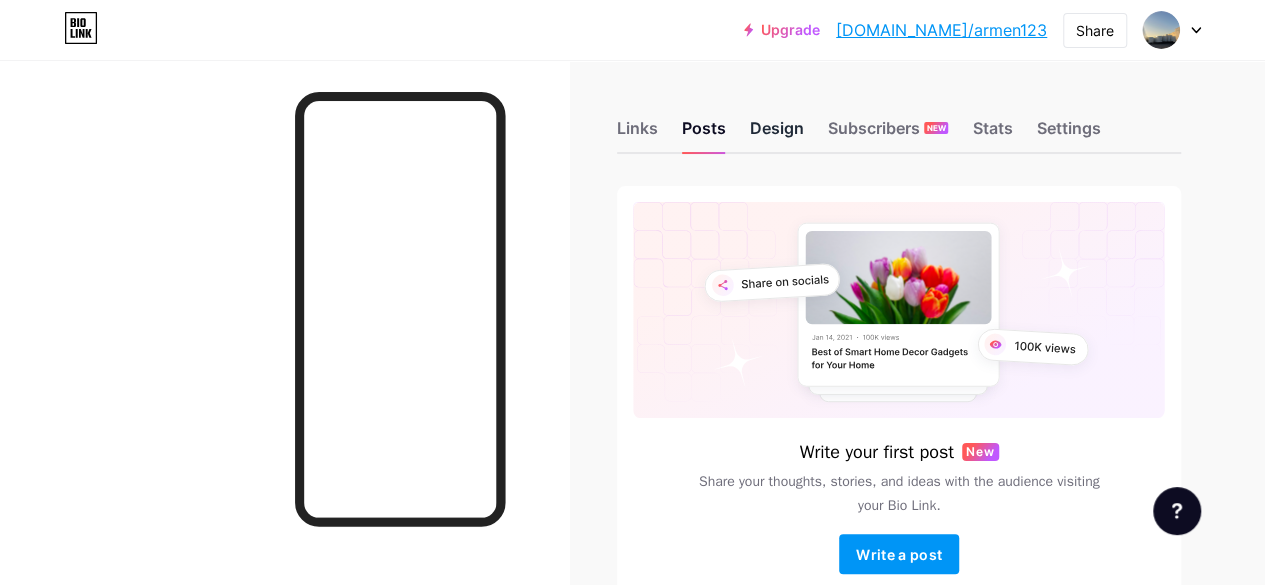 click on "Design" at bounding box center [777, 134] 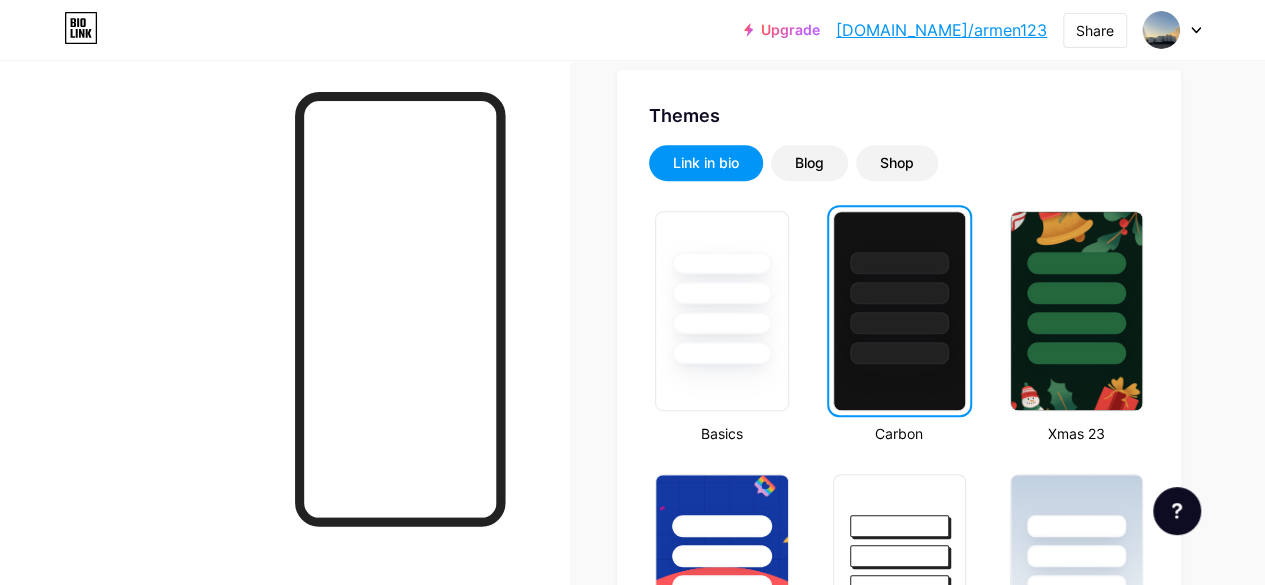 scroll, scrollTop: 400, scrollLeft: 0, axis: vertical 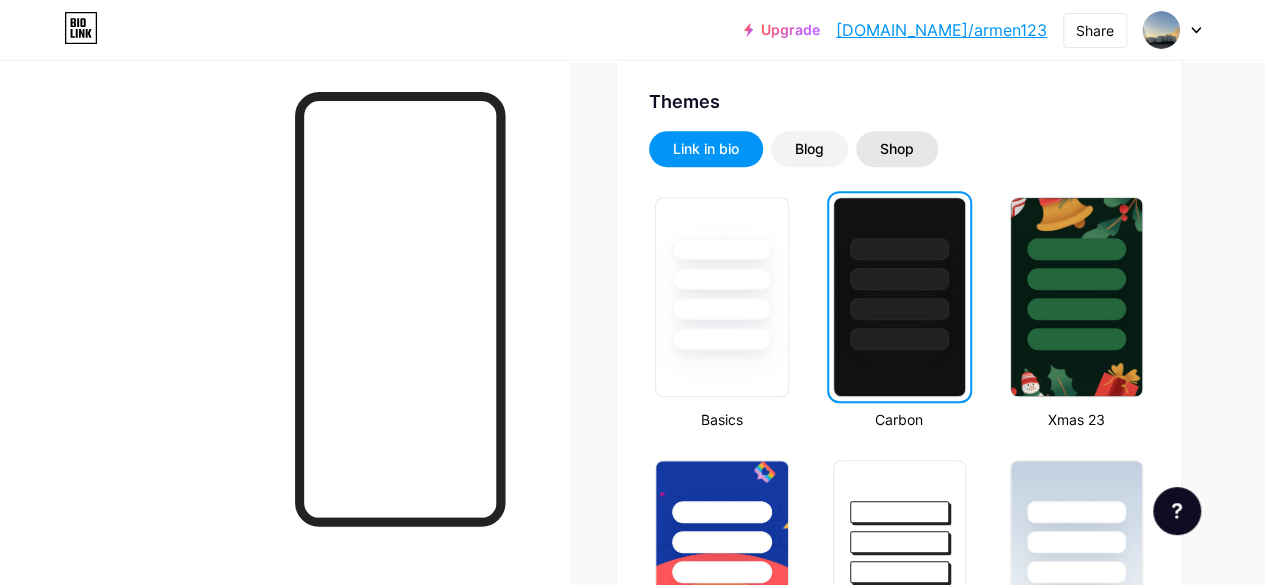 click on "Shop" at bounding box center [897, 149] 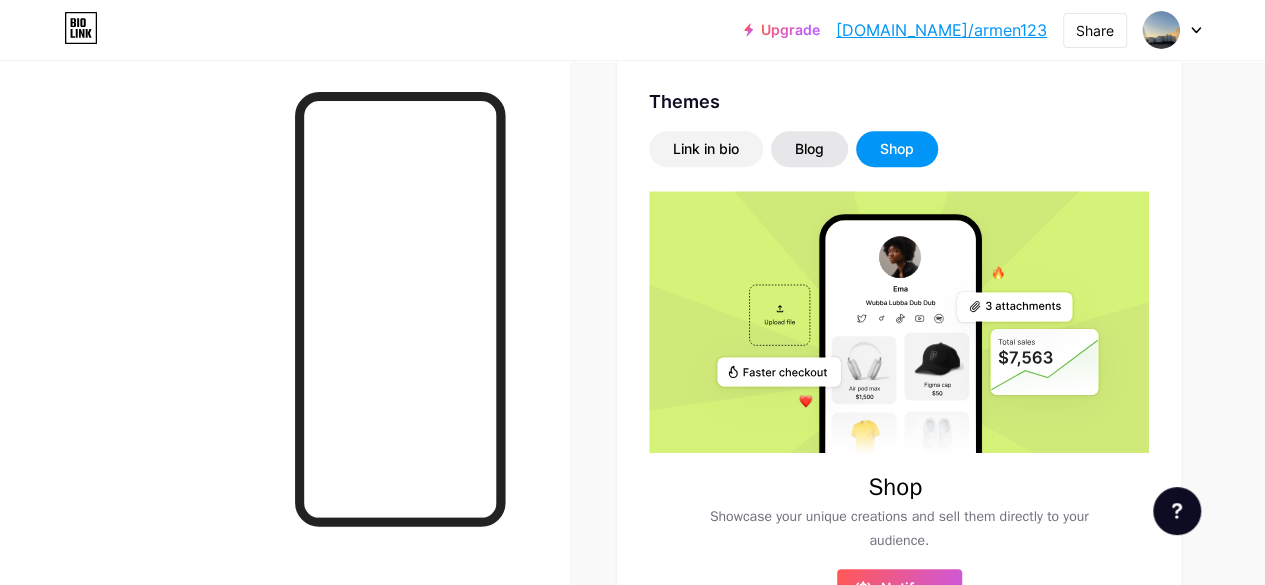 click on "Blog" at bounding box center [809, 149] 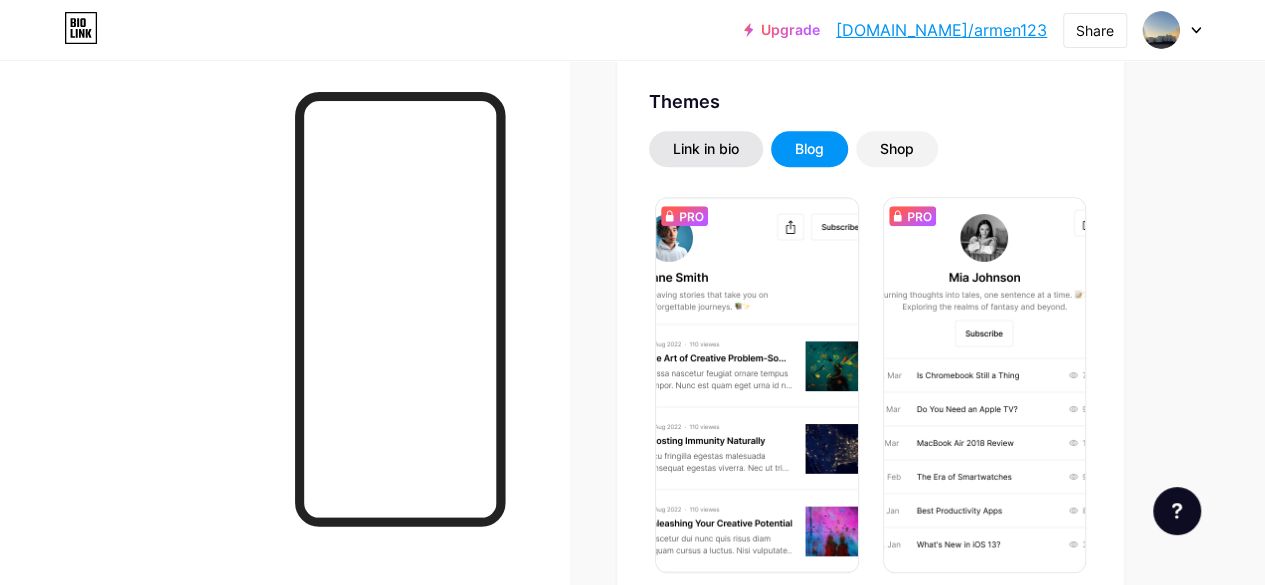 click on "Link in bio" at bounding box center (706, 149) 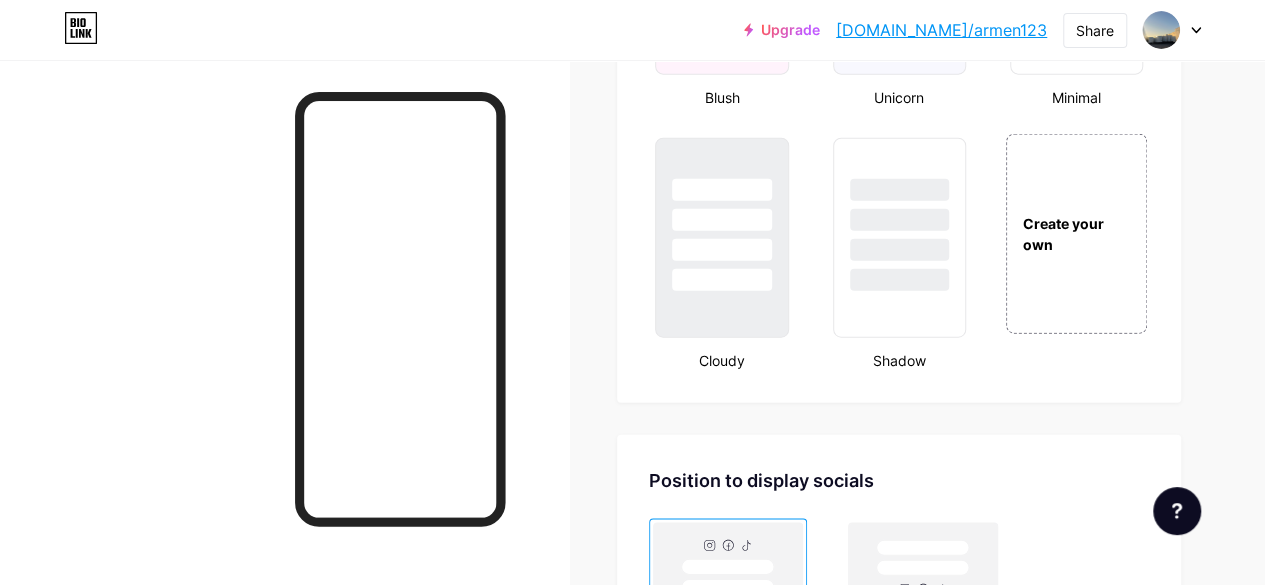 scroll, scrollTop: 2400, scrollLeft: 0, axis: vertical 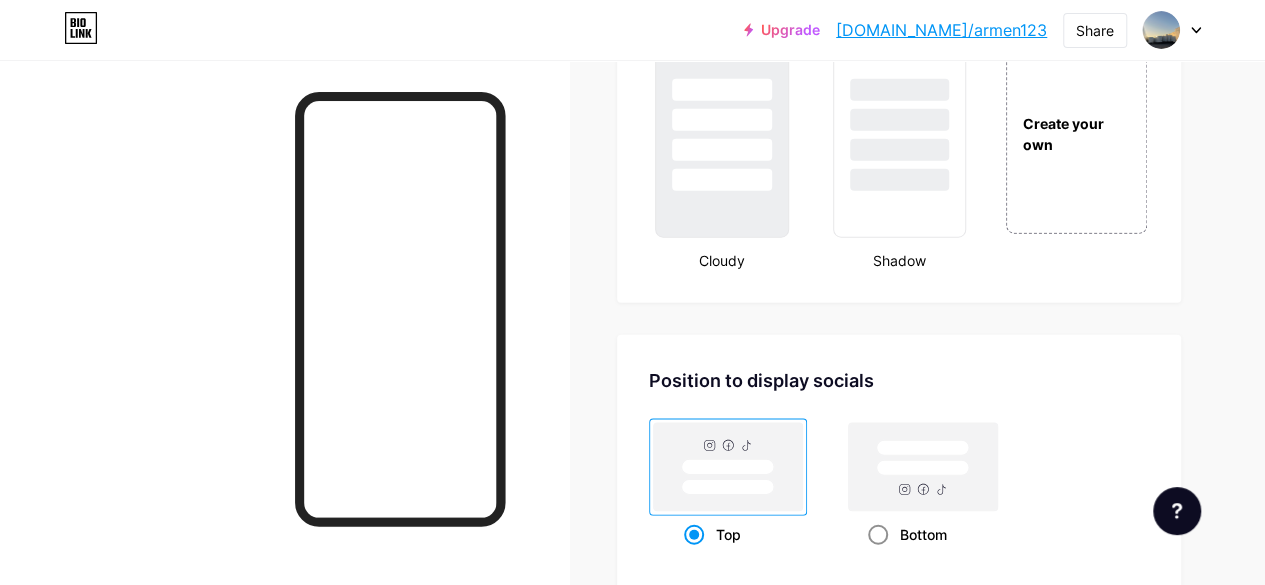click at bounding box center [878, 535] 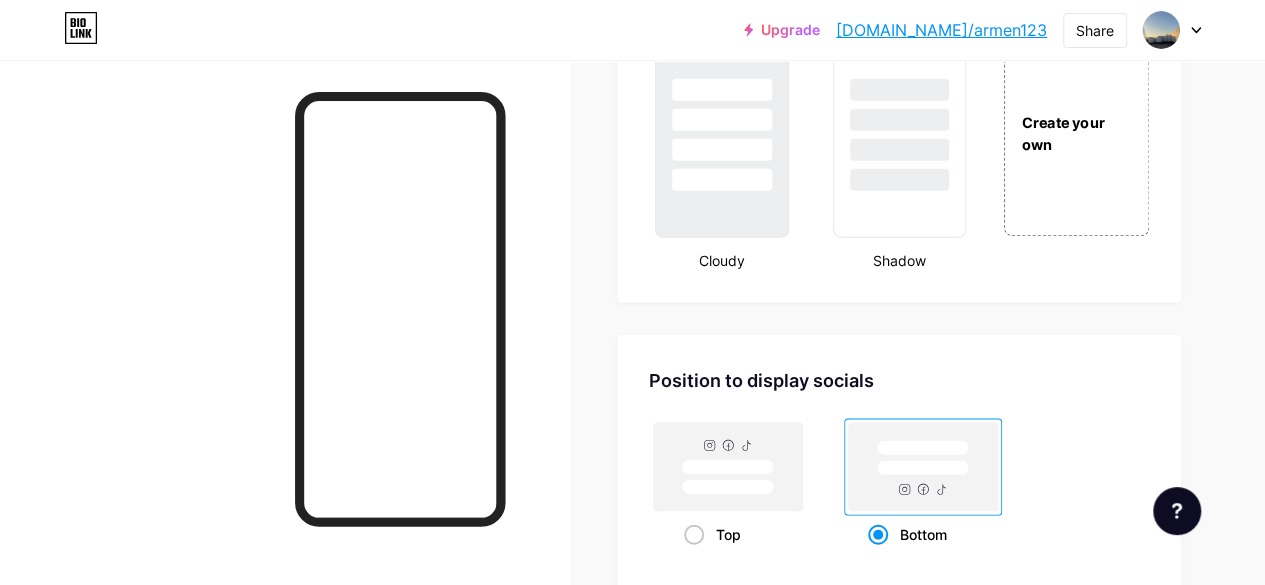 click on "Create your own" at bounding box center [1076, 133] 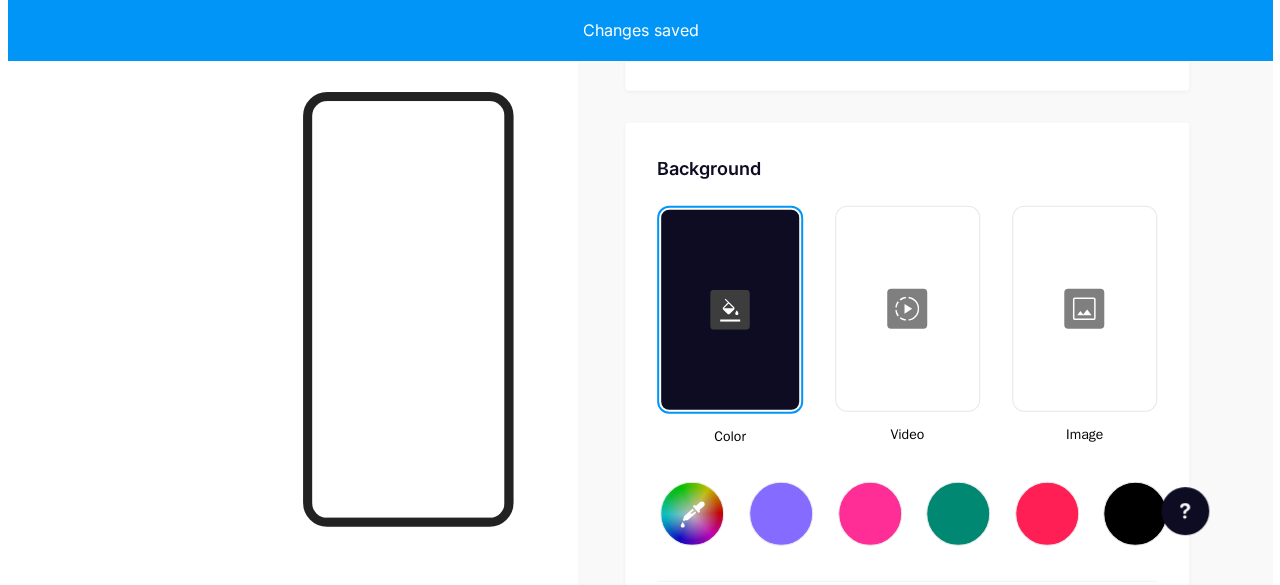 scroll, scrollTop: 2655, scrollLeft: 0, axis: vertical 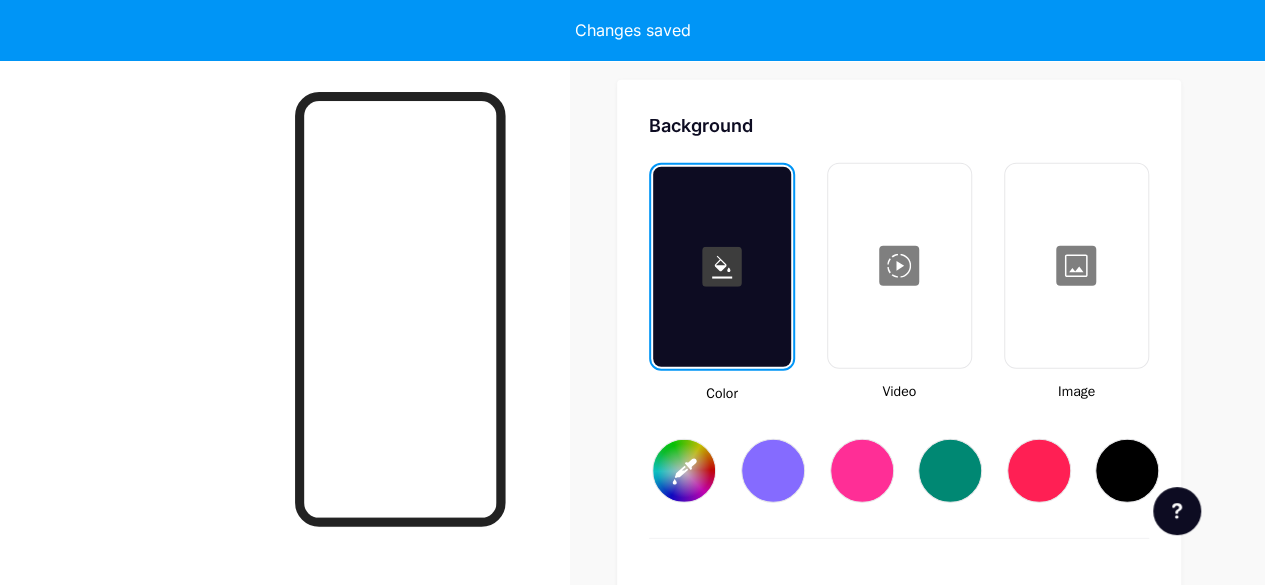 type on "#ffffff" 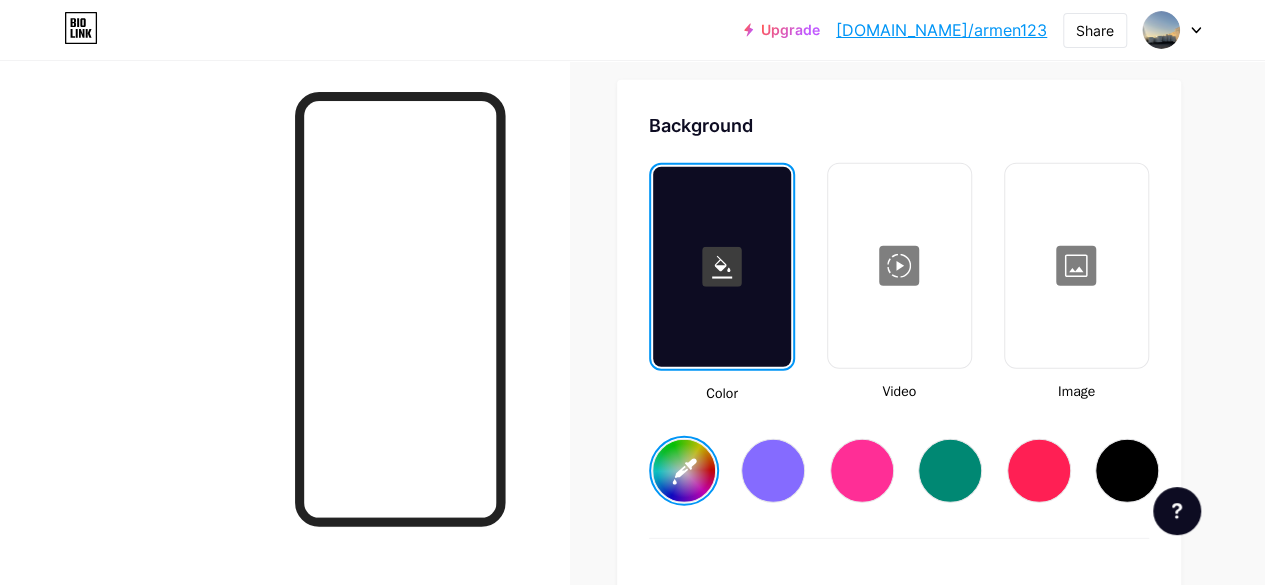 click at bounding box center [721, 267] 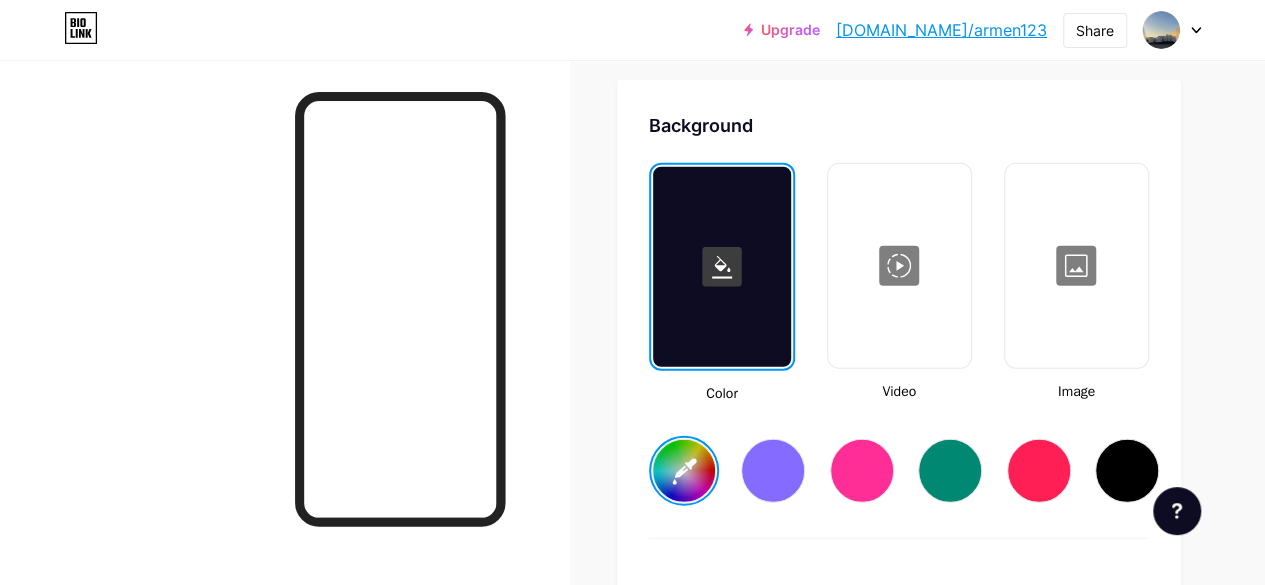click on "Background         Color           Video             Image           #17115f     Button       #000000   Font   Inter Poppins EB Garamond TEKO BALSAMIQ SANS Kite One PT Sans Quicksand DM Sans     #000000   Changes saved" at bounding box center [899, 704] 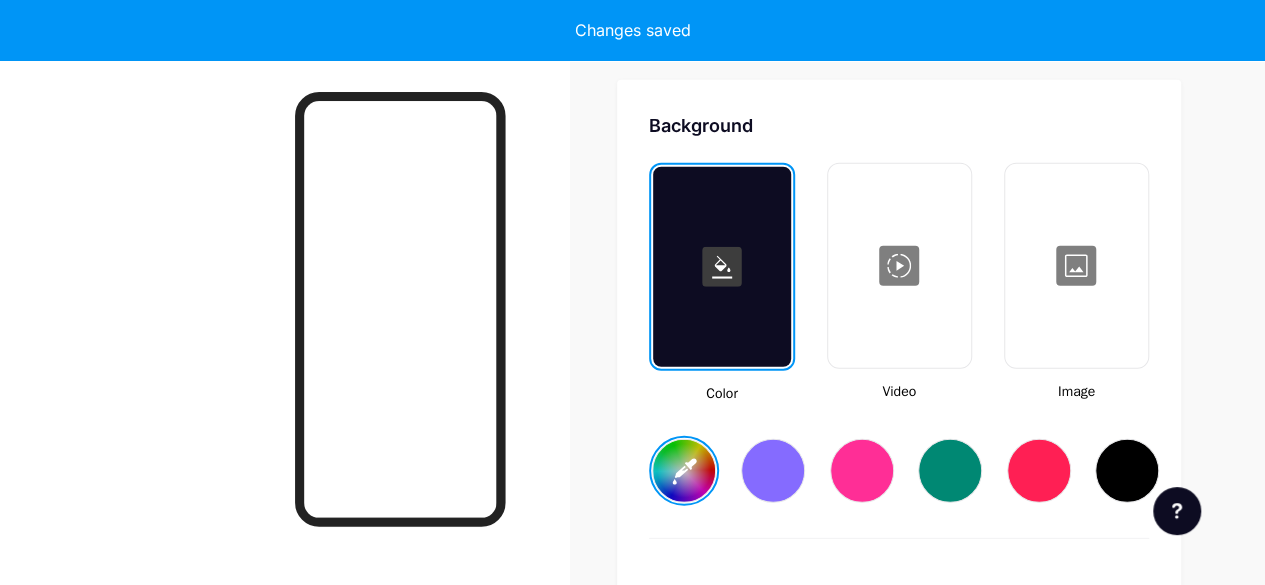 type on "#17115f" 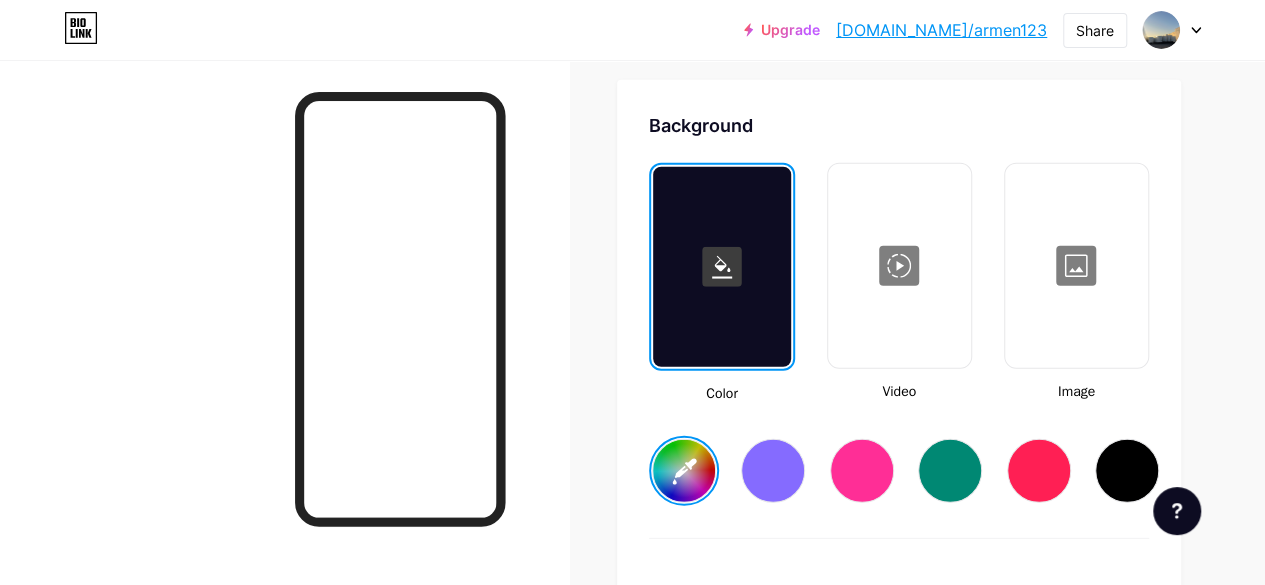 click at bounding box center (1076, 266) 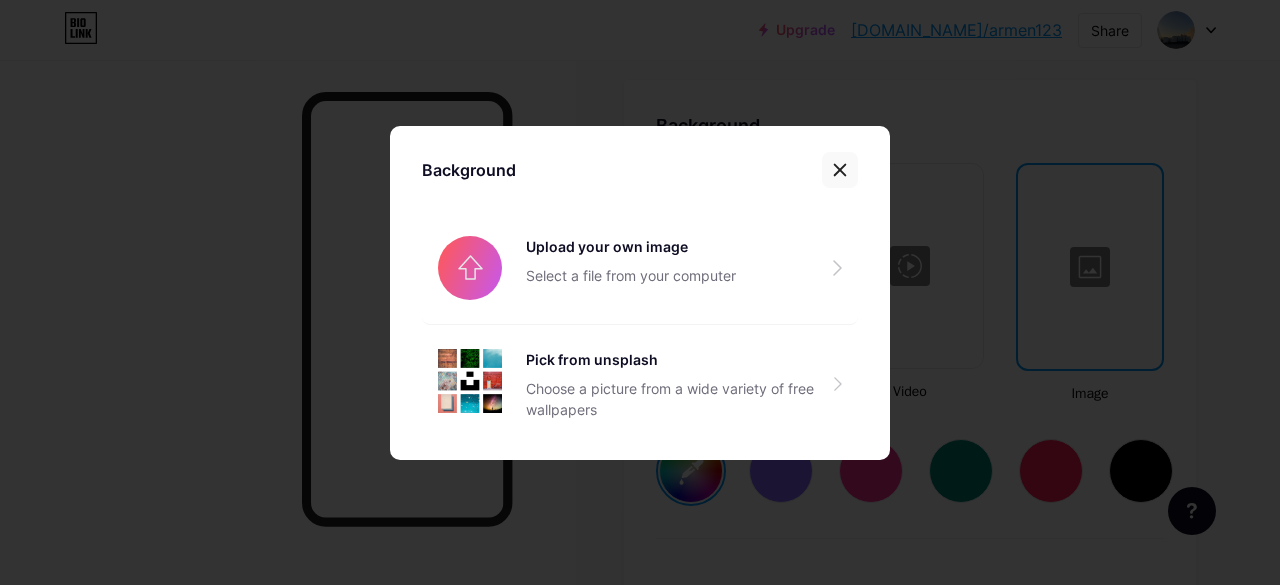click at bounding box center (840, 170) 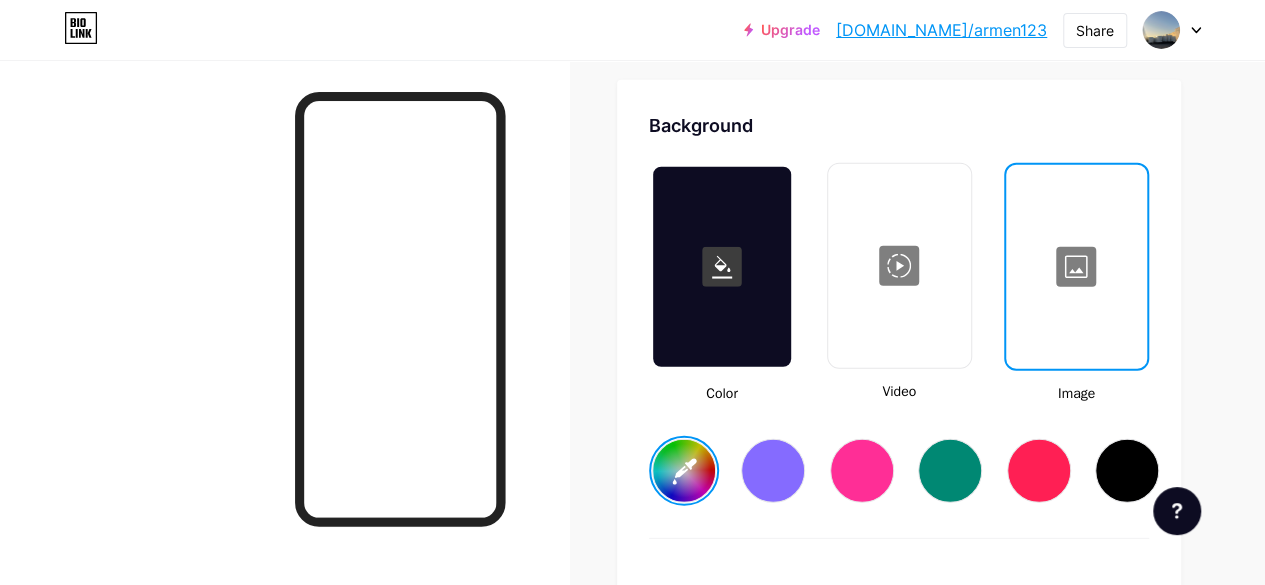 click at bounding box center (899, 266) 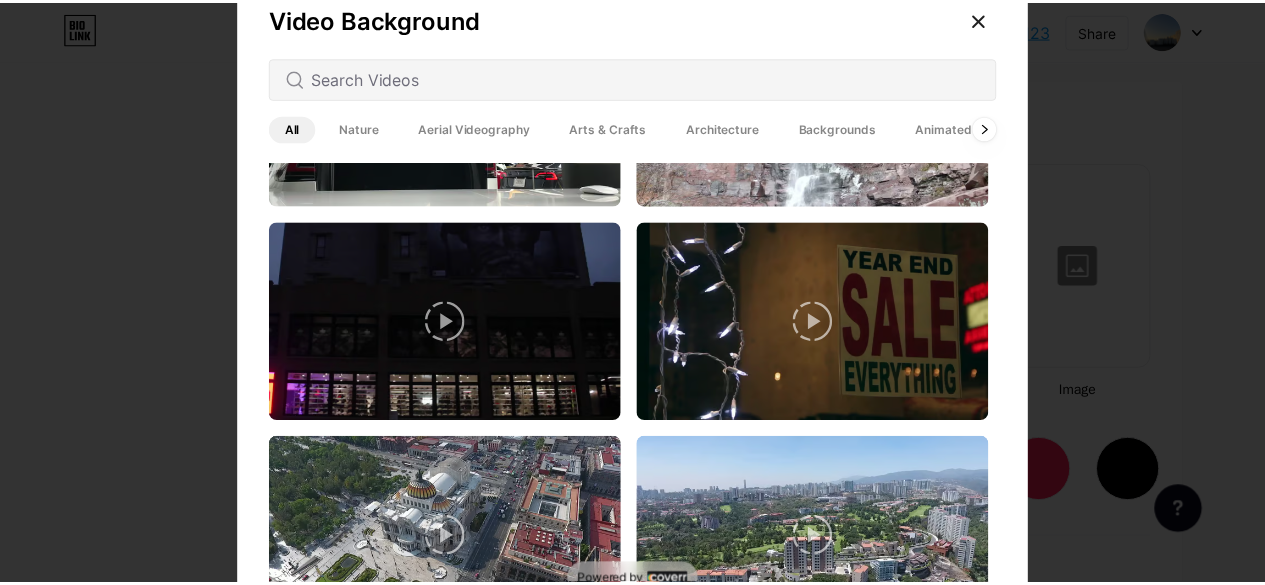 scroll, scrollTop: 400, scrollLeft: 0, axis: vertical 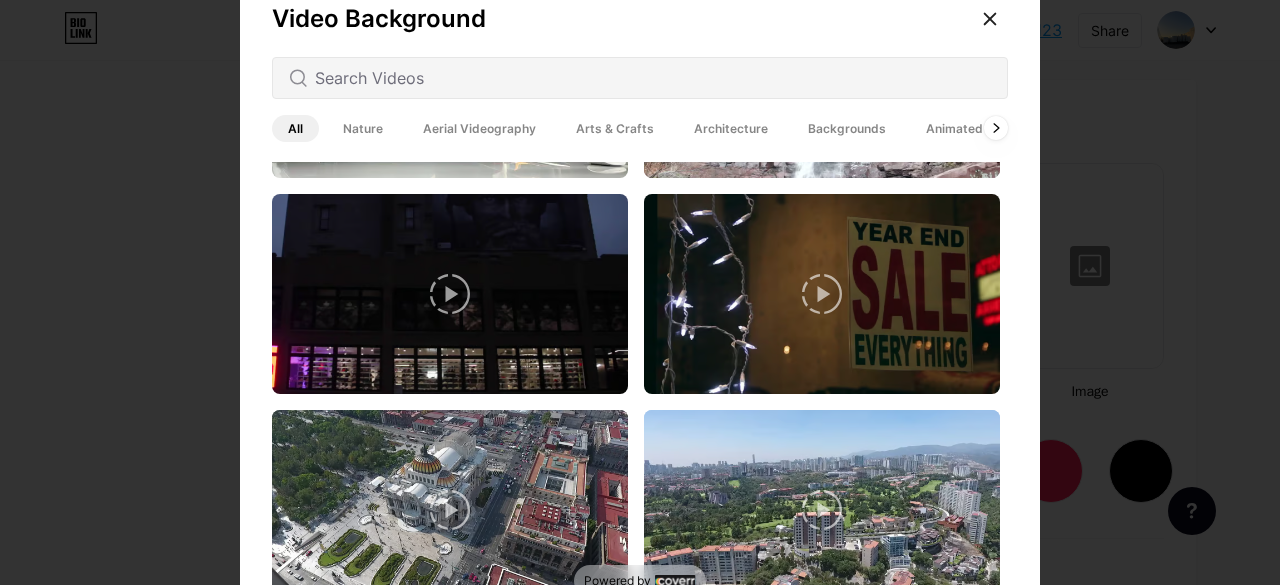 click 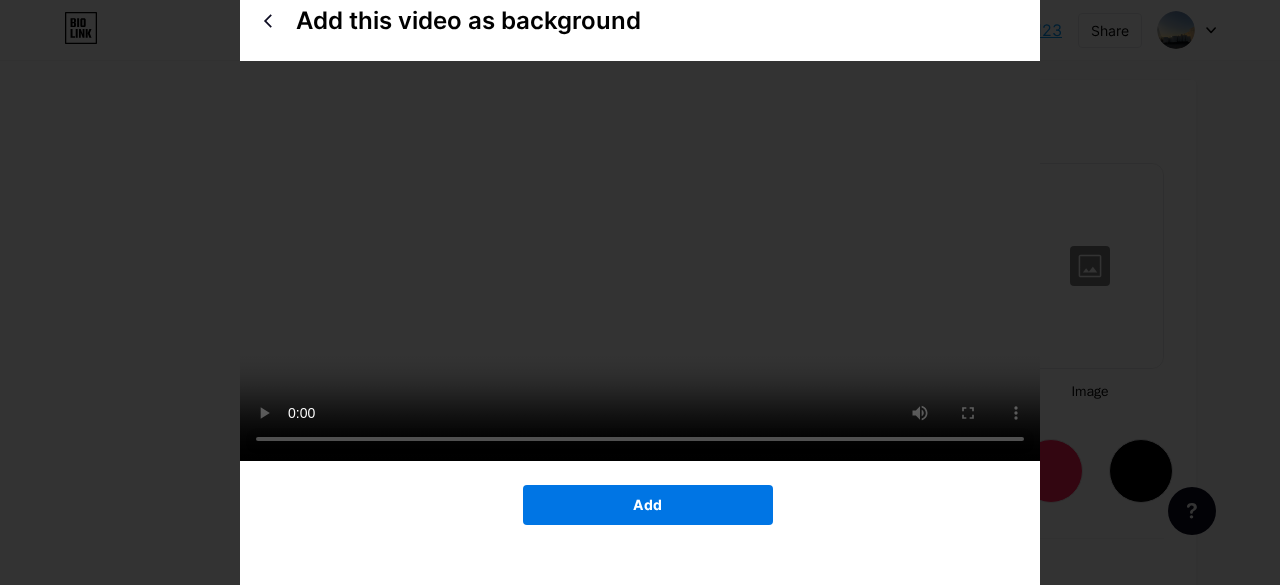 click on "Add" at bounding box center [648, 505] 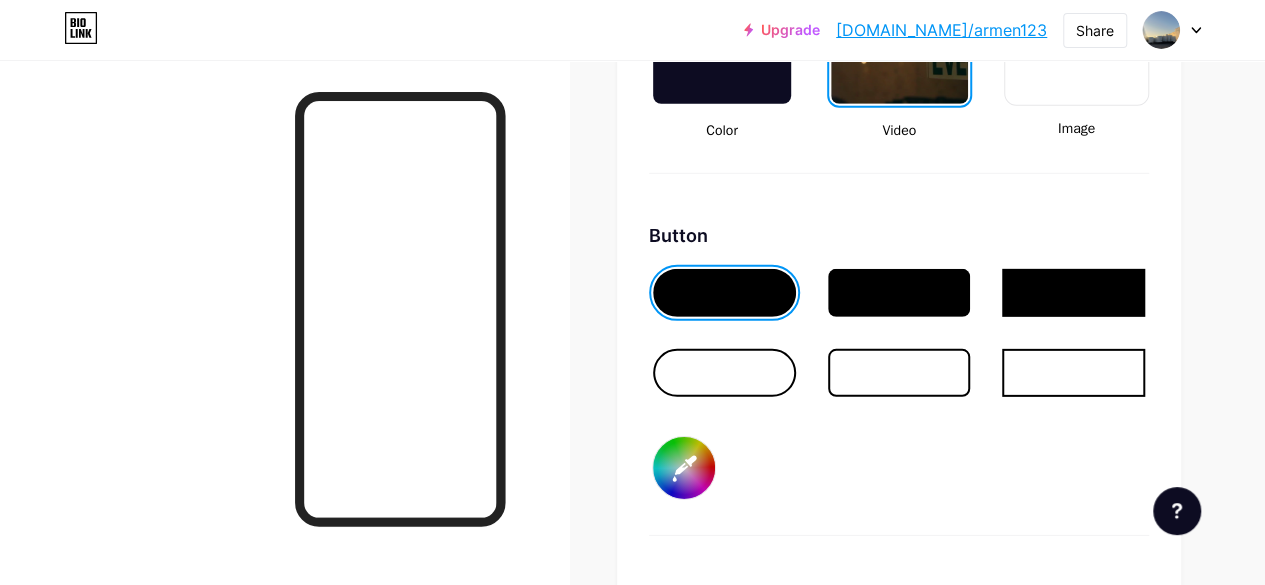 scroll, scrollTop: 2955, scrollLeft: 0, axis: vertical 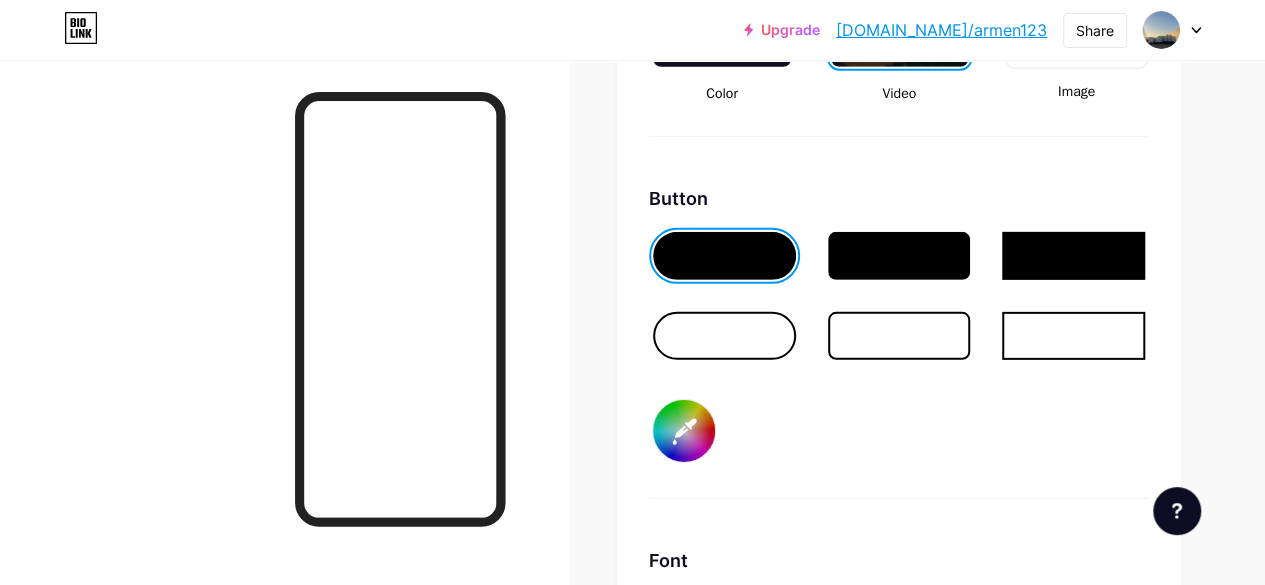 click at bounding box center (899, 256) 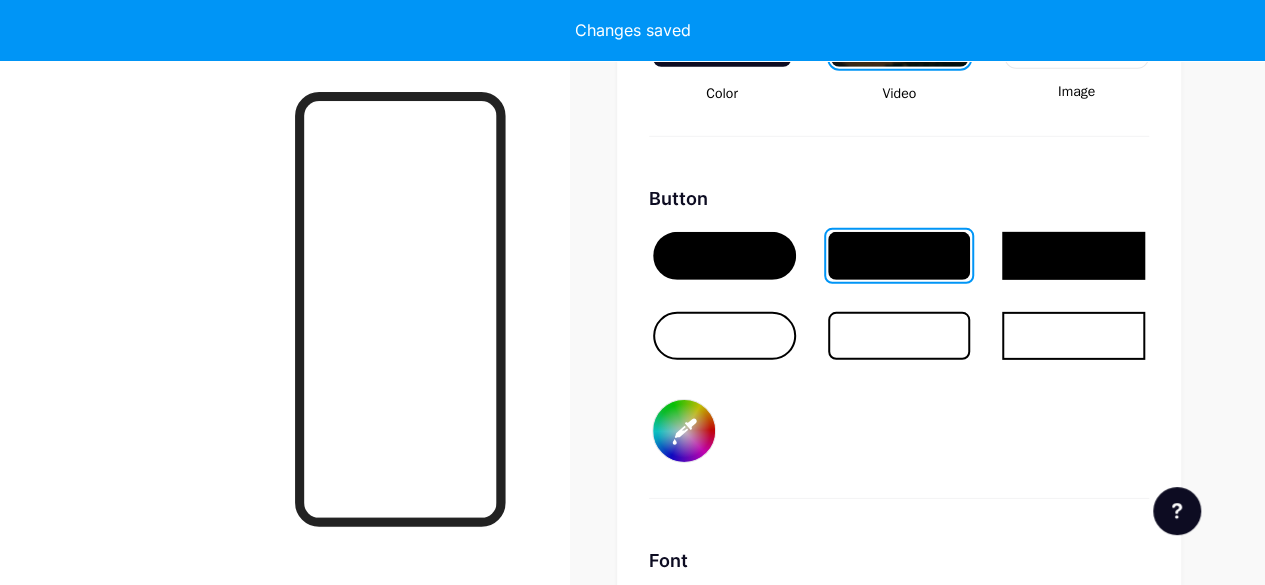 click at bounding box center [724, 336] 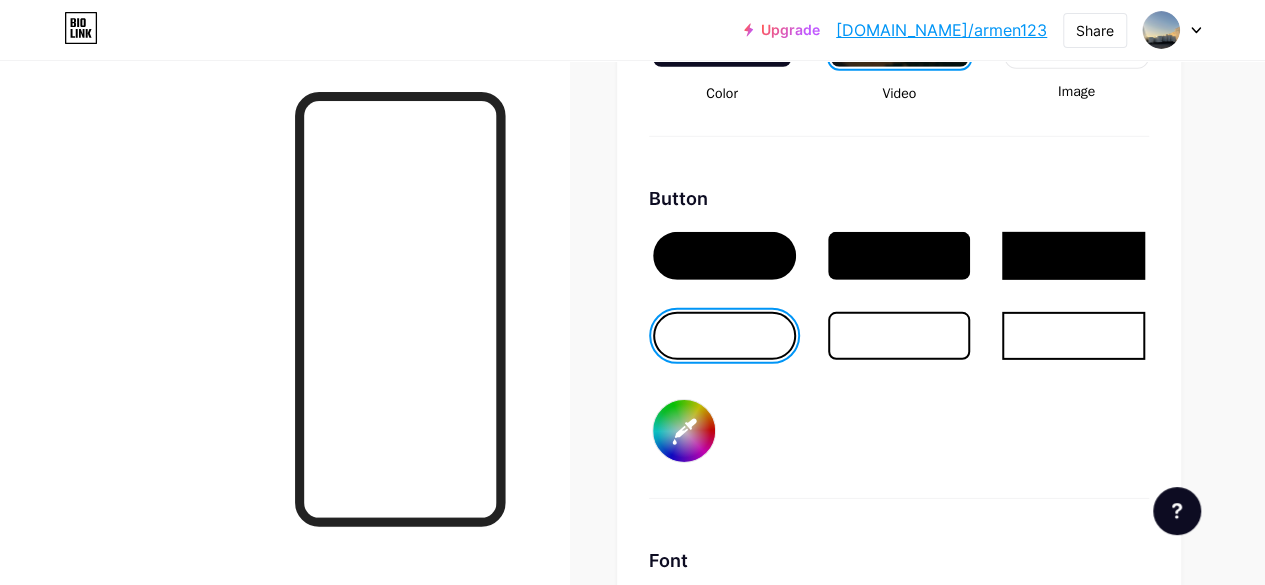 click on "#000000" at bounding box center (684, 431) 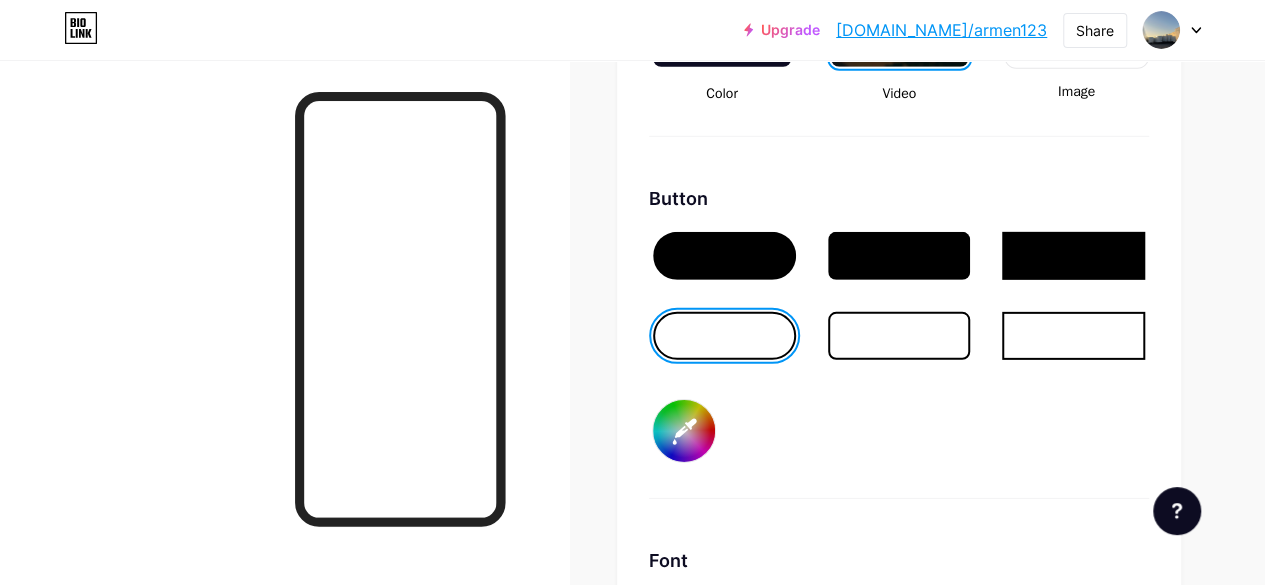 type on "#ffffff" 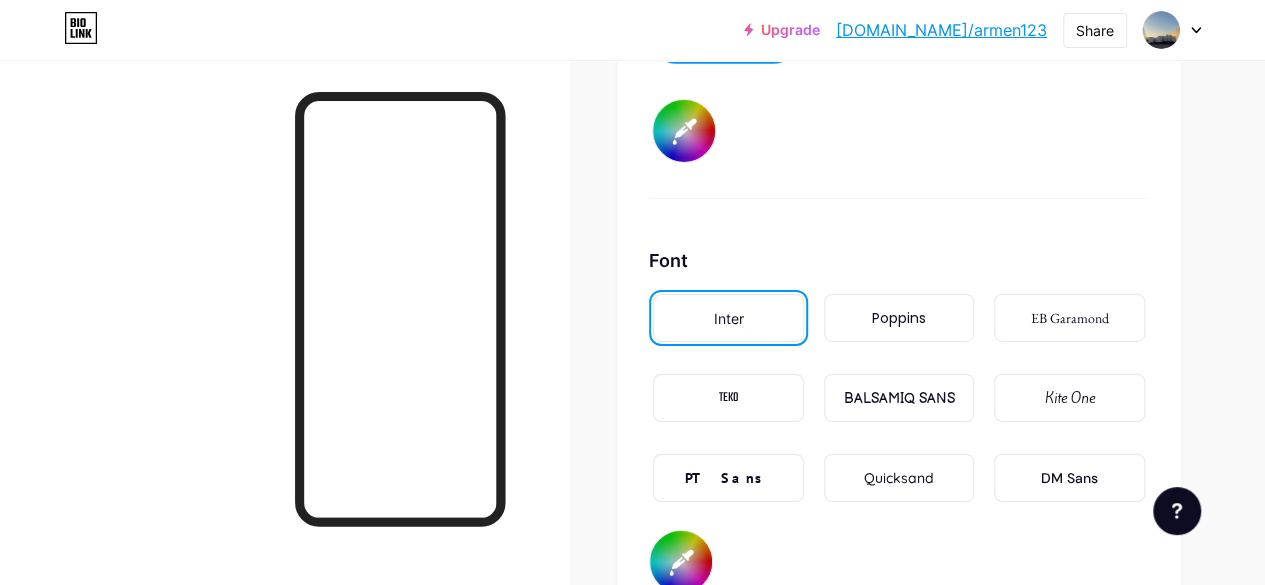 scroll, scrollTop: 3355, scrollLeft: 0, axis: vertical 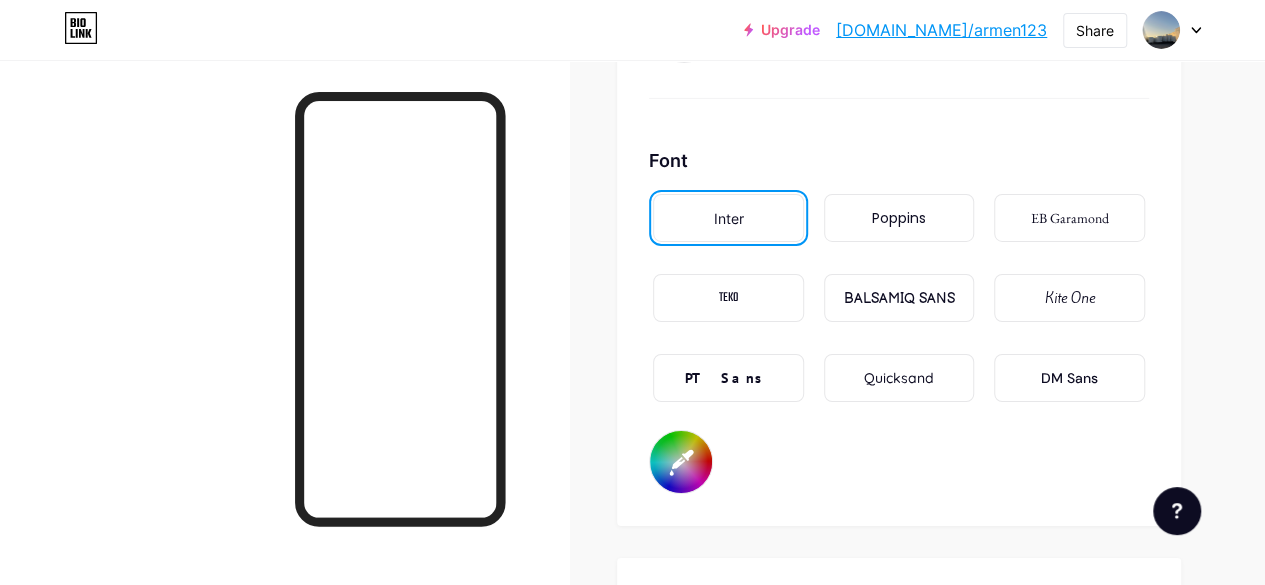 click on "BALSAMIQ SANS" at bounding box center [899, 298] 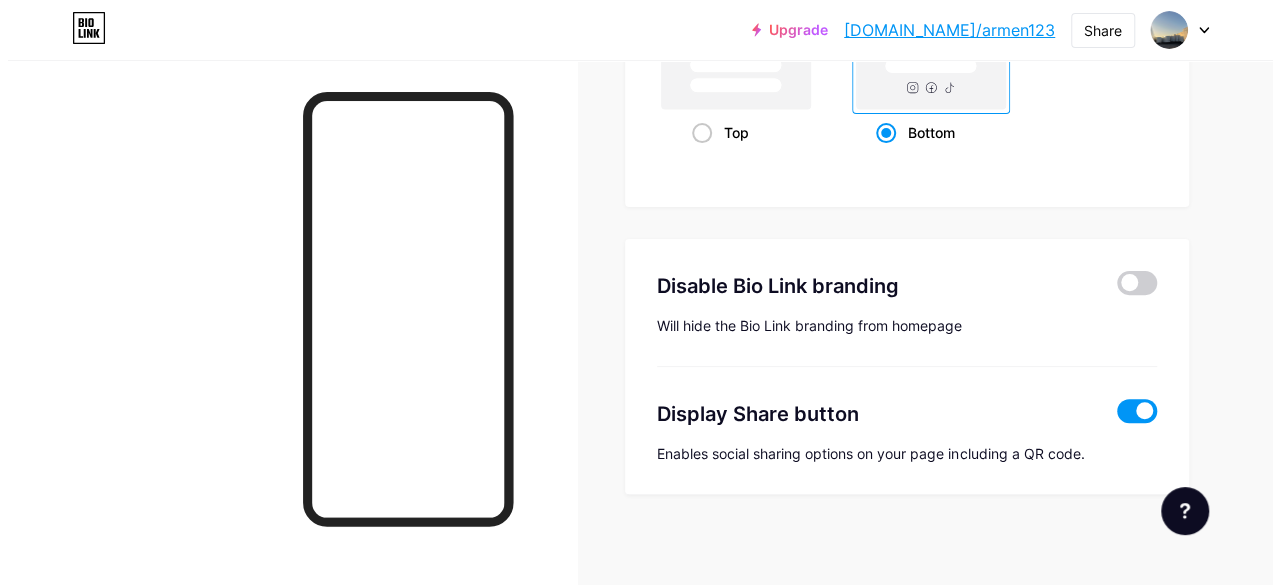 scroll, scrollTop: 3988, scrollLeft: 0, axis: vertical 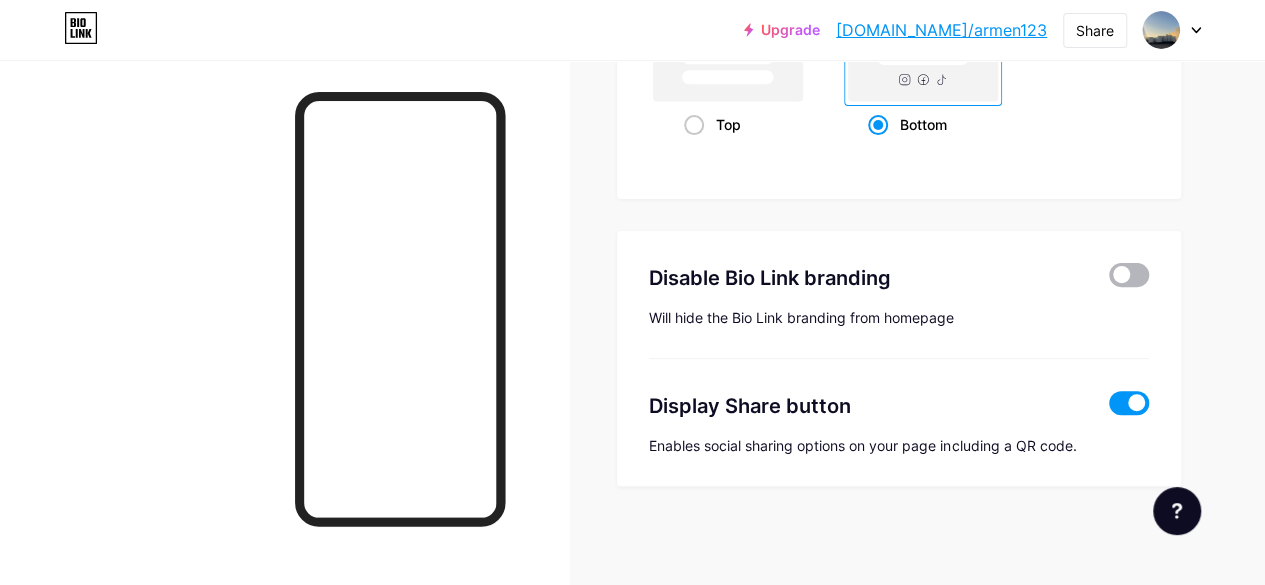 click at bounding box center [1129, 275] 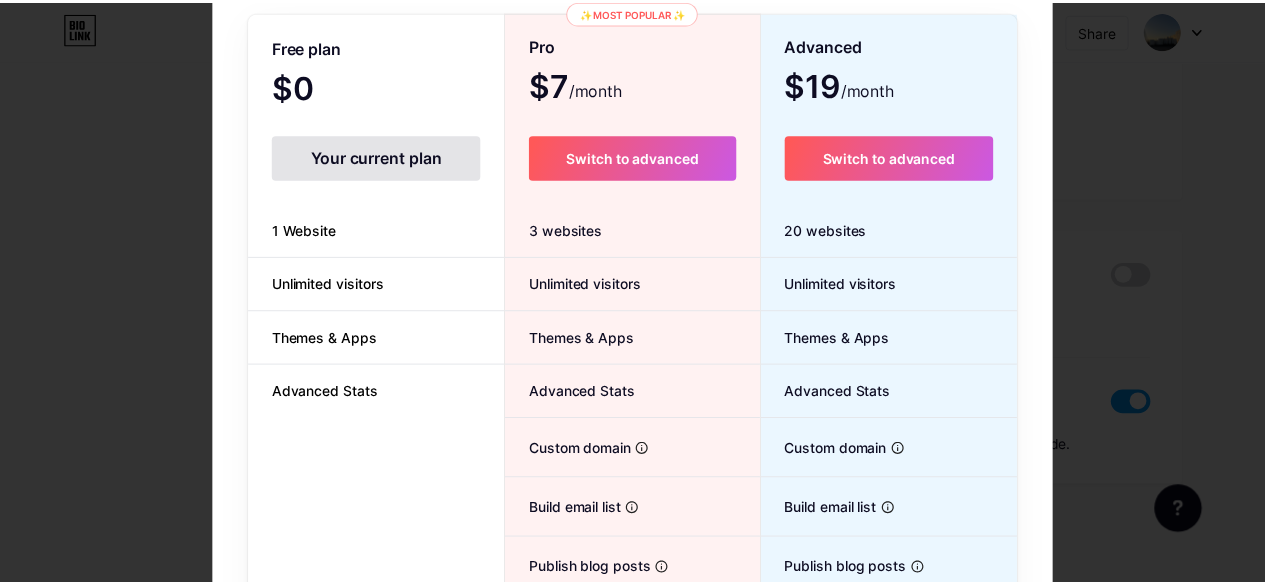 scroll, scrollTop: 200, scrollLeft: 0, axis: vertical 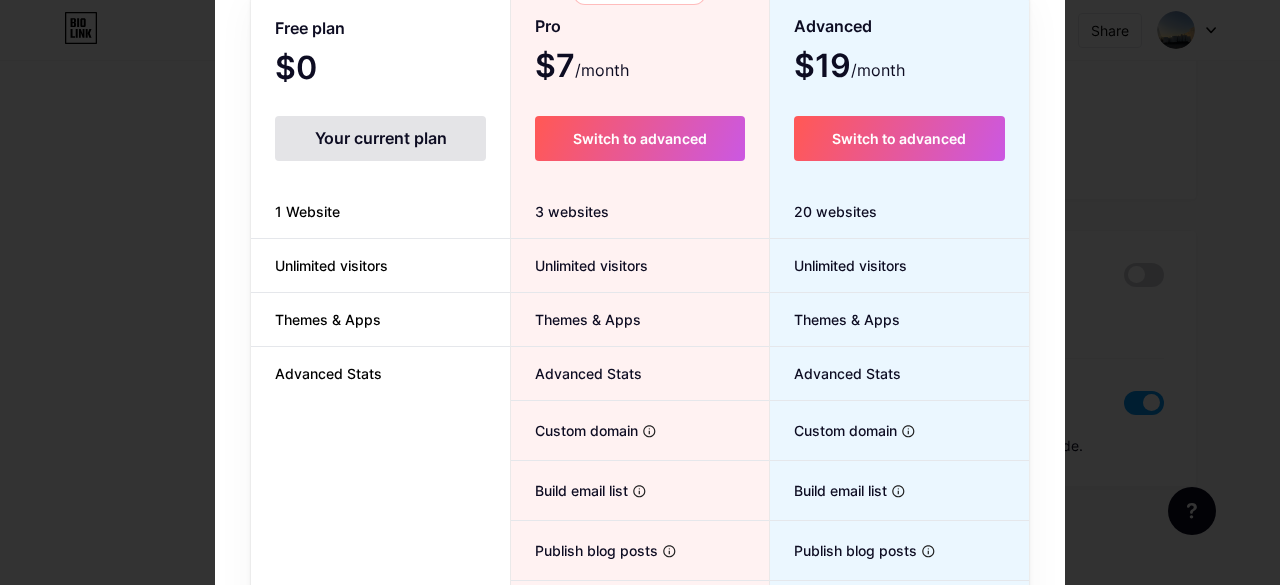 click at bounding box center (640, 92) 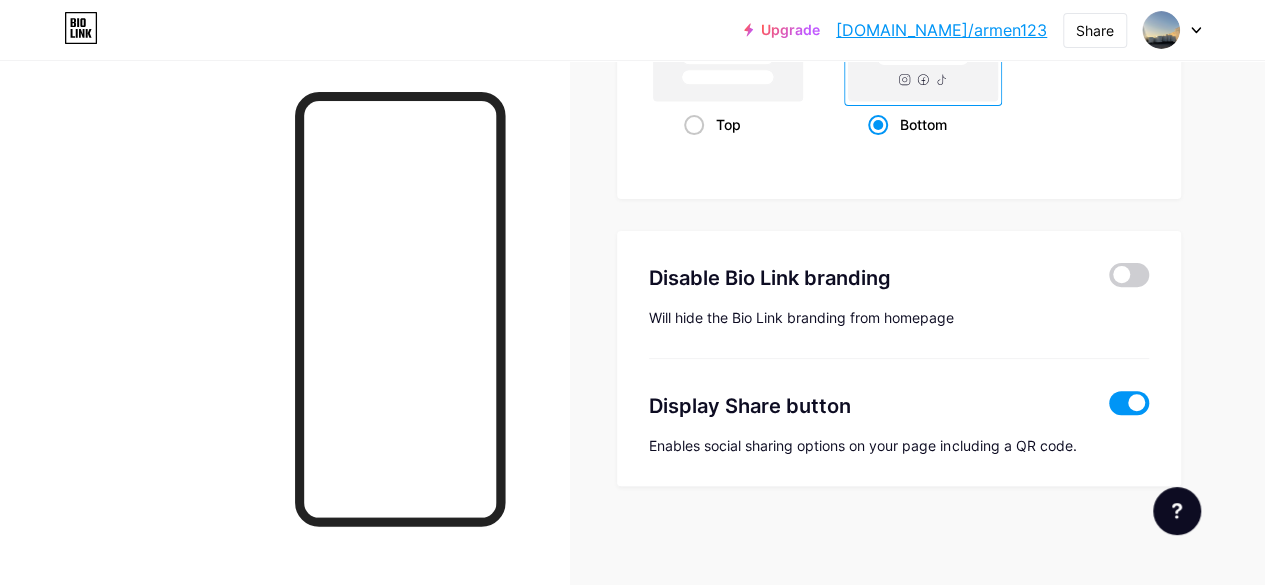 click at bounding box center [1129, 403] 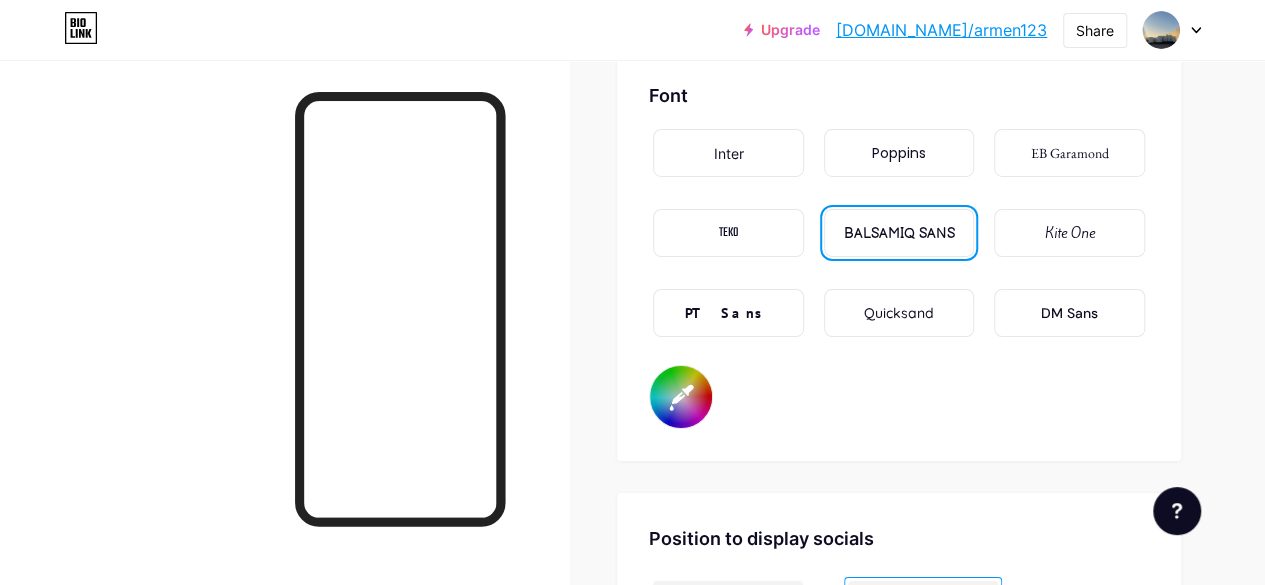 scroll, scrollTop: 3388, scrollLeft: 0, axis: vertical 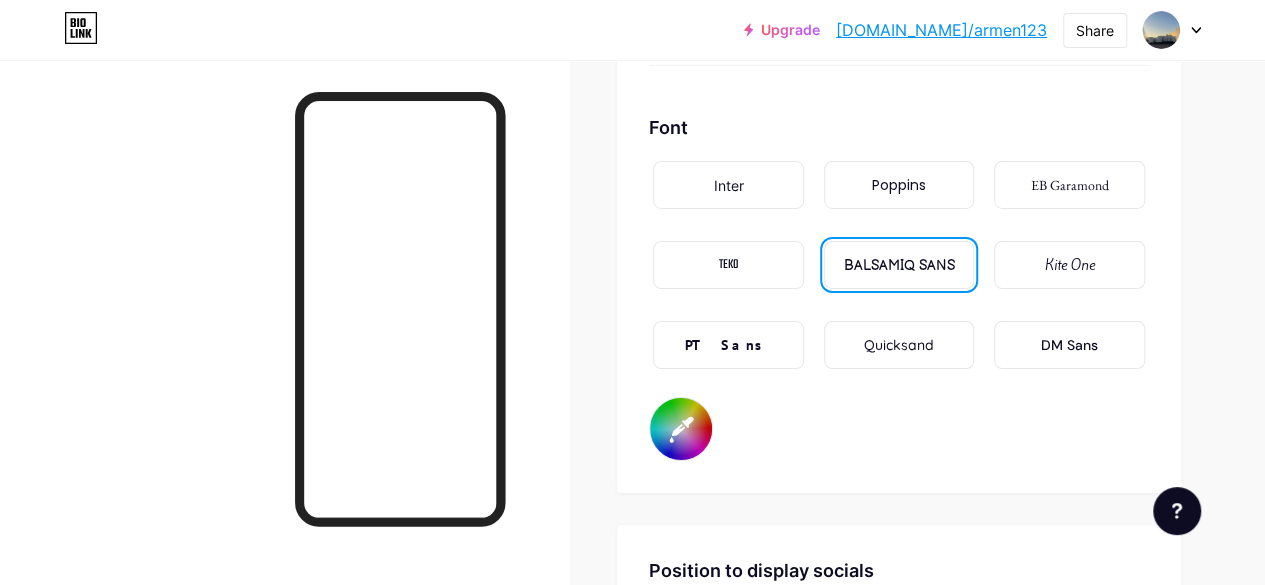 click on "Quicksand" at bounding box center (899, 345) 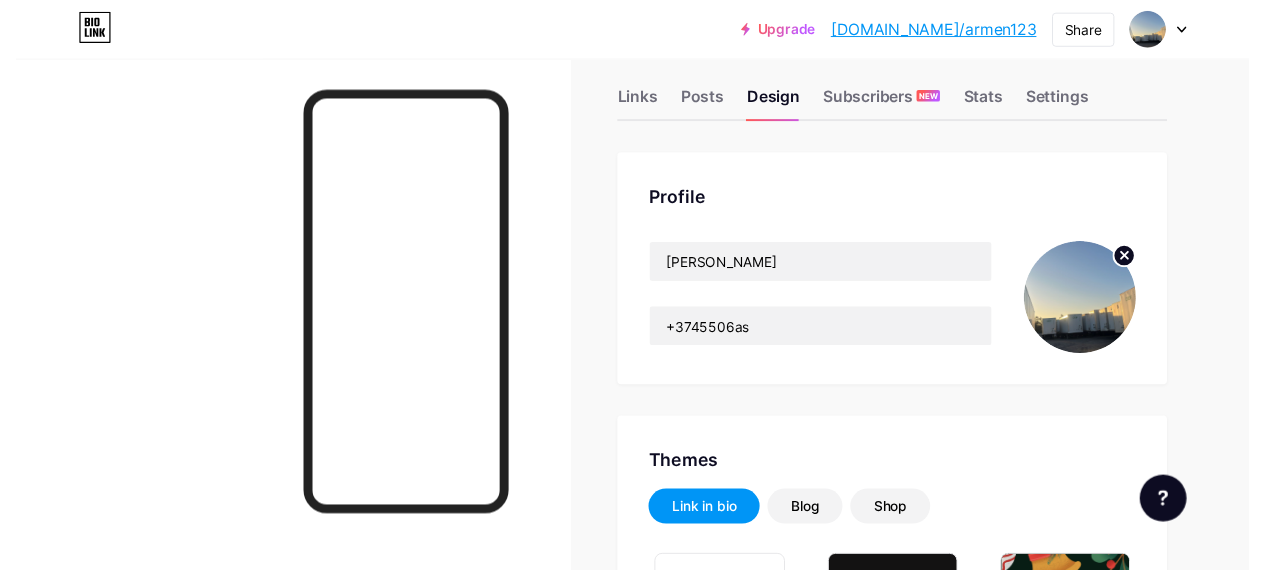 scroll, scrollTop: 0, scrollLeft: 0, axis: both 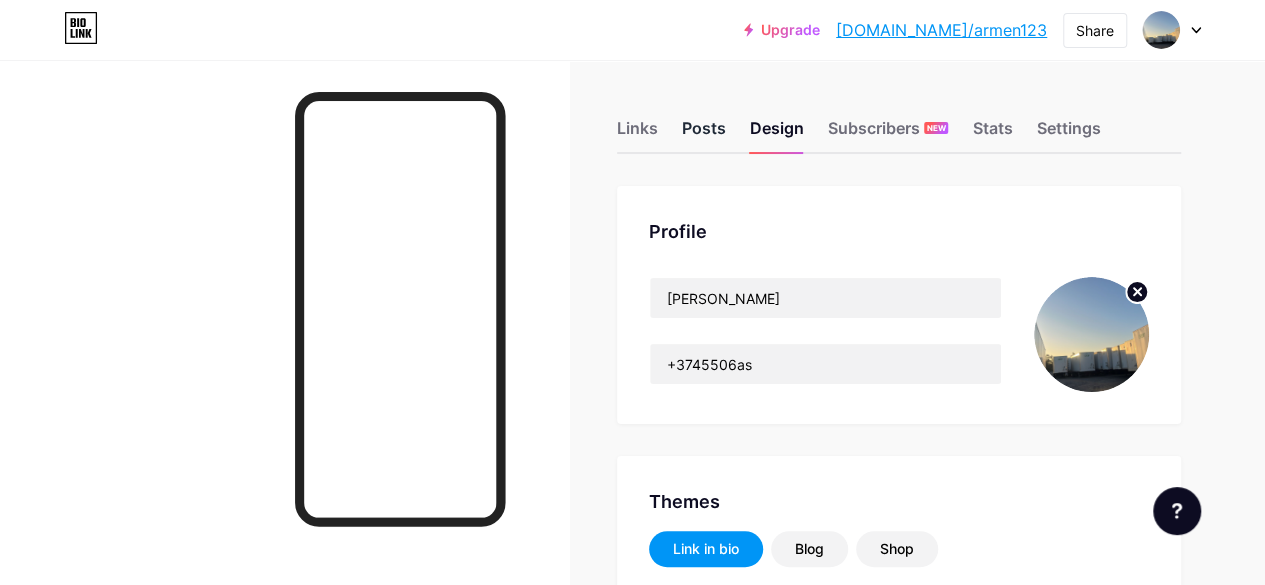 click on "Posts" at bounding box center (704, 134) 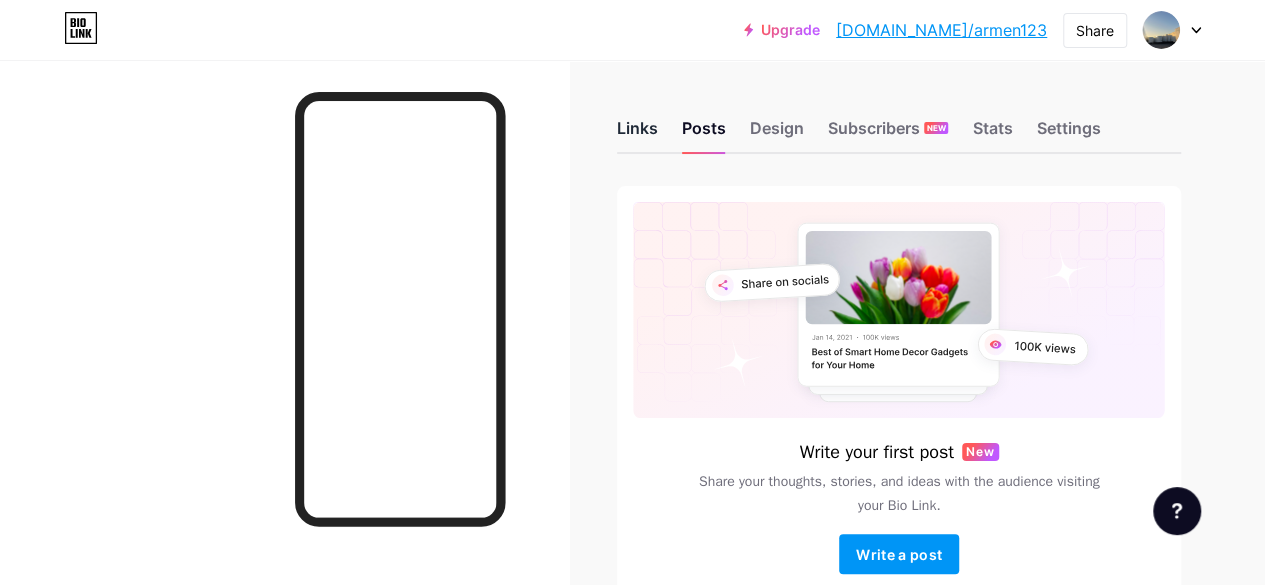 click on "Links" at bounding box center [637, 134] 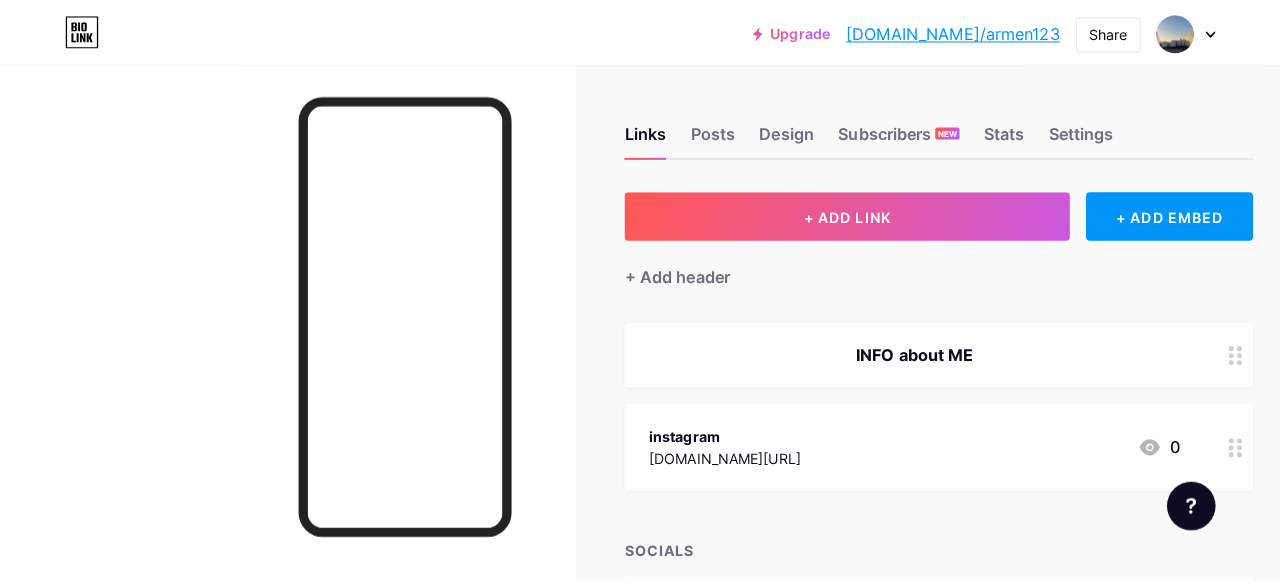 scroll, scrollTop: 100, scrollLeft: 0, axis: vertical 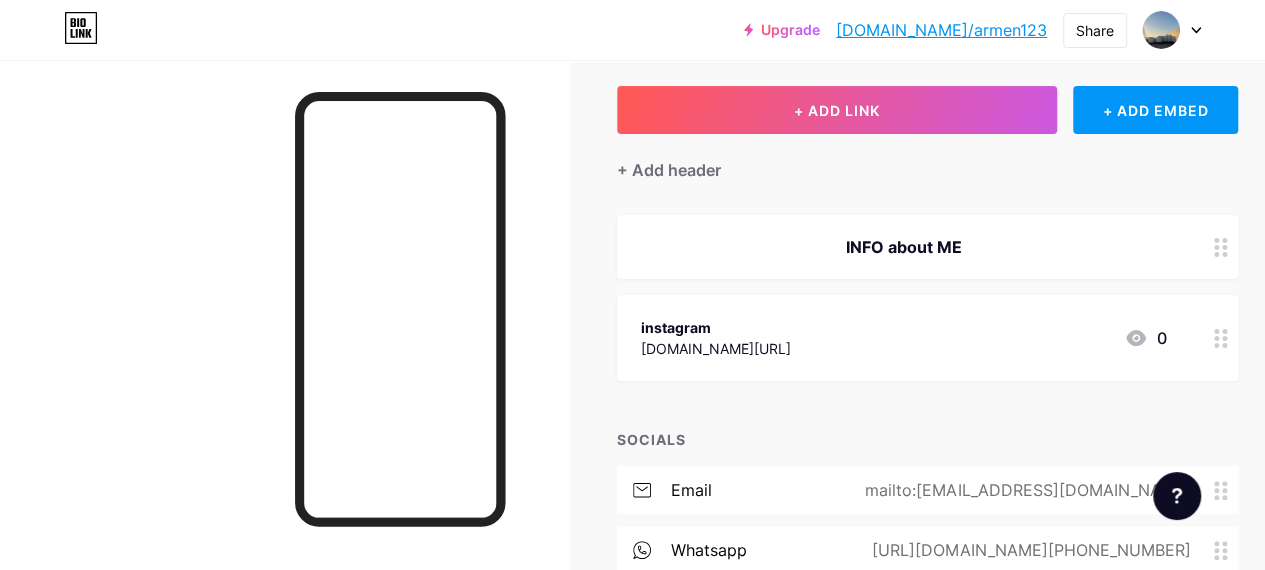 click on "INFO about ME" at bounding box center (927, 247) 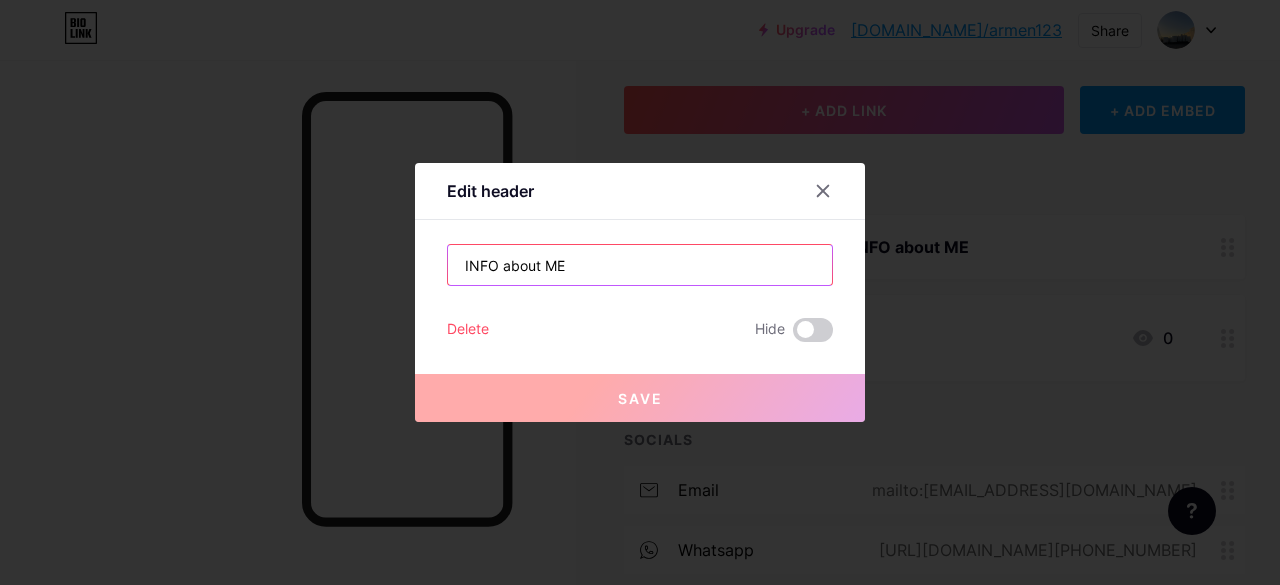 click on "INFO about ME" at bounding box center (640, 265) 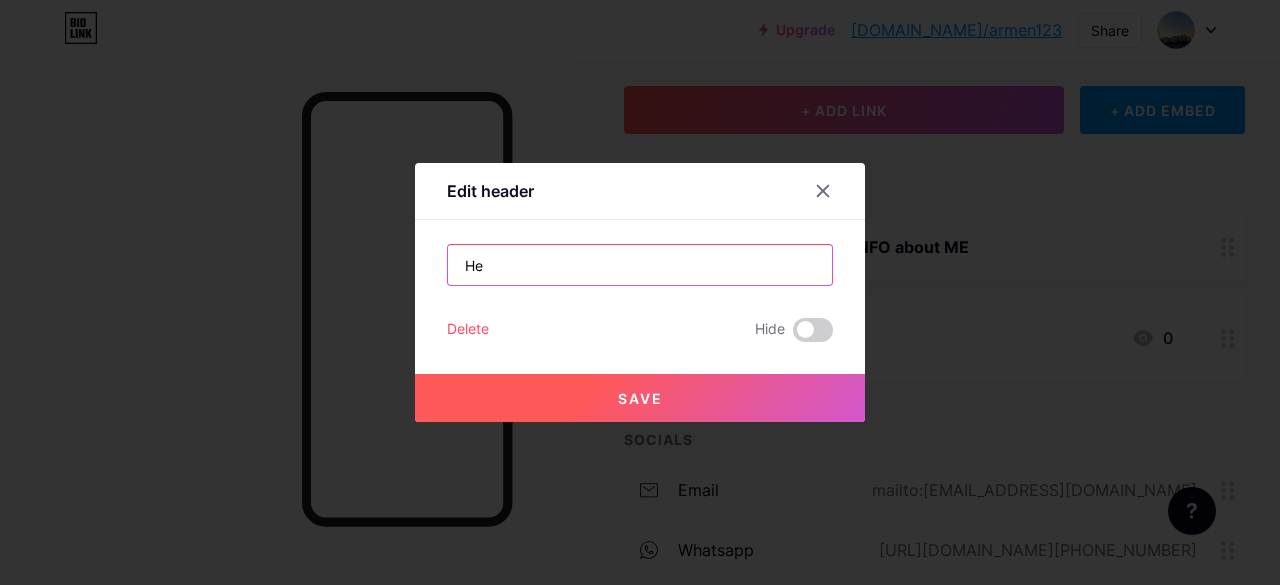 type on "H" 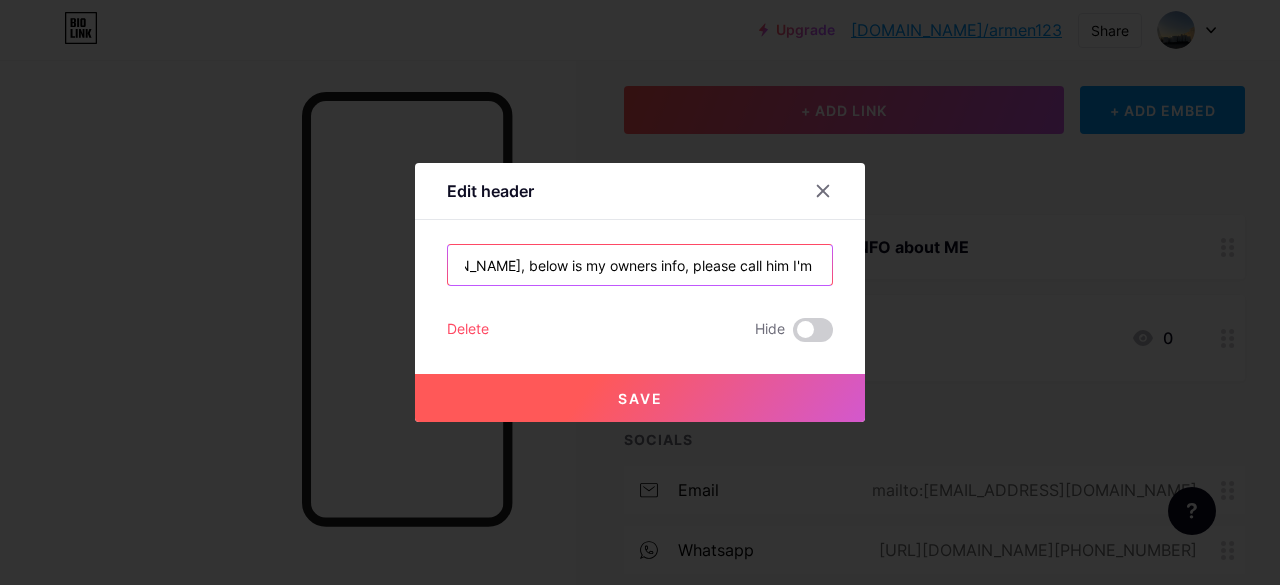 scroll, scrollTop: 0, scrollLeft: 122, axis: horizontal 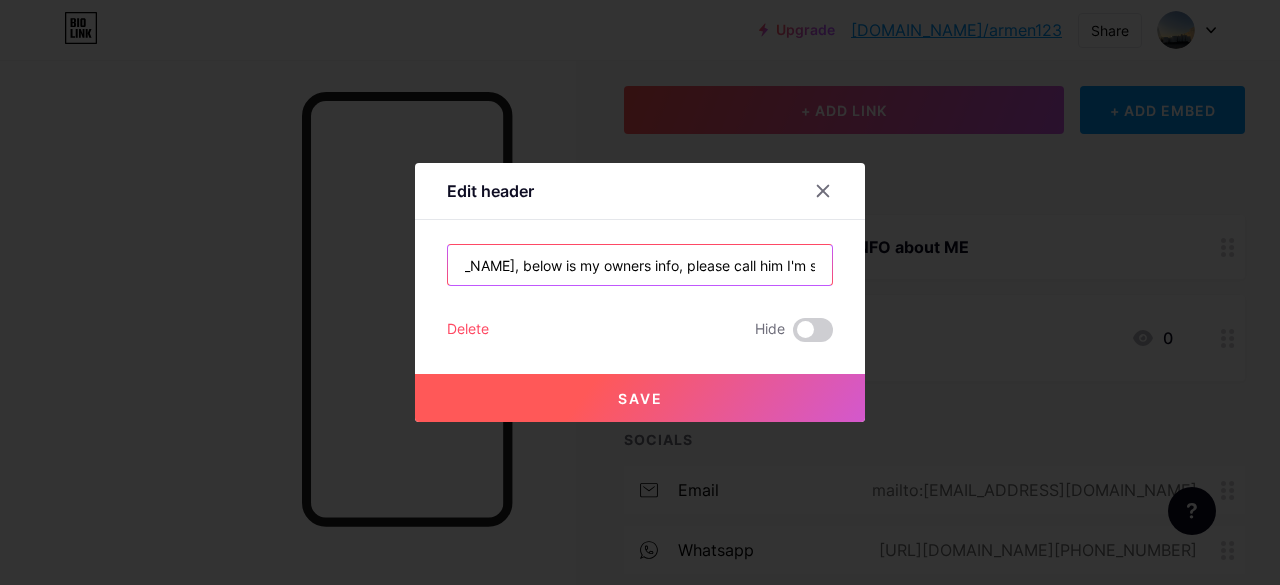 type on "Hello I'm [PERSON_NAME], below is my owners info, please call him I'm so scared :(" 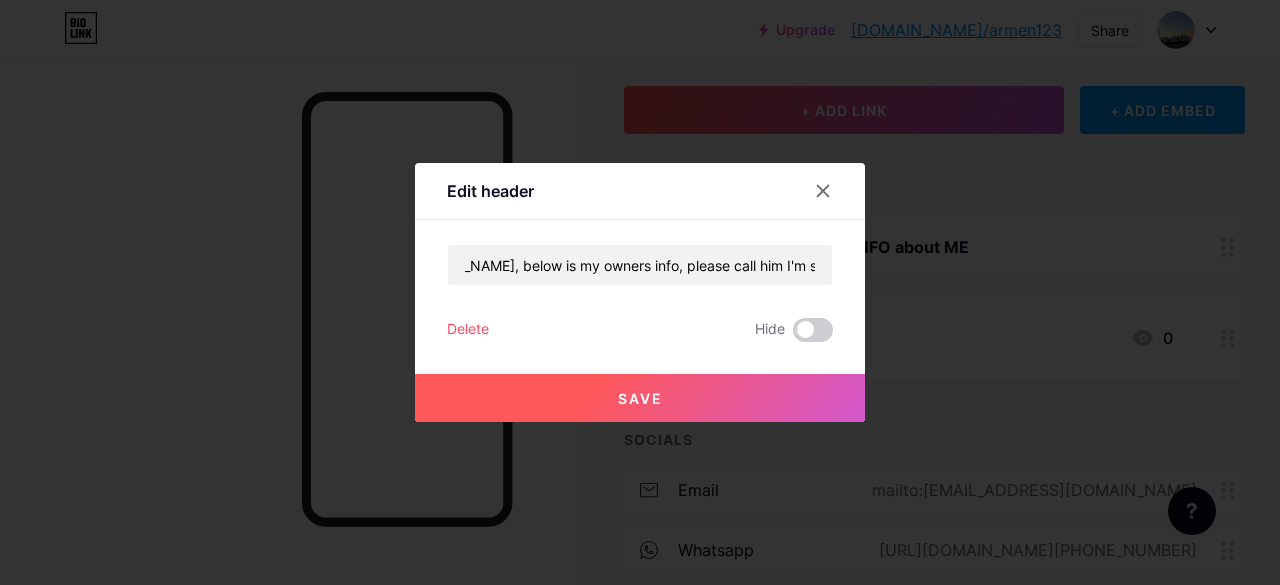 click on "Save" at bounding box center [640, 398] 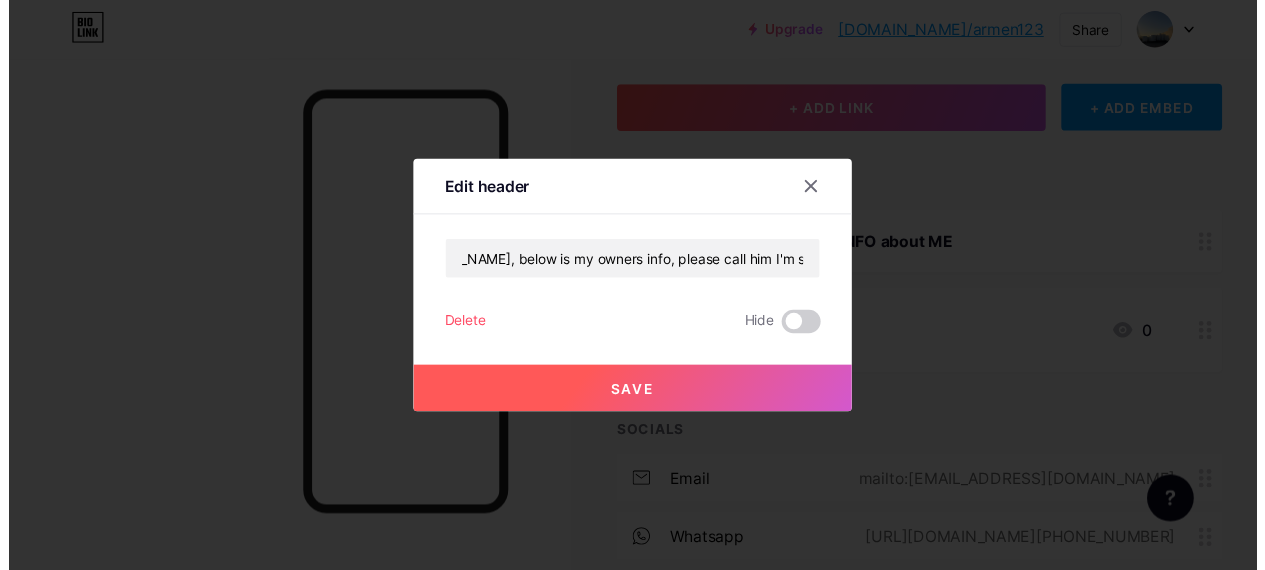 scroll, scrollTop: 0, scrollLeft: 0, axis: both 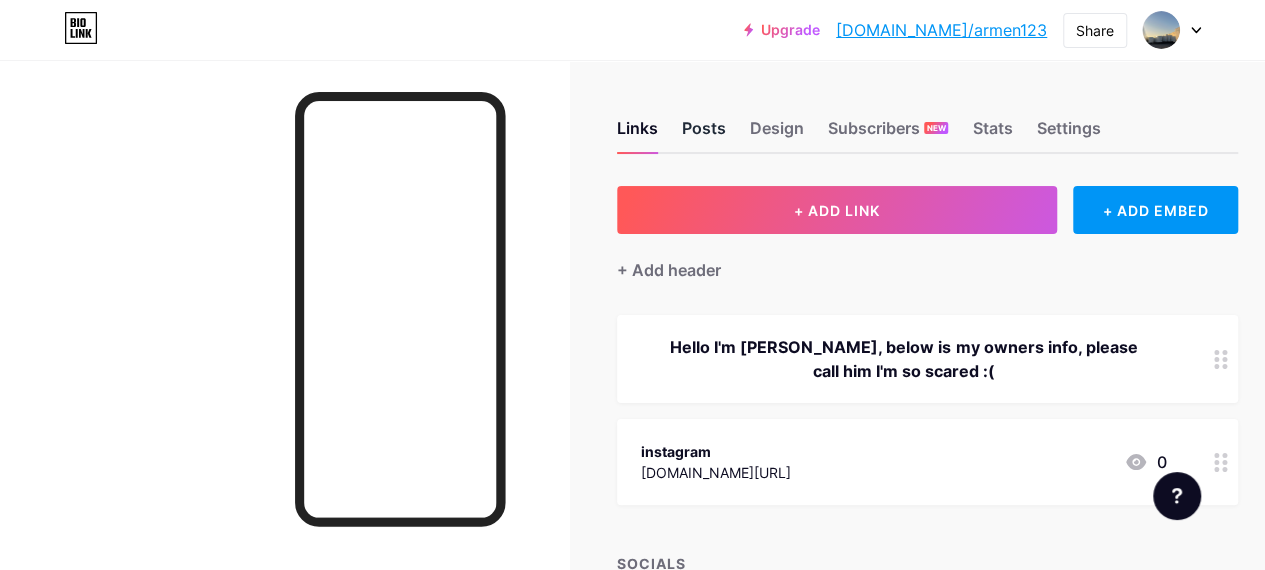 click on "Posts" at bounding box center (704, 134) 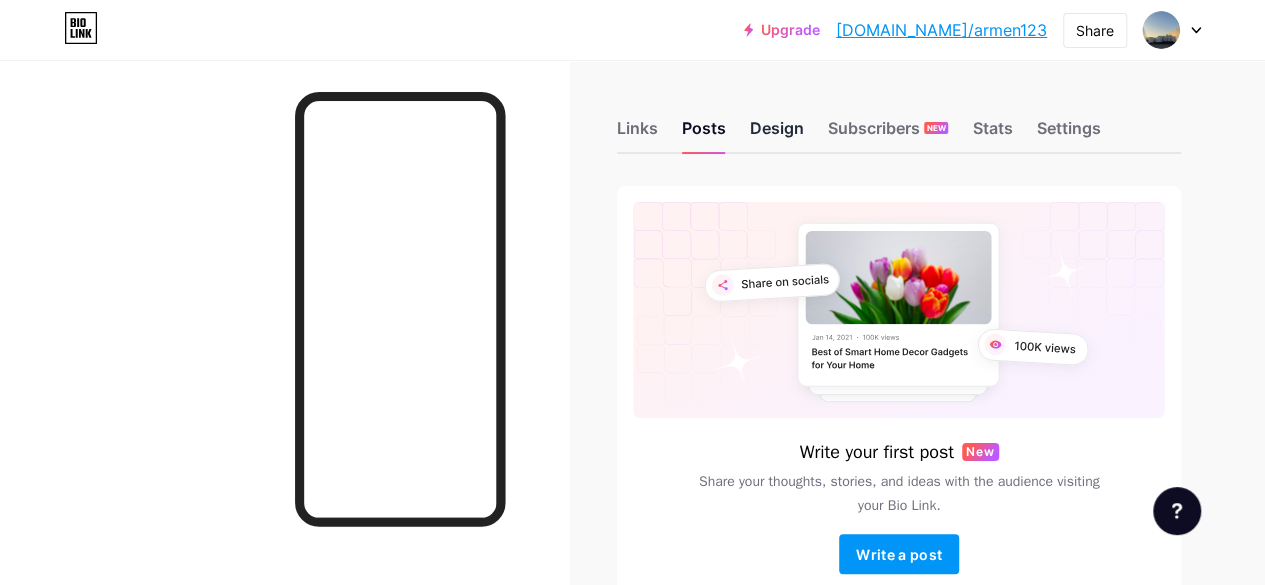 click on "Design" at bounding box center (777, 134) 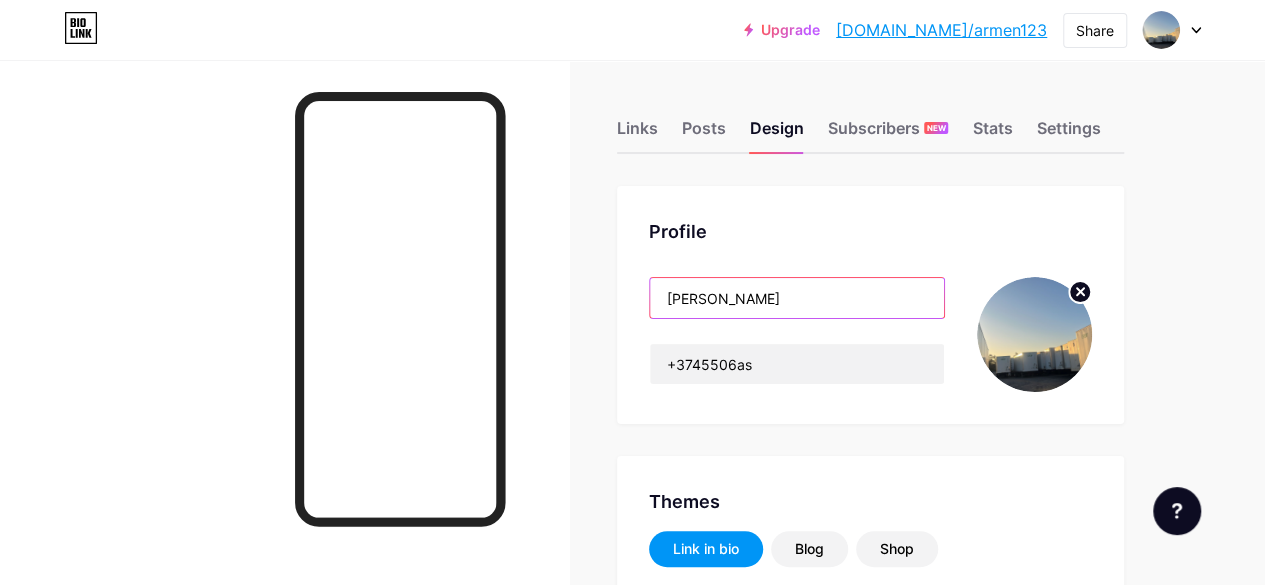 click on "[PERSON_NAME]" at bounding box center (797, 298) 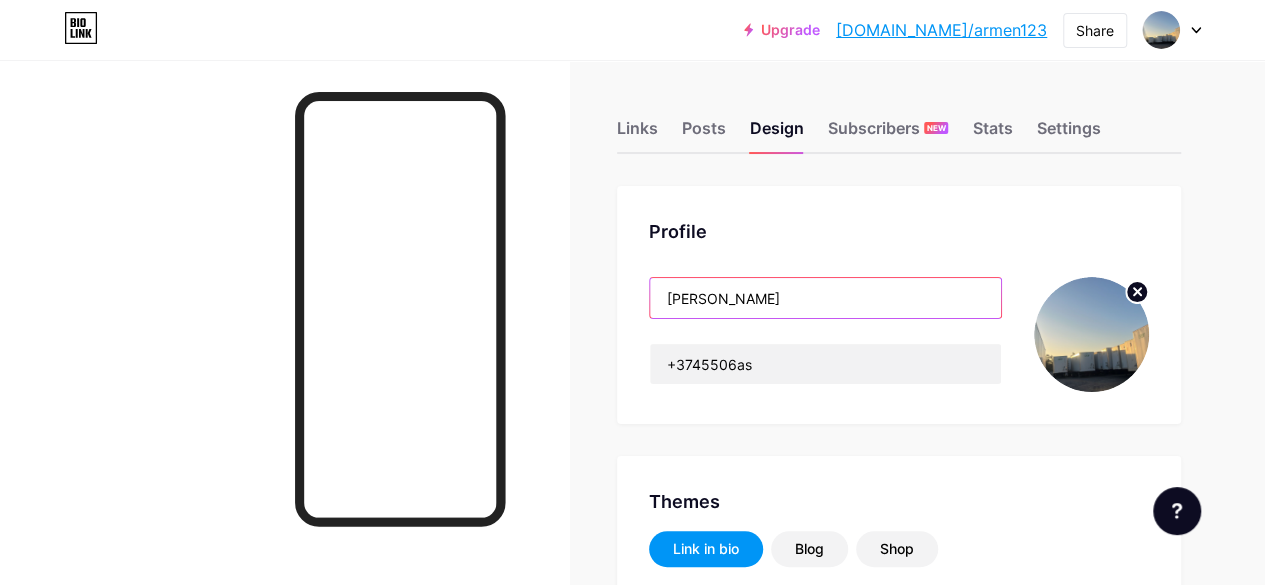 type 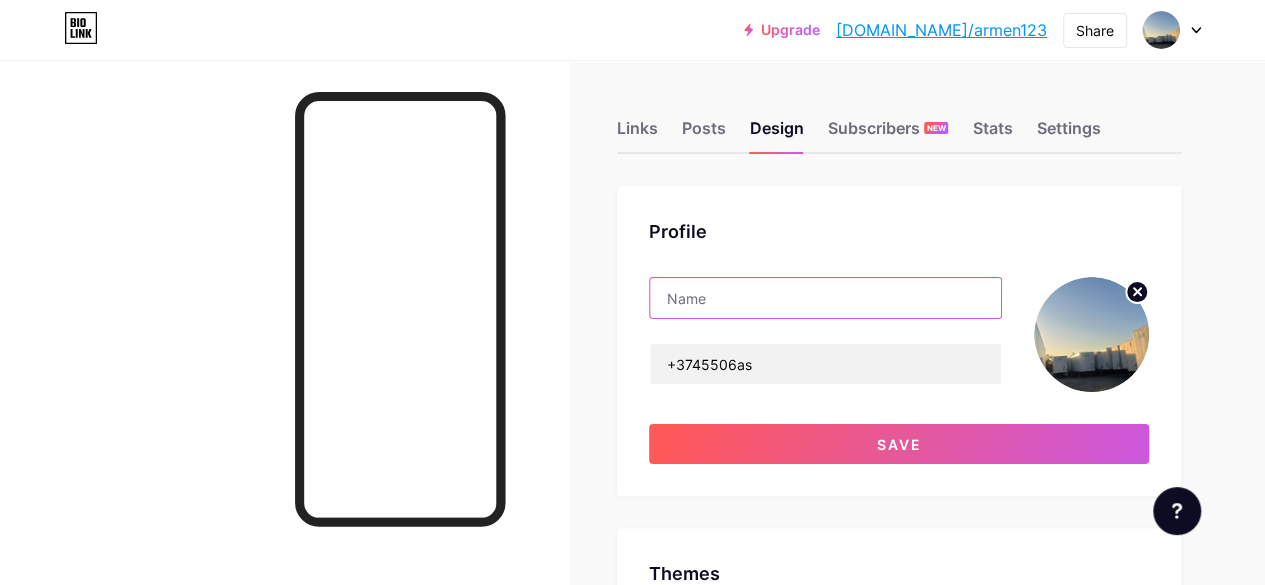 type on "#000000" 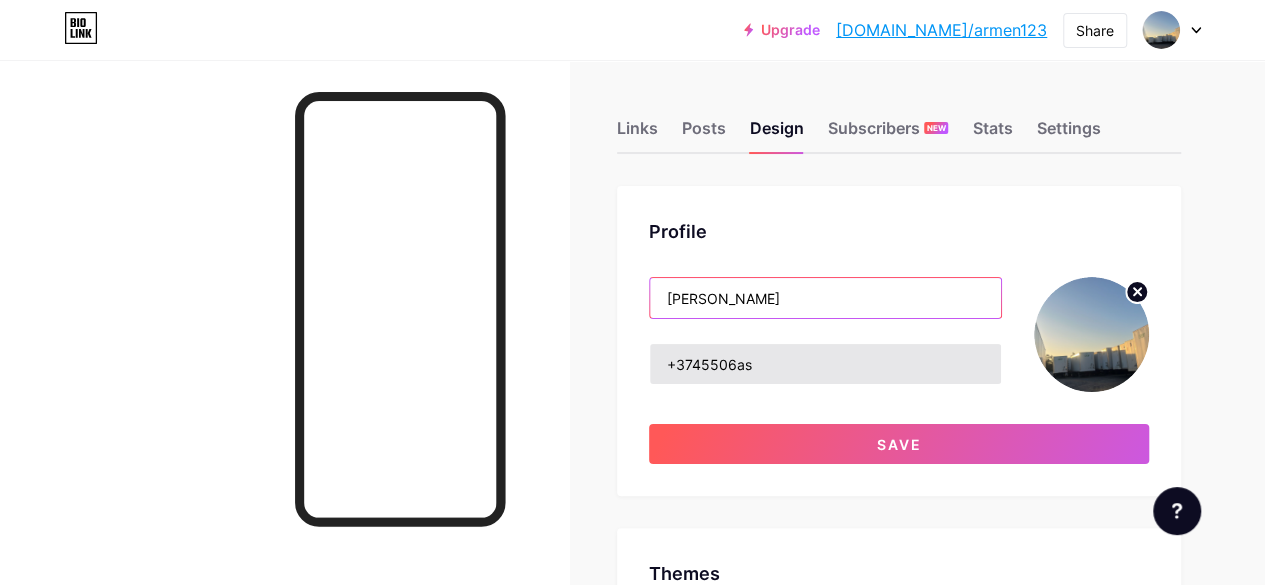 type on "[PERSON_NAME]" 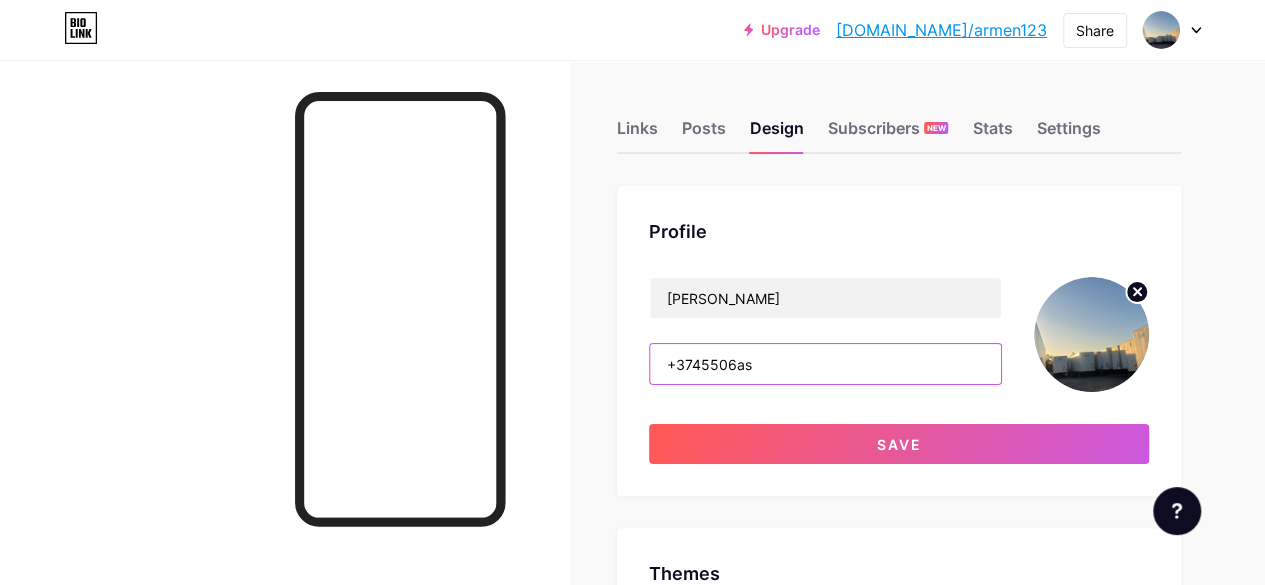 click on "+3745506as" at bounding box center (825, 364) 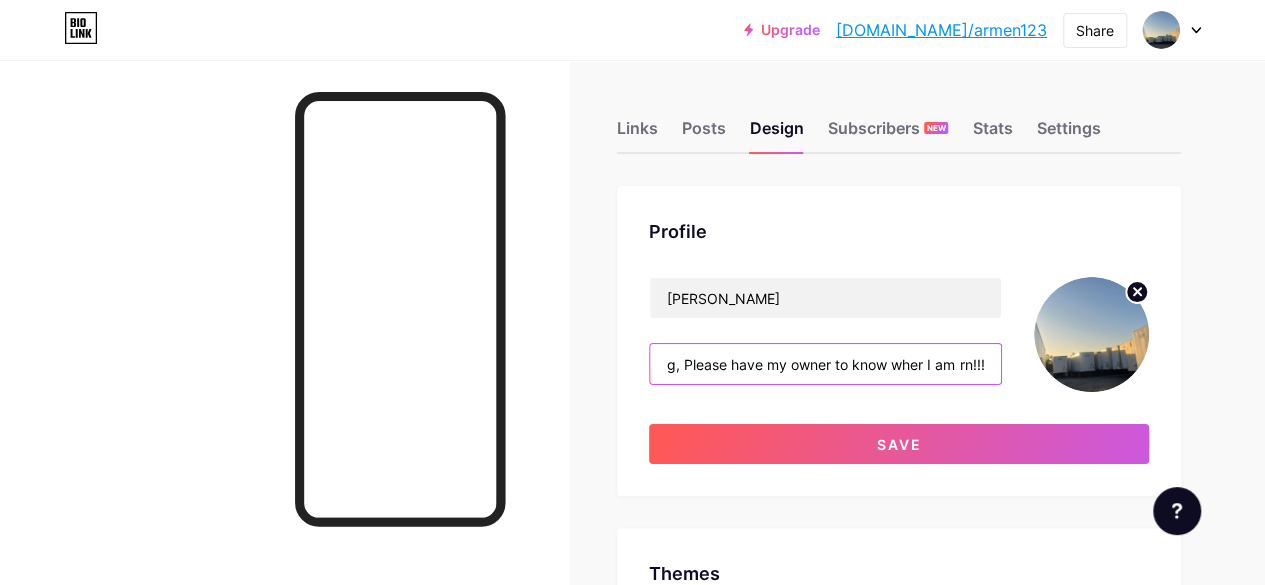 scroll, scrollTop: 0, scrollLeft: 128, axis: horizontal 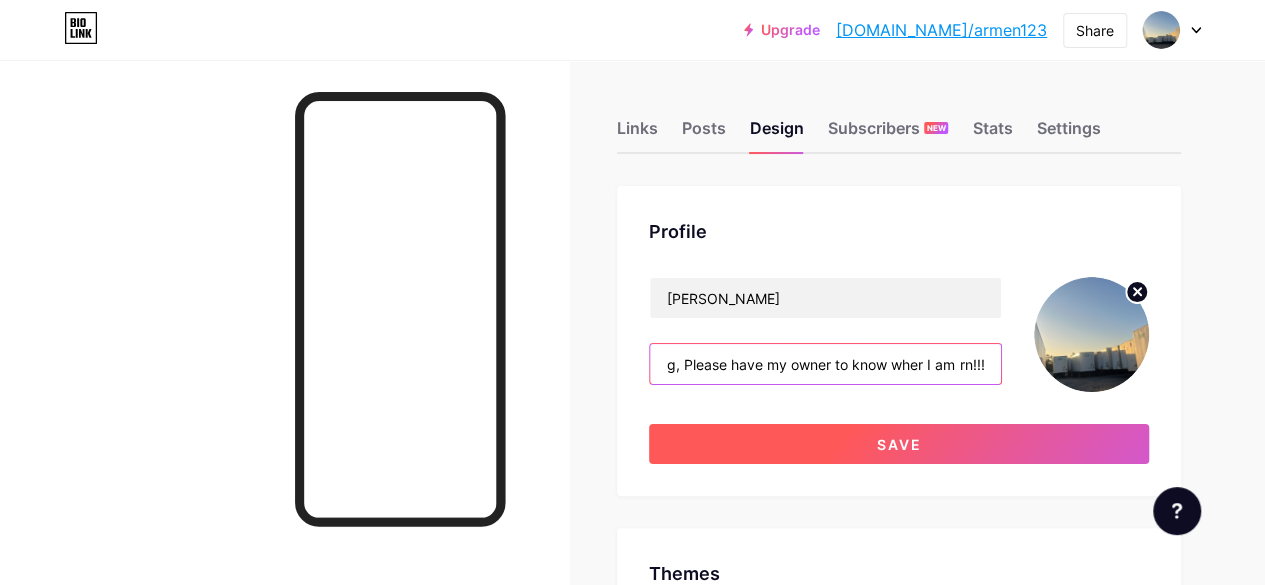 type on "I'm wonderfuld Dog, Please have my owner to know wher I am rn!!!" 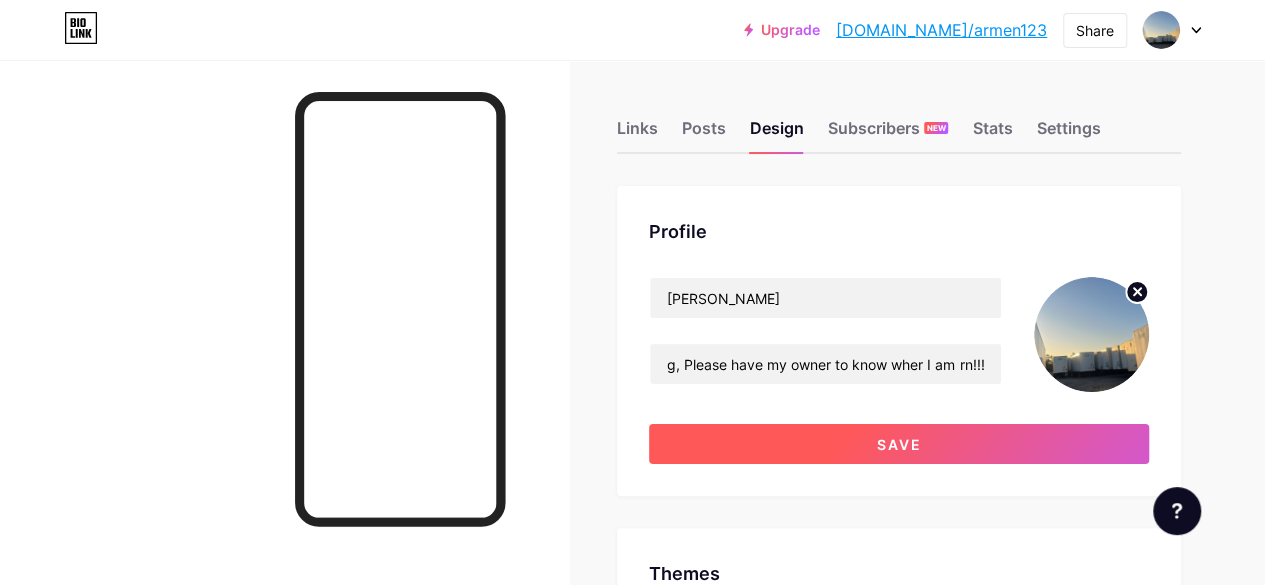 scroll, scrollTop: 0, scrollLeft: 0, axis: both 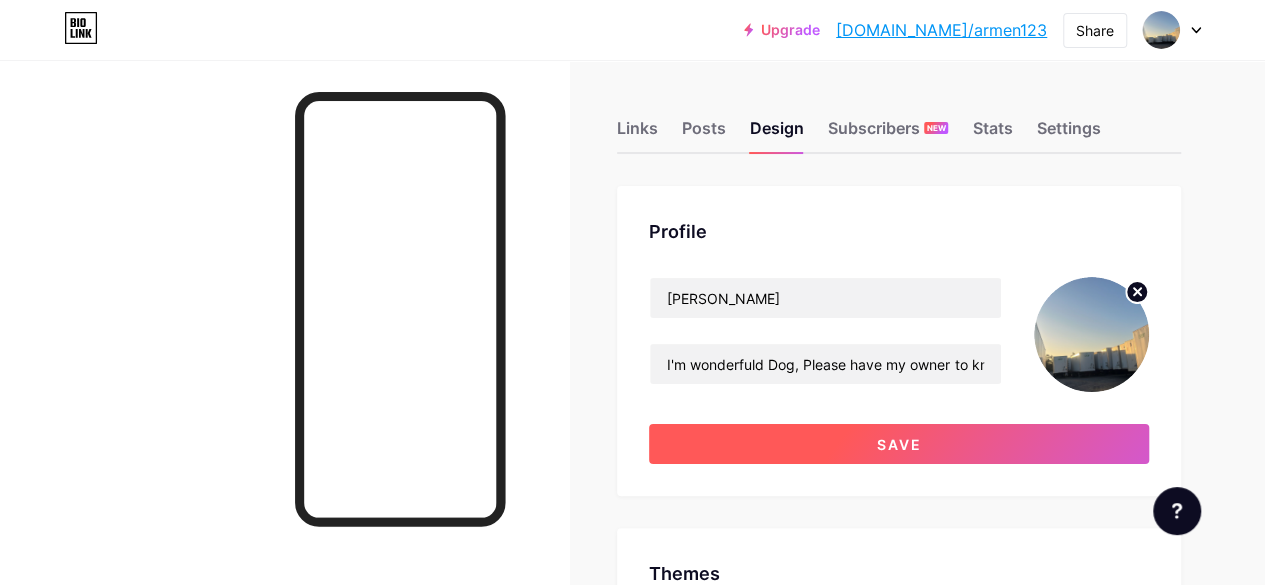 click on "Save" at bounding box center (899, 444) 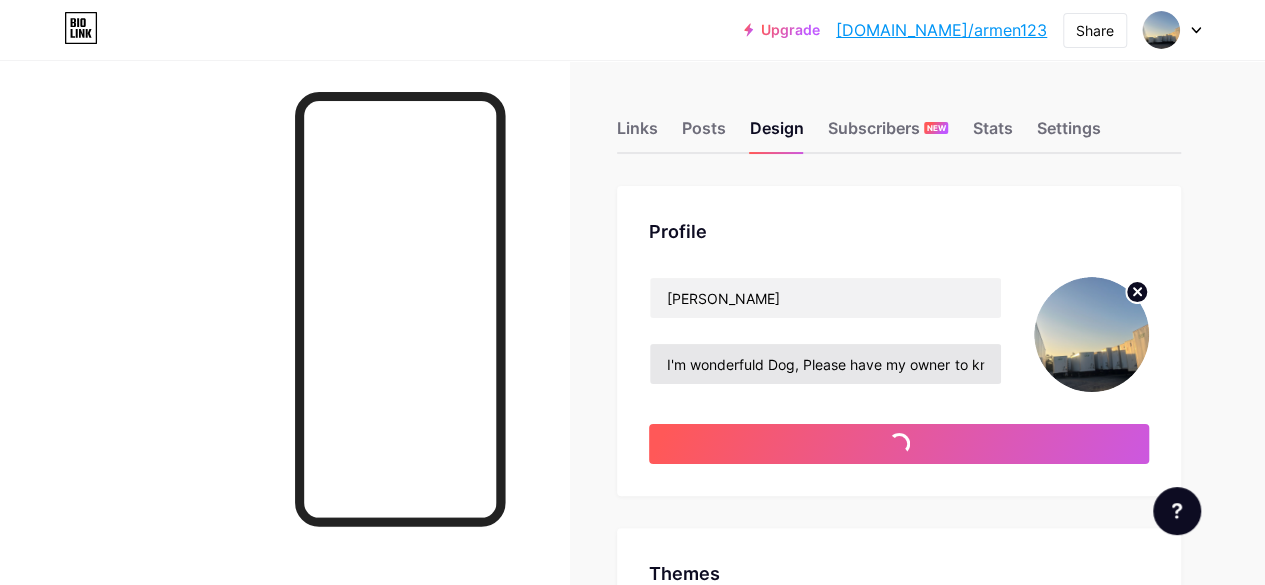 type on "#000000" 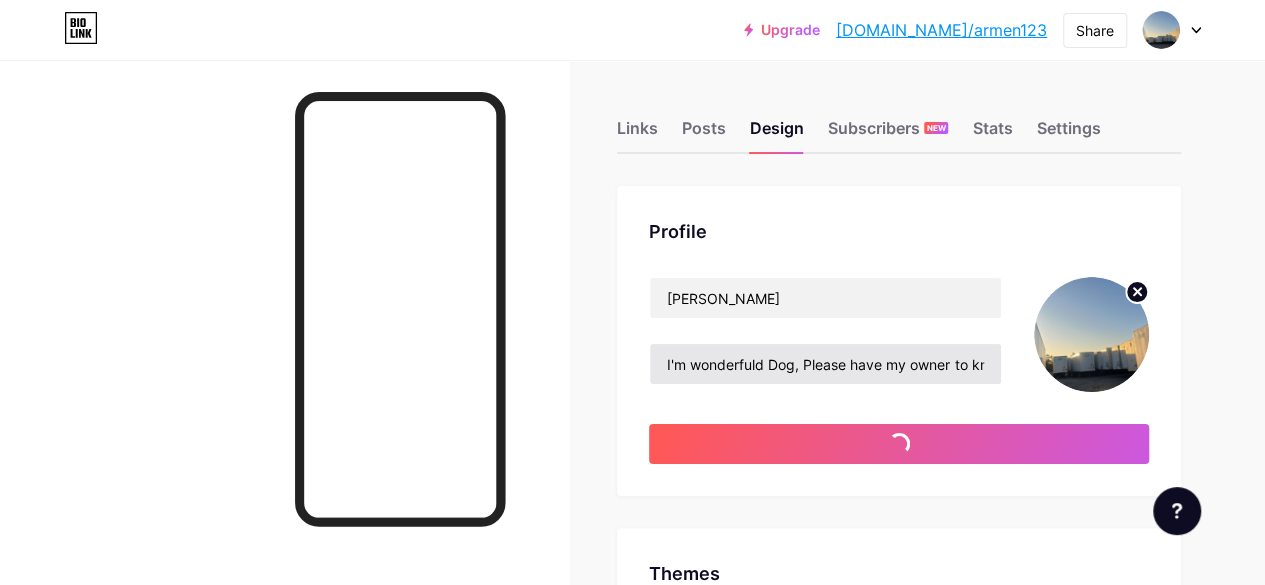 type on "#ffffff" 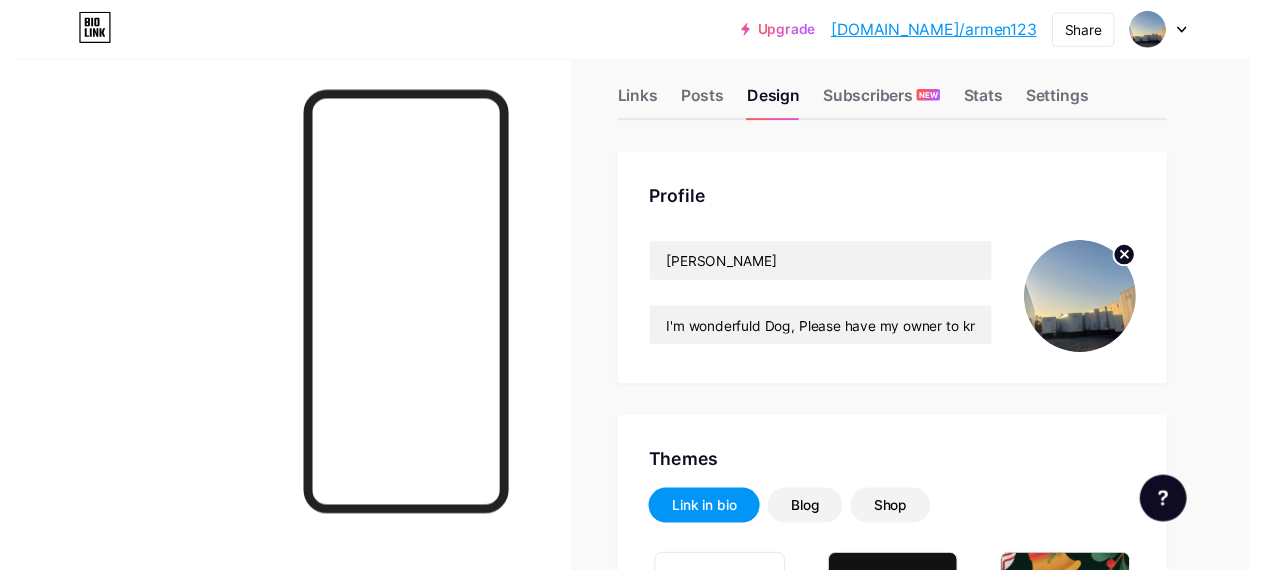 scroll, scrollTop: 0, scrollLeft: 0, axis: both 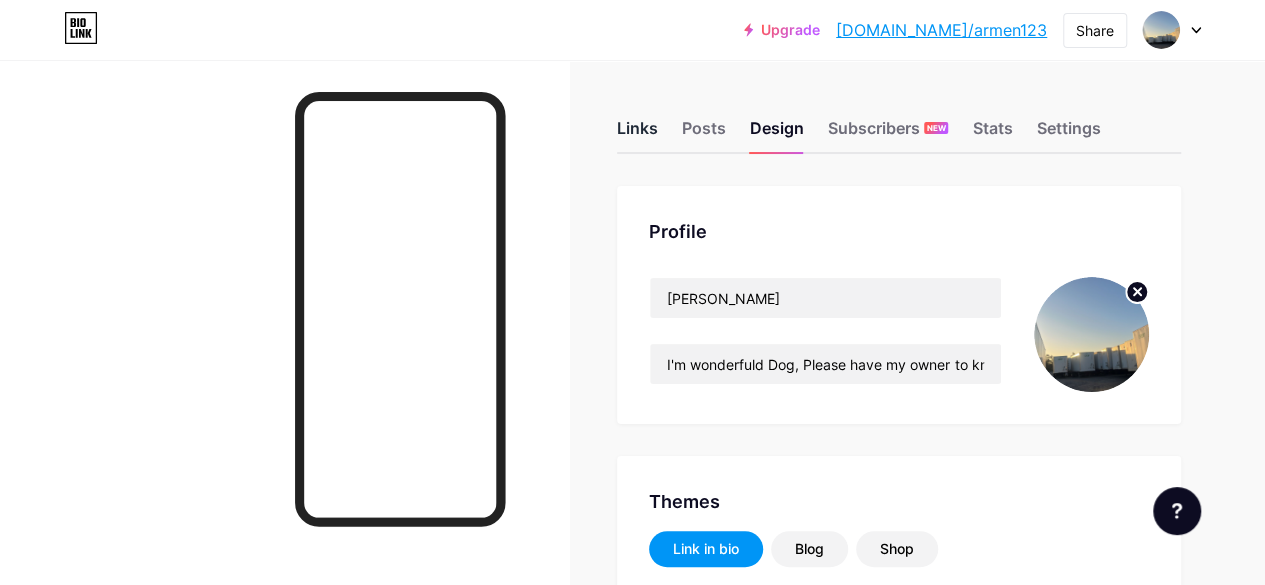 click on "Links" at bounding box center (637, 134) 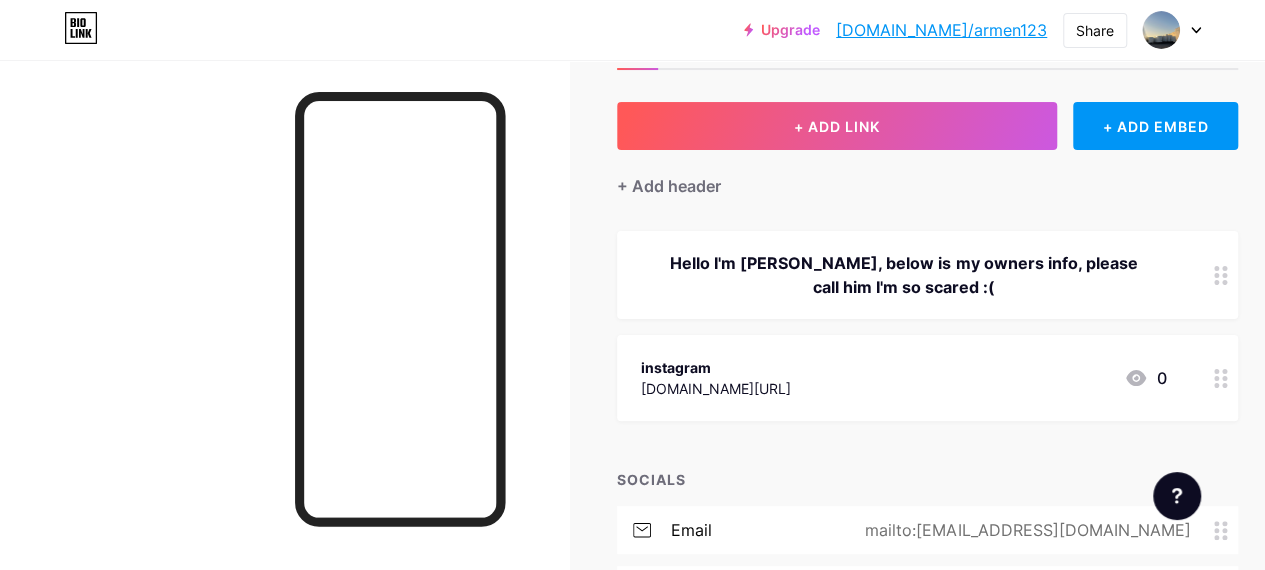 scroll, scrollTop: 200, scrollLeft: 0, axis: vertical 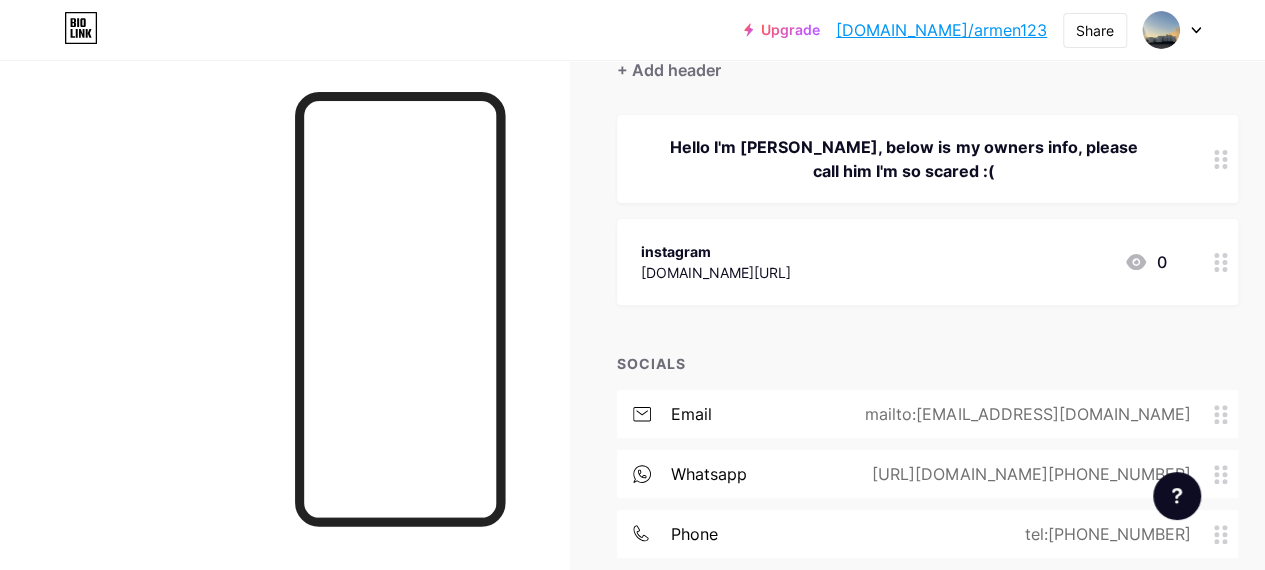 click at bounding box center [1221, 262] 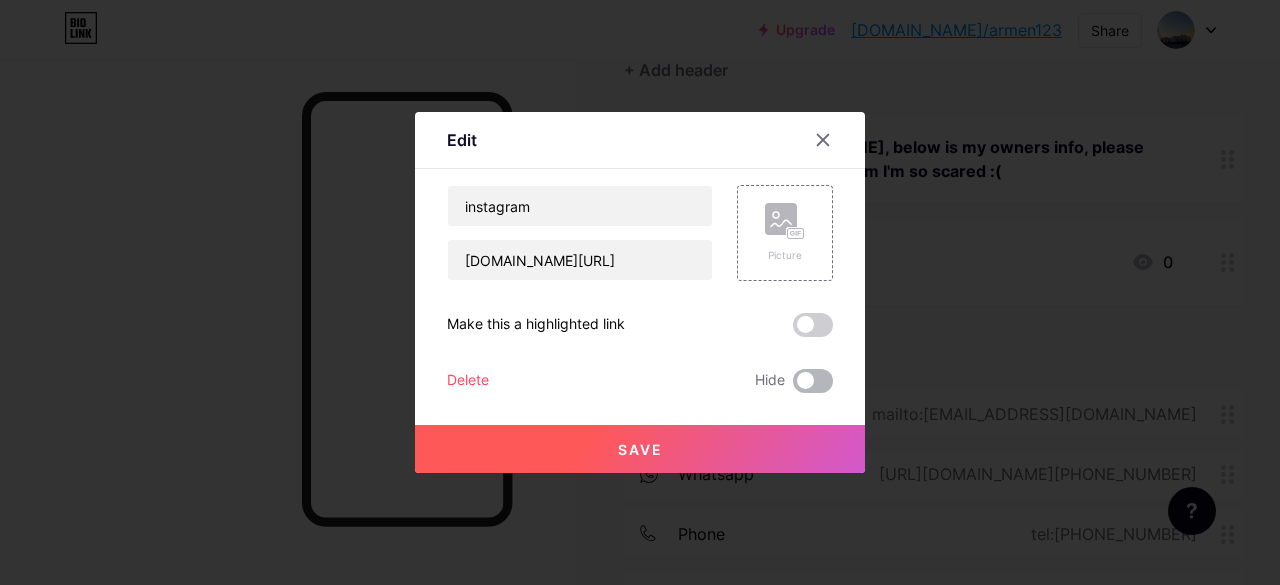 click at bounding box center (813, 381) 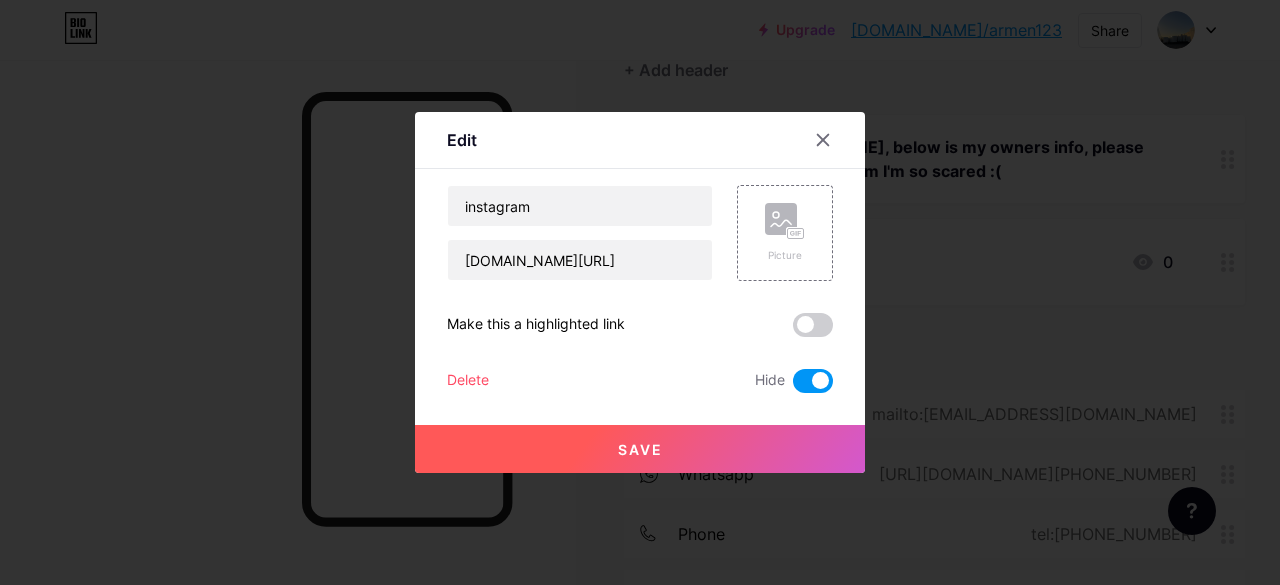 click at bounding box center [813, 381] 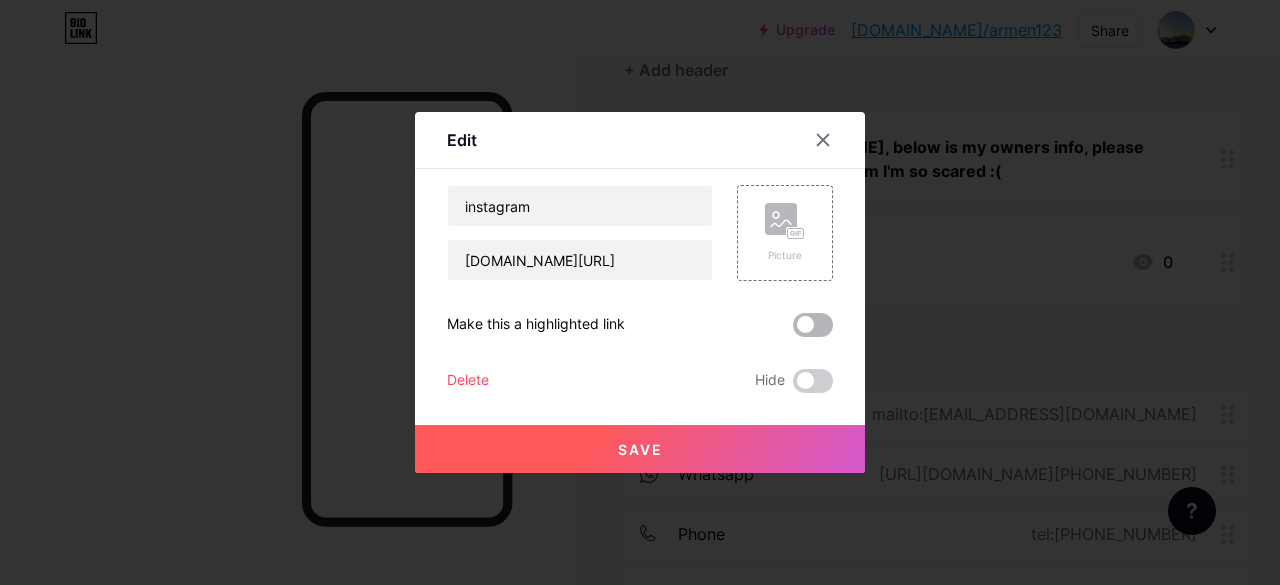 click at bounding box center (813, 325) 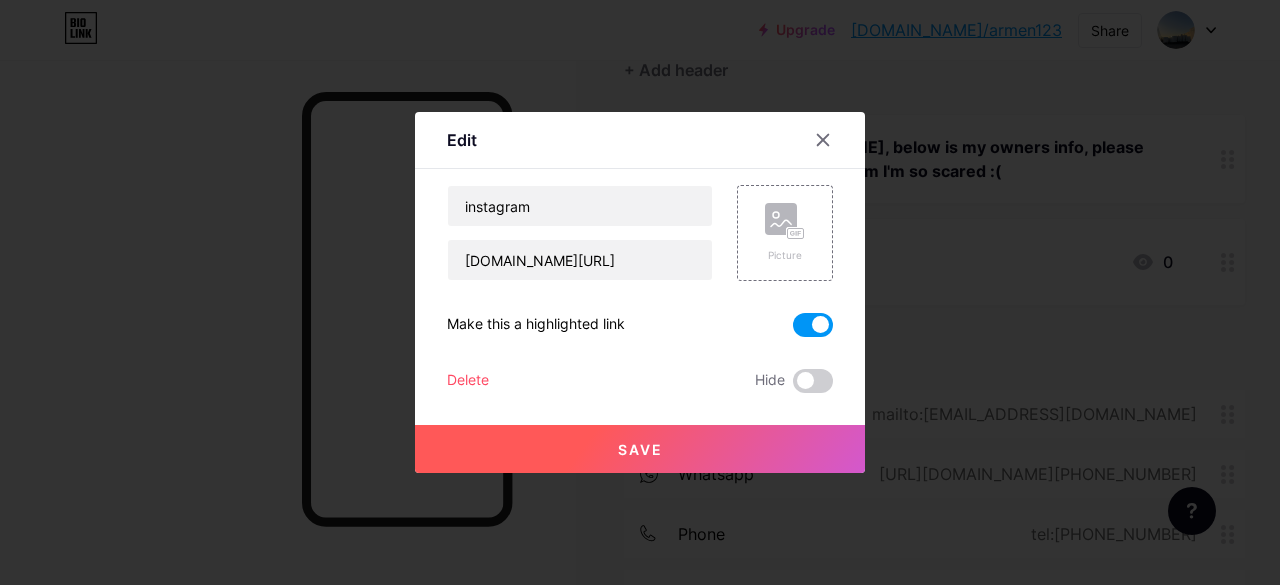 click at bounding box center (640, 292) 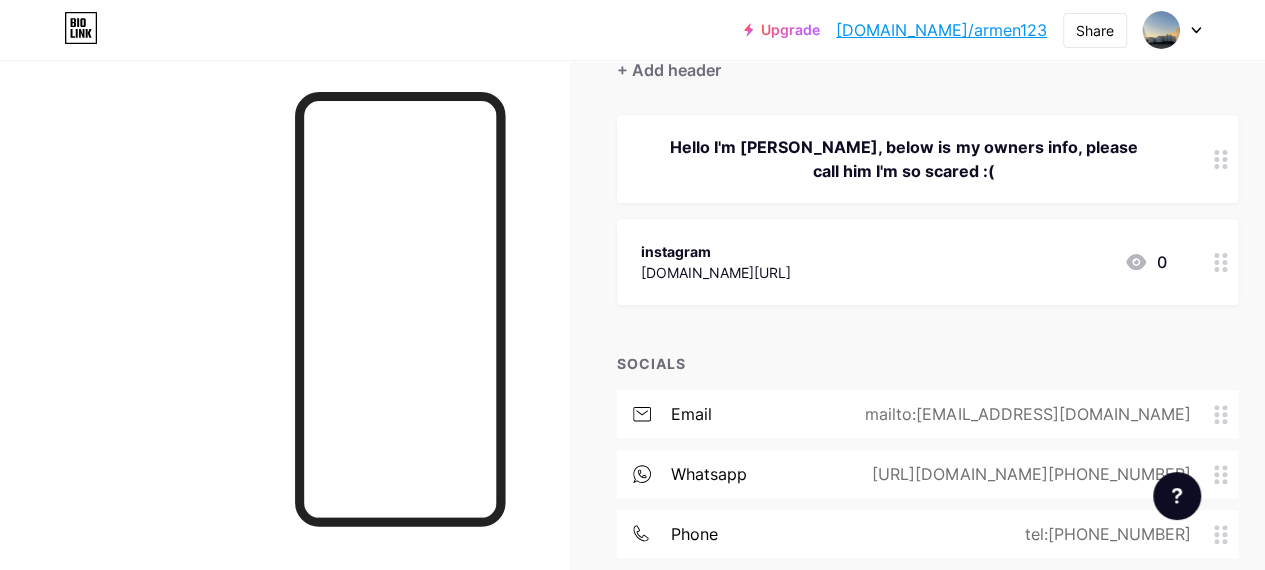 click at bounding box center (1221, 262) 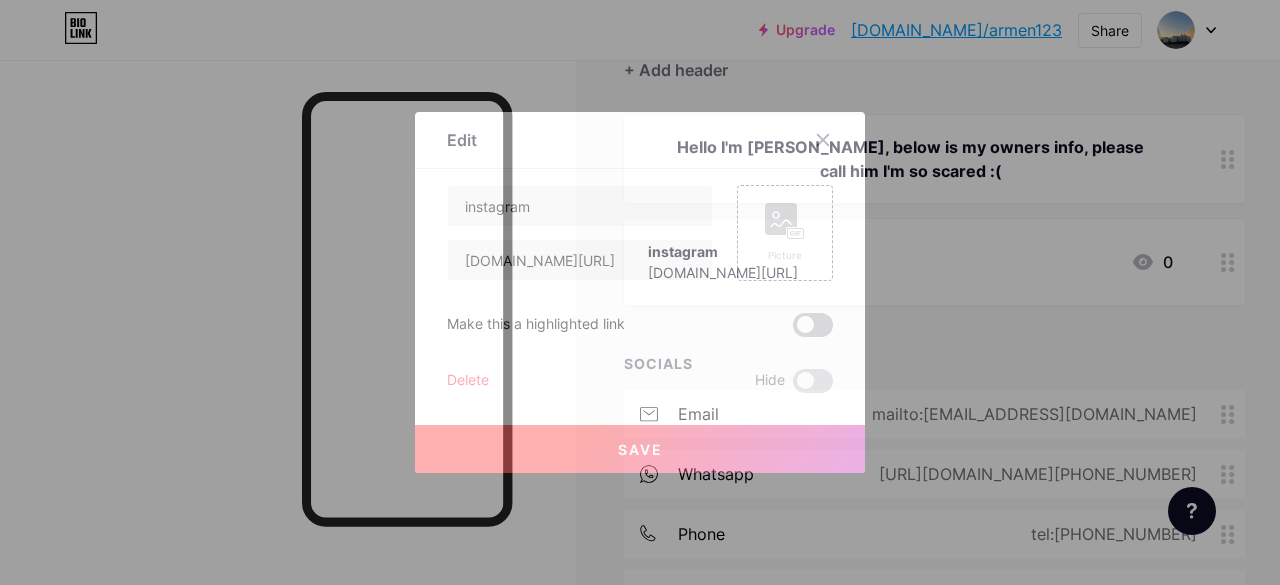 click at bounding box center [813, 325] 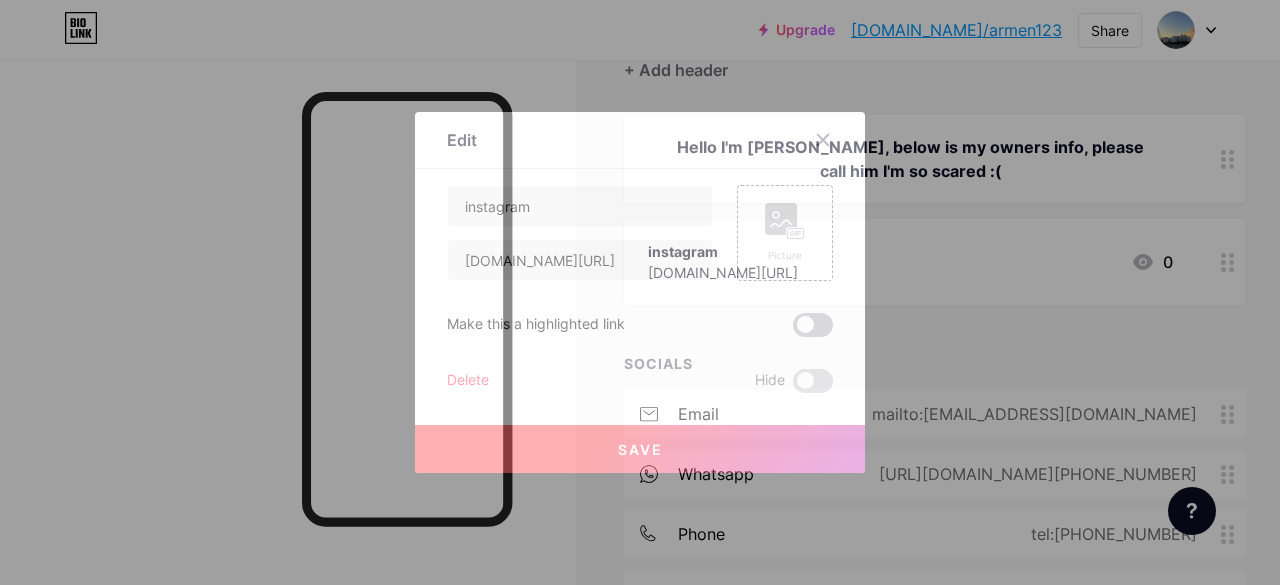 click at bounding box center [793, 330] 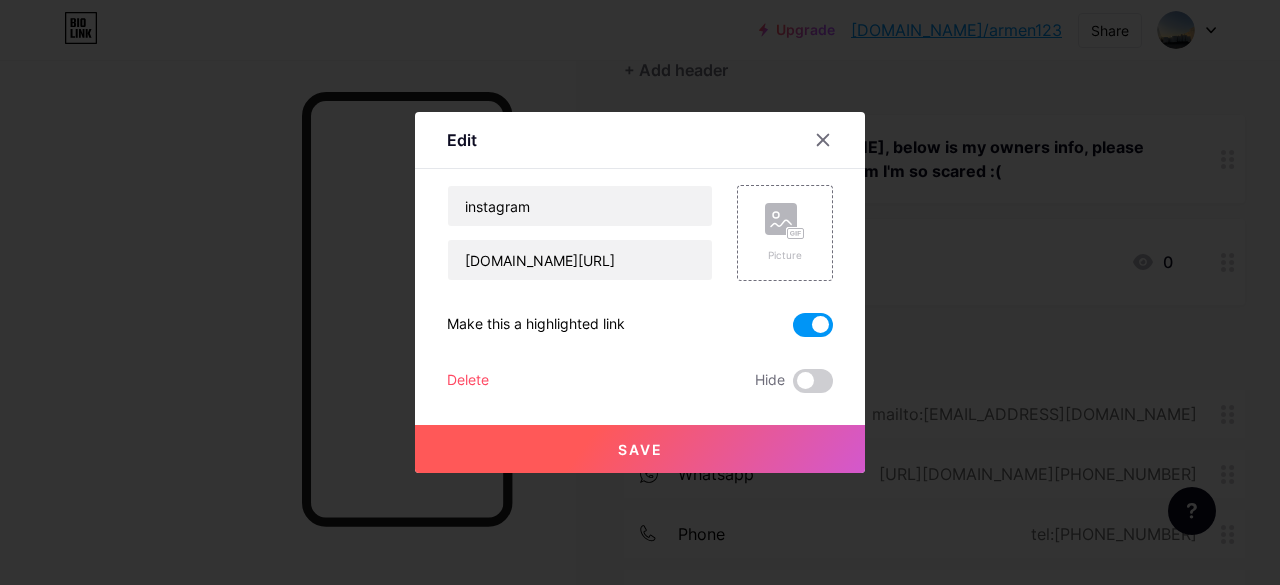 click on "Save" at bounding box center (640, 449) 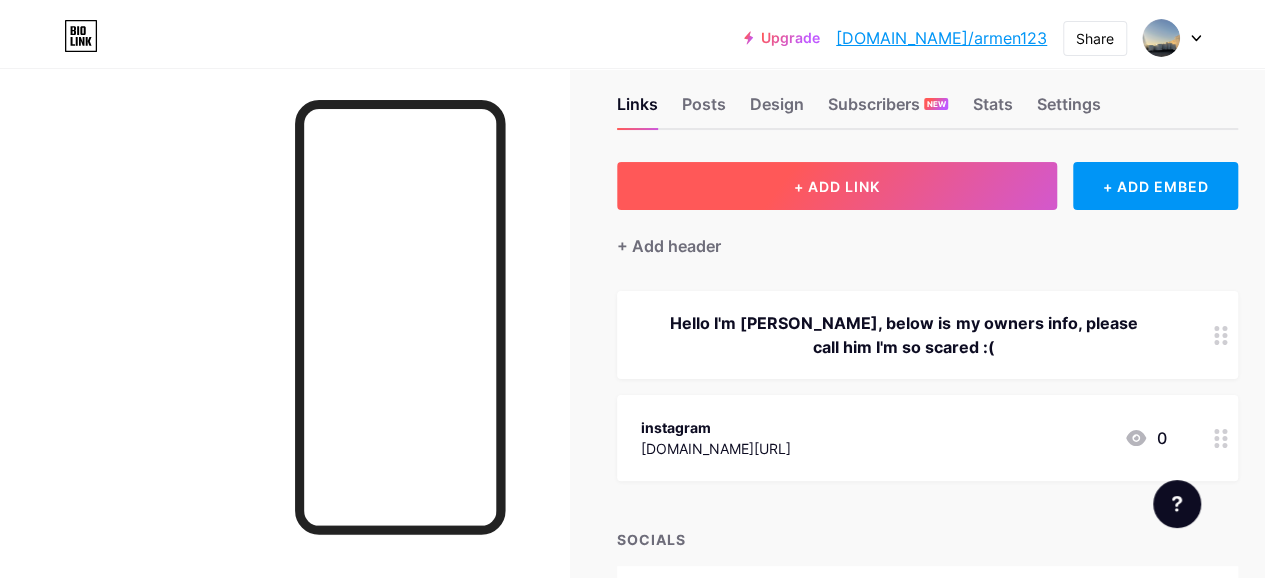 scroll, scrollTop: 0, scrollLeft: 0, axis: both 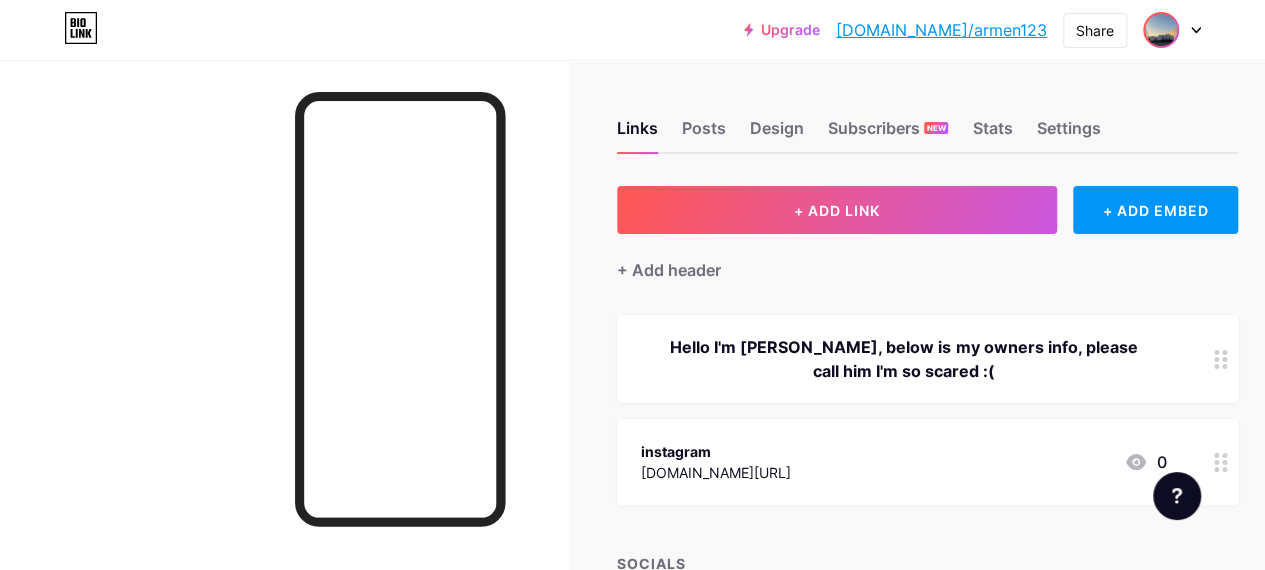 click at bounding box center (1161, 30) 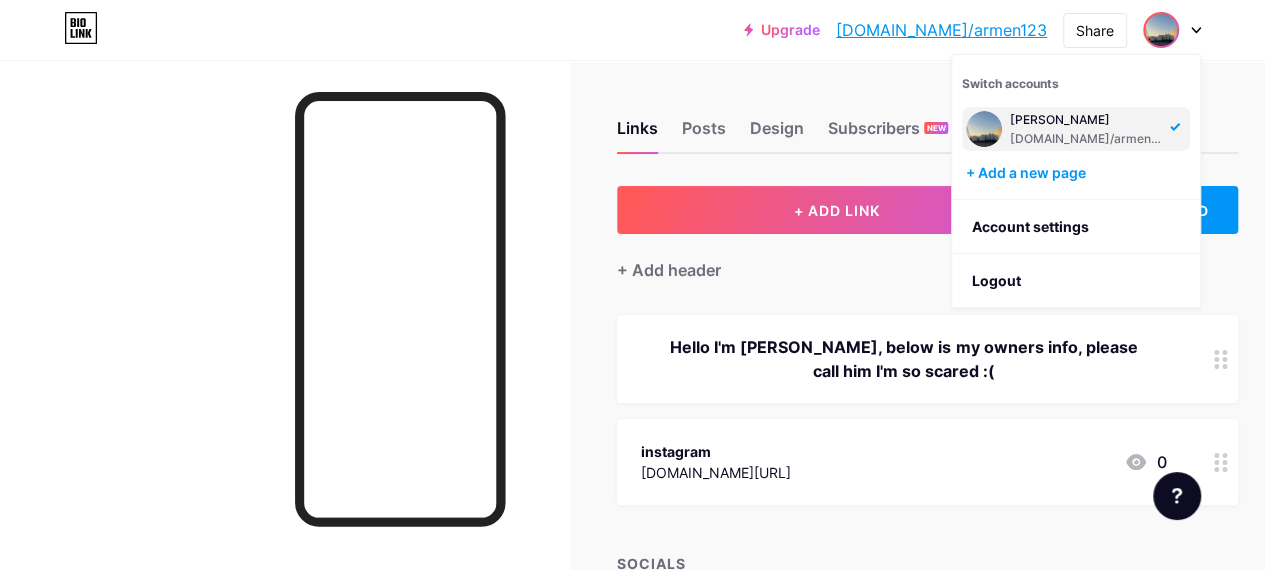 click on "Links
Posts
Design
Subscribers
NEW
Stats
Settings       + ADD LINK     + ADD EMBED
+ Add header
Hello I'm [PERSON_NAME], below is my owners info, please call him I'm so scared :(
instagram
[DOMAIN_NAME][URL]
0
SOCIALS
email
mailto:[EMAIL_ADDRESS][DOMAIN_NAME]
whatsapp
[URL][DOMAIN_NAME][PHONE_NUMBER]               phone
tel:[PHONE_NUMBER]               + Add socials                       Feature requests             Help center         Contact support" at bounding box center [661, 489] 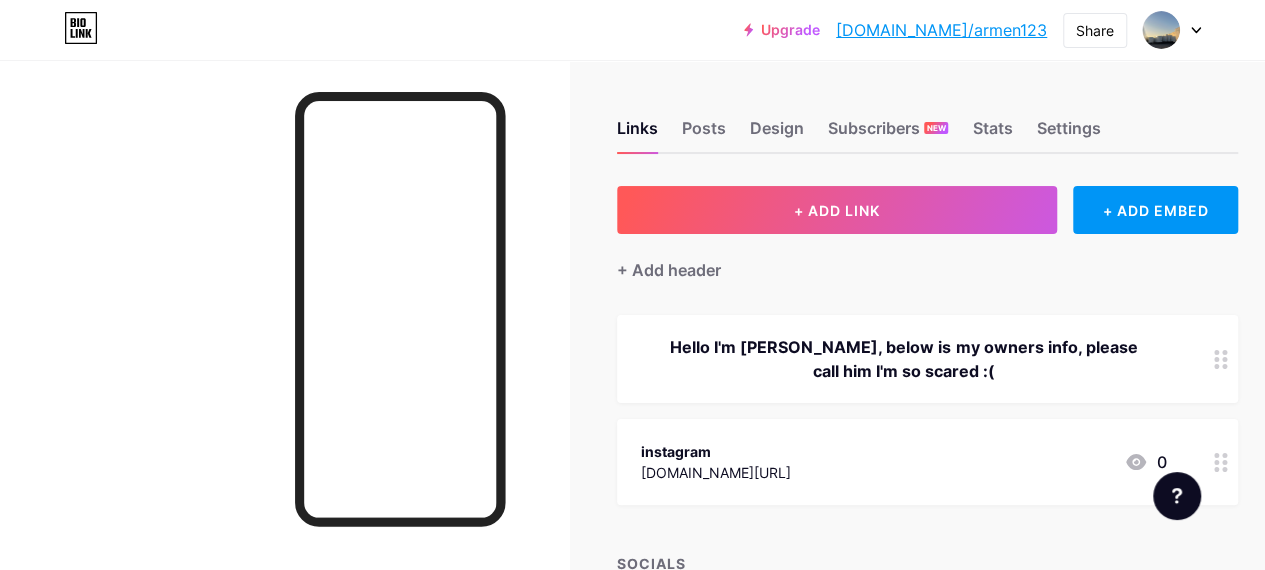 click on "Links
Posts
Design
Subscribers
NEW
Stats
Settings" at bounding box center [927, 119] 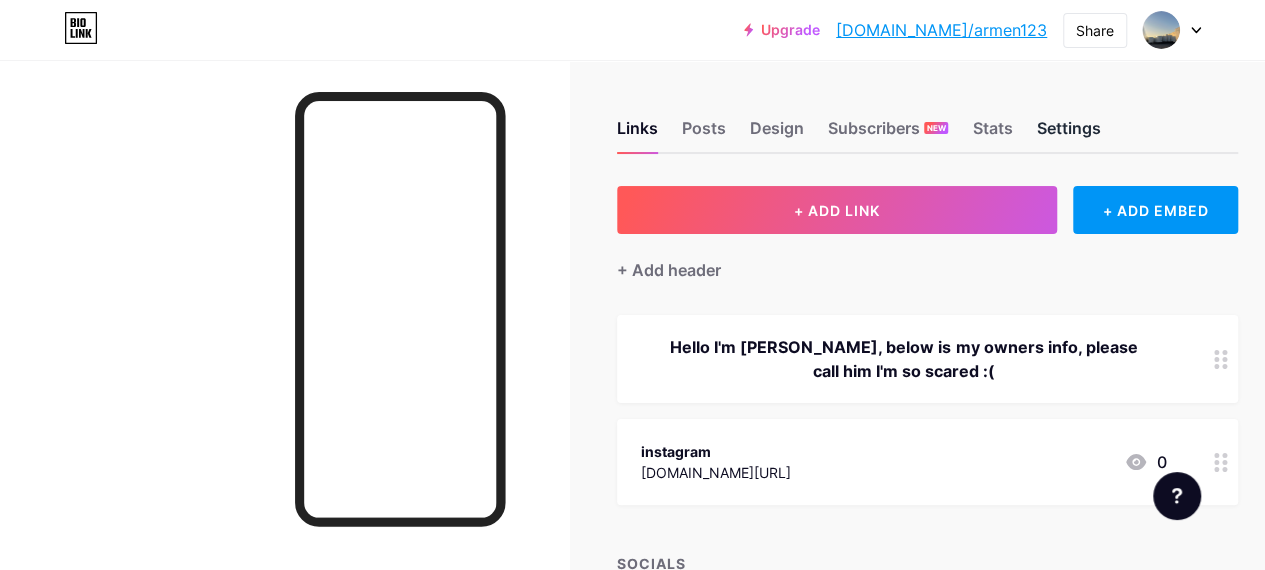 click on "Settings" at bounding box center (1068, 134) 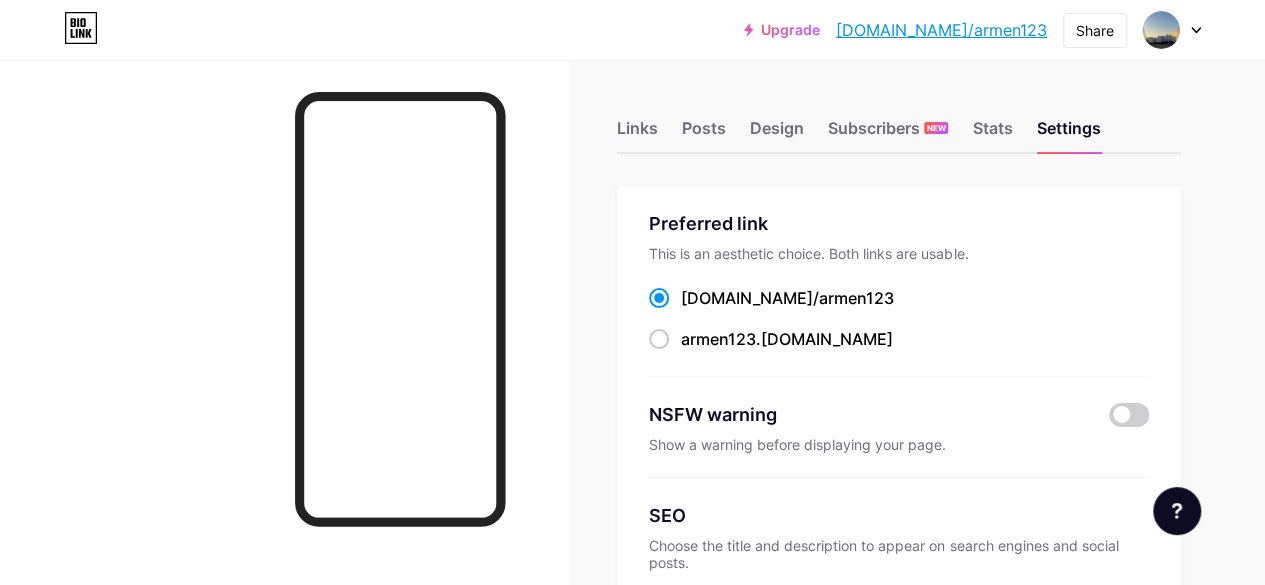 click on "Links
Posts
Design
Subscribers
NEW
Stats
Settings" at bounding box center (899, 119) 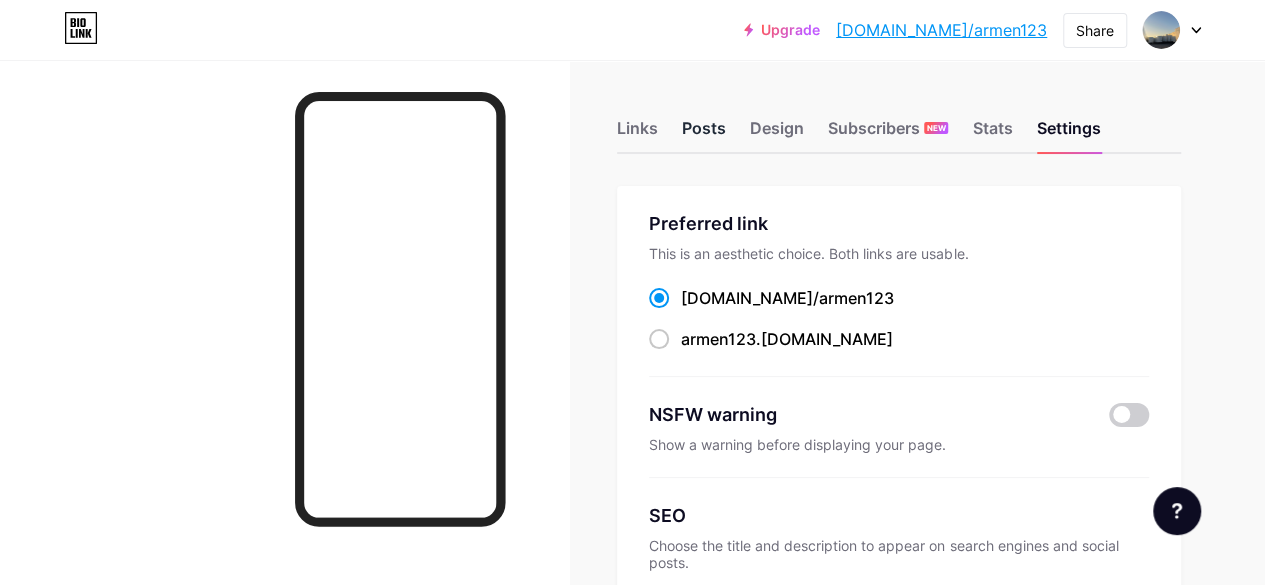 click on "Posts" at bounding box center (704, 134) 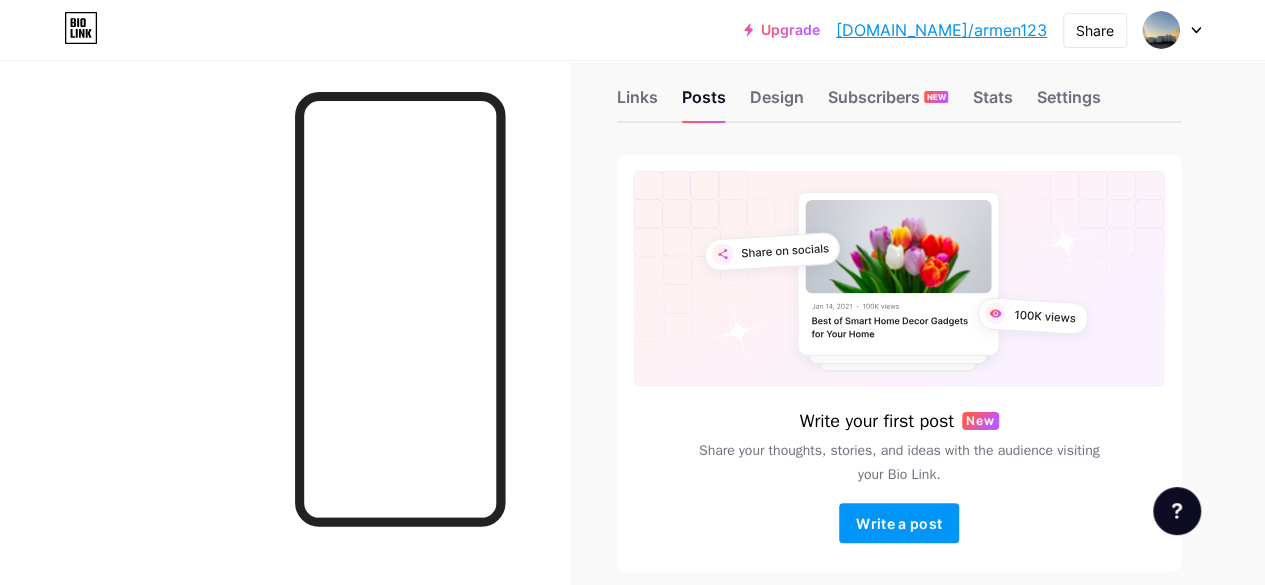 scroll, scrollTop: 0, scrollLeft: 0, axis: both 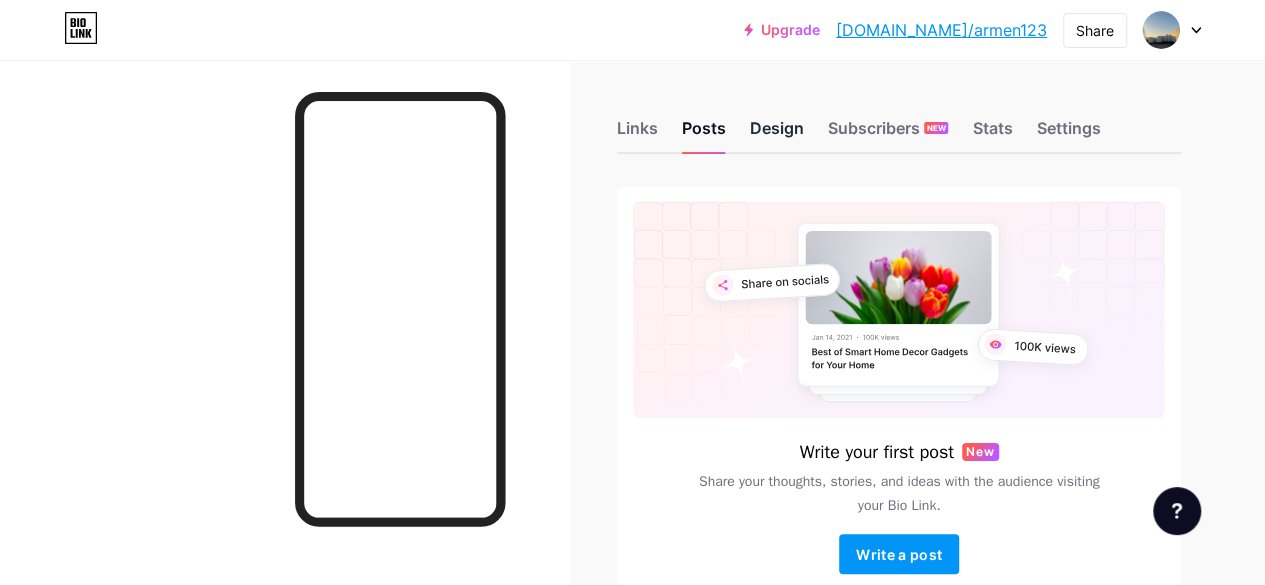 click on "Design" at bounding box center [777, 134] 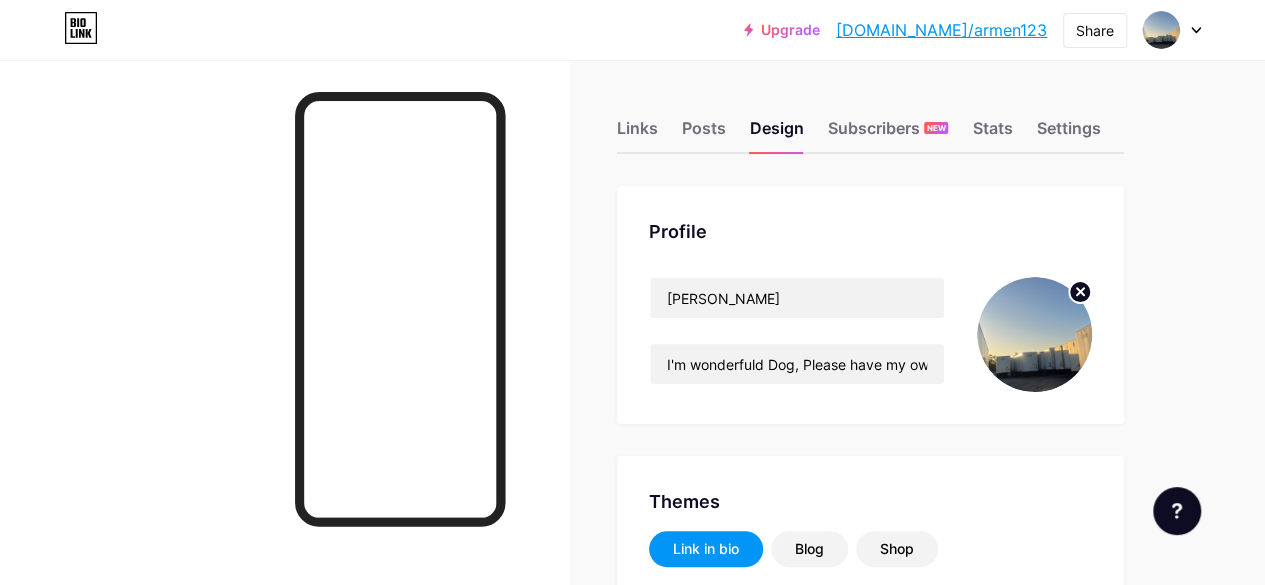 click 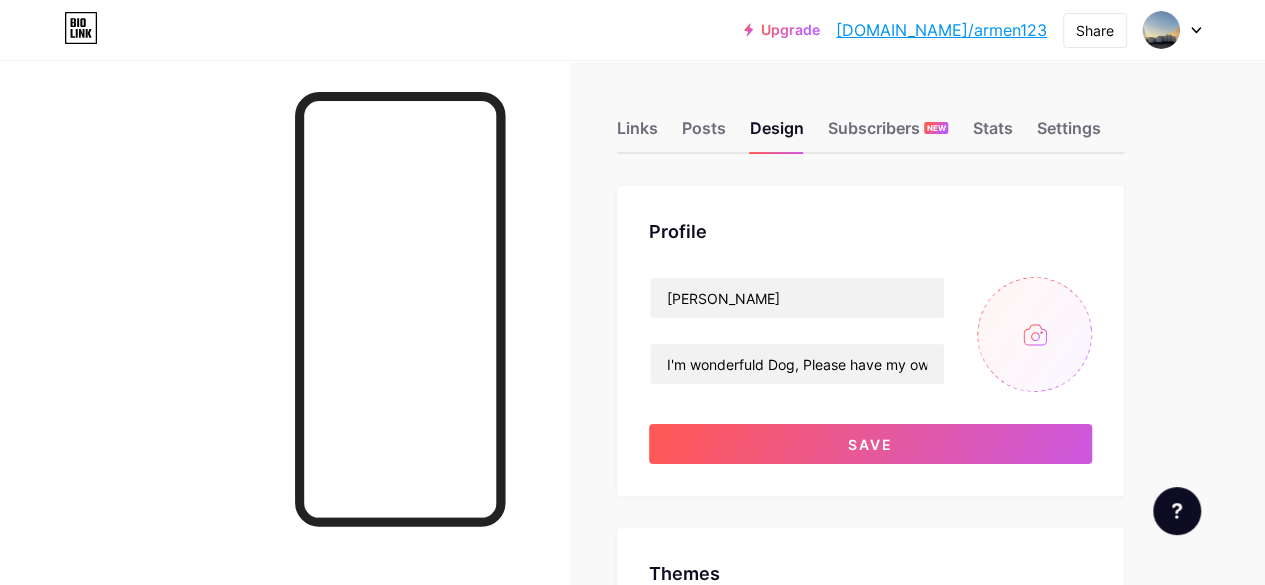 click at bounding box center (1034, 334) 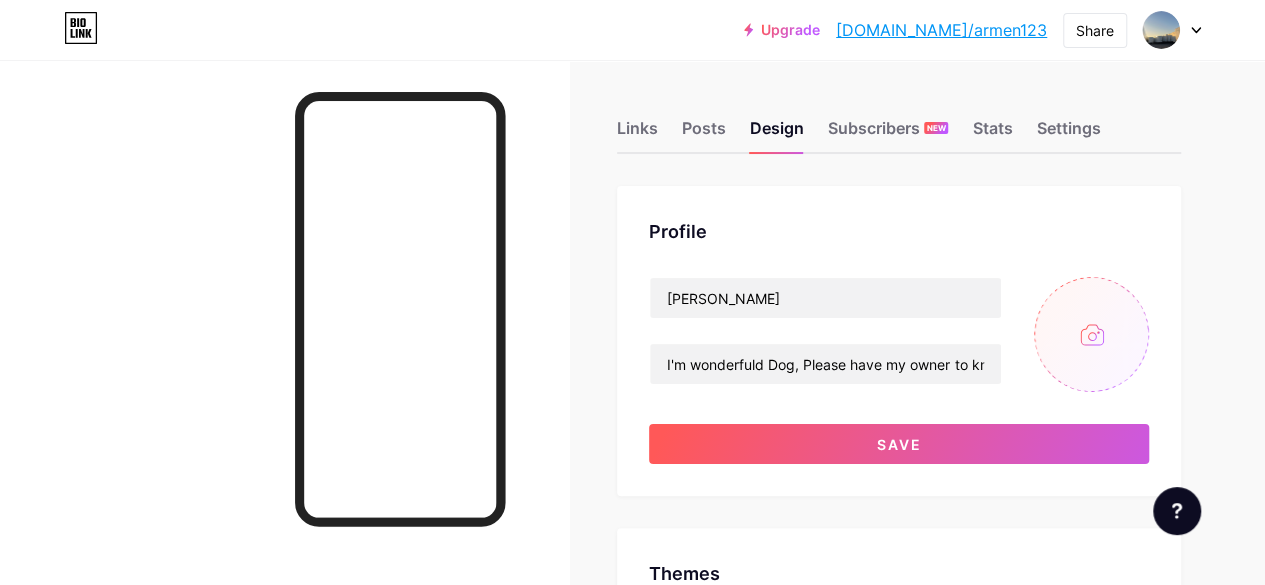 type on "#000000" 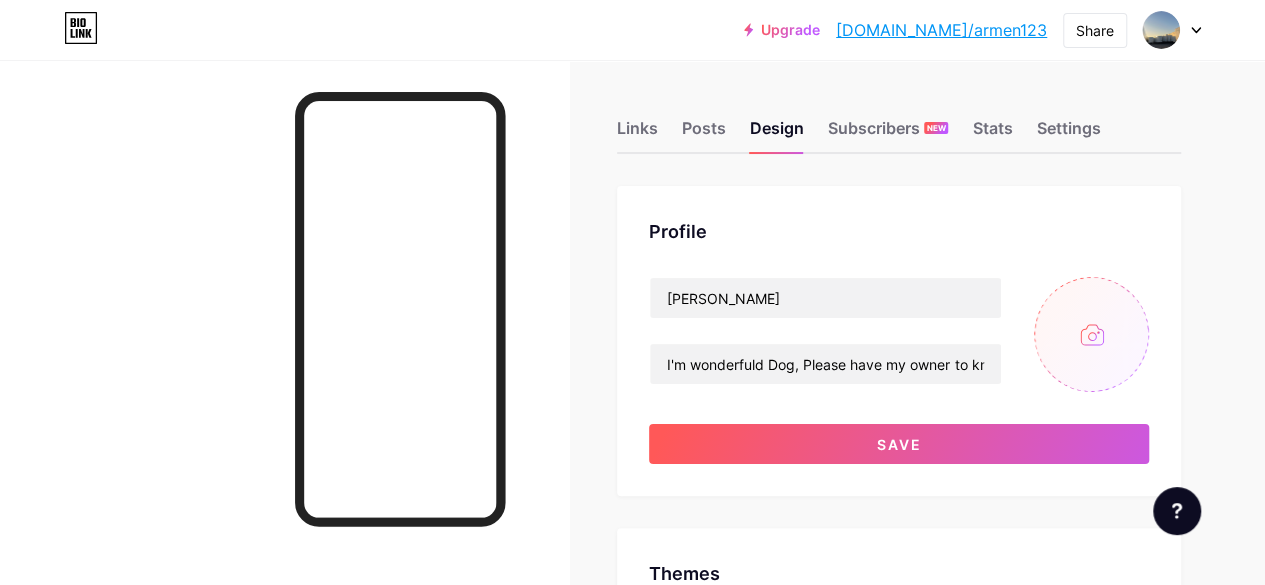 type on "#ffffff" 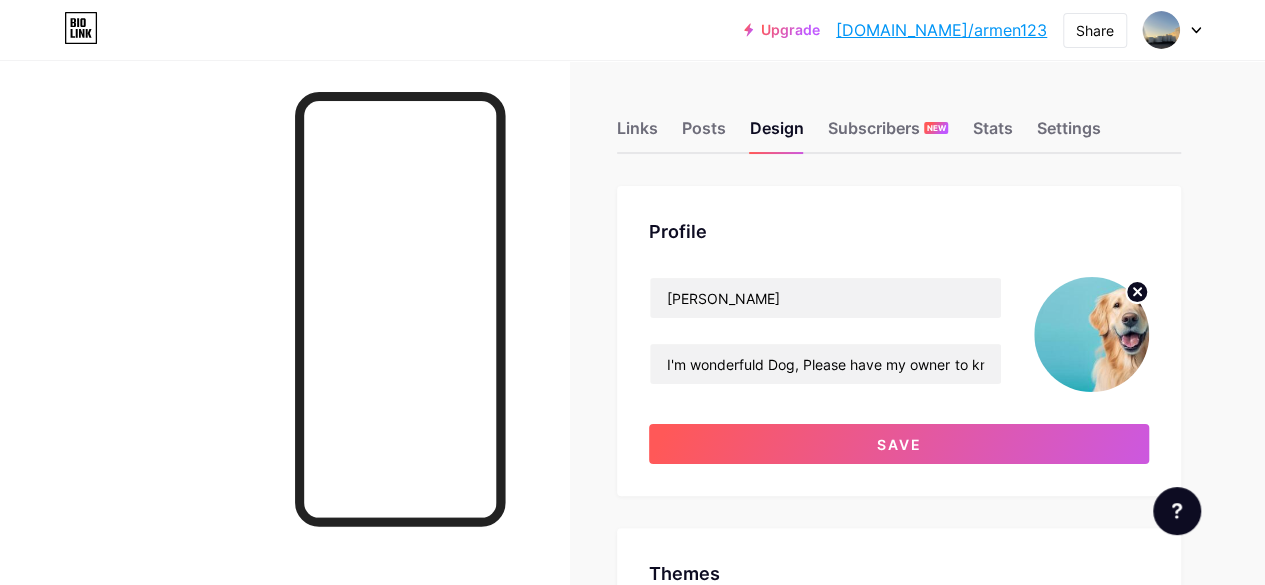 drag, startPoint x: 1097, startPoint y: 335, endPoint x: 1182, endPoint y: 333, distance: 85.02353 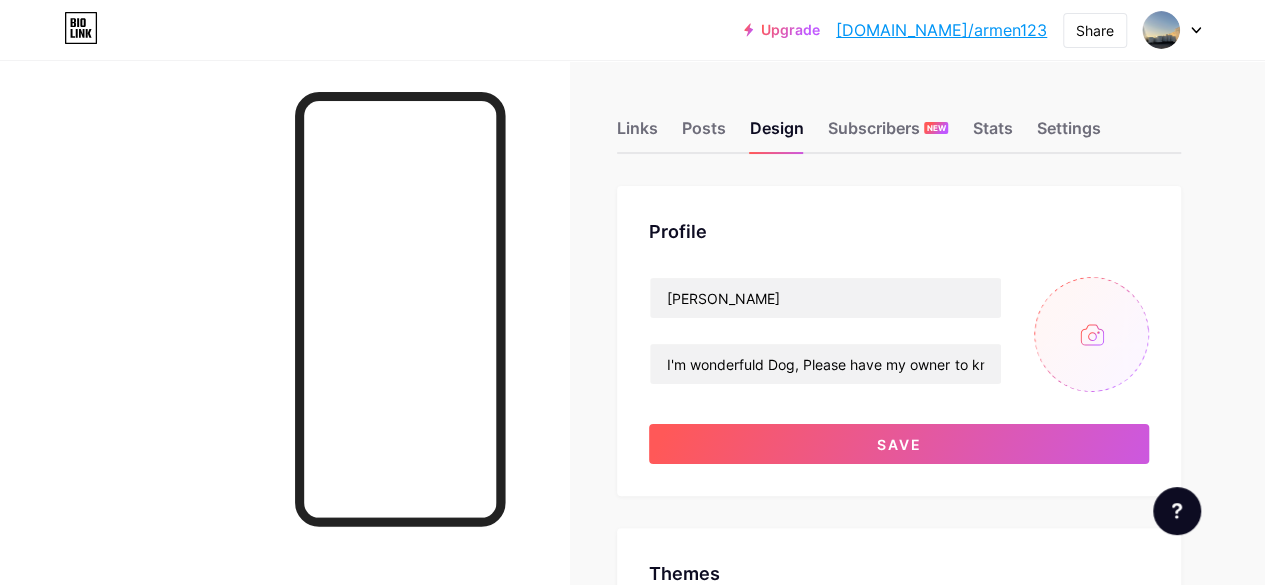 click at bounding box center [1091, 334] 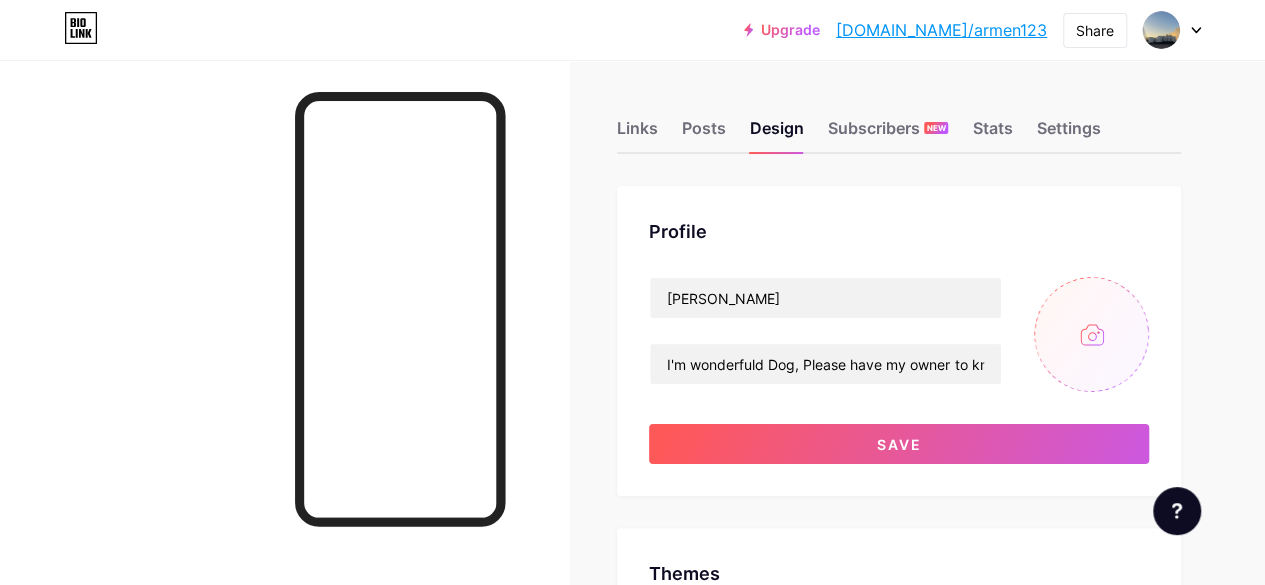 type on "C:\fakepath\sss.jpeg" 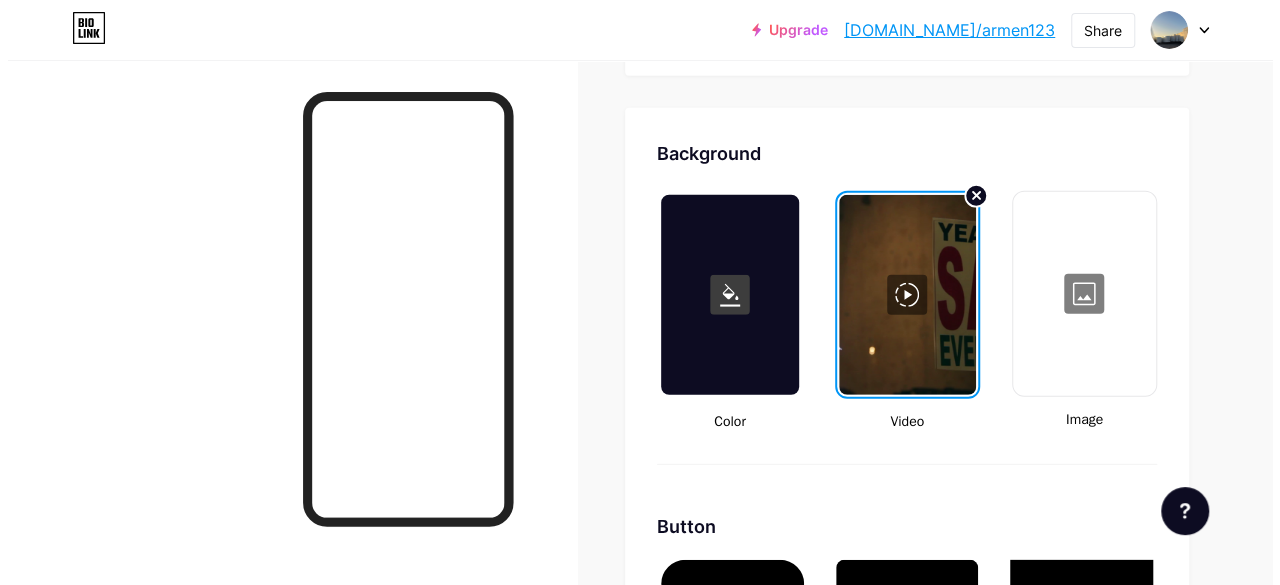 scroll, scrollTop: 2700, scrollLeft: 0, axis: vertical 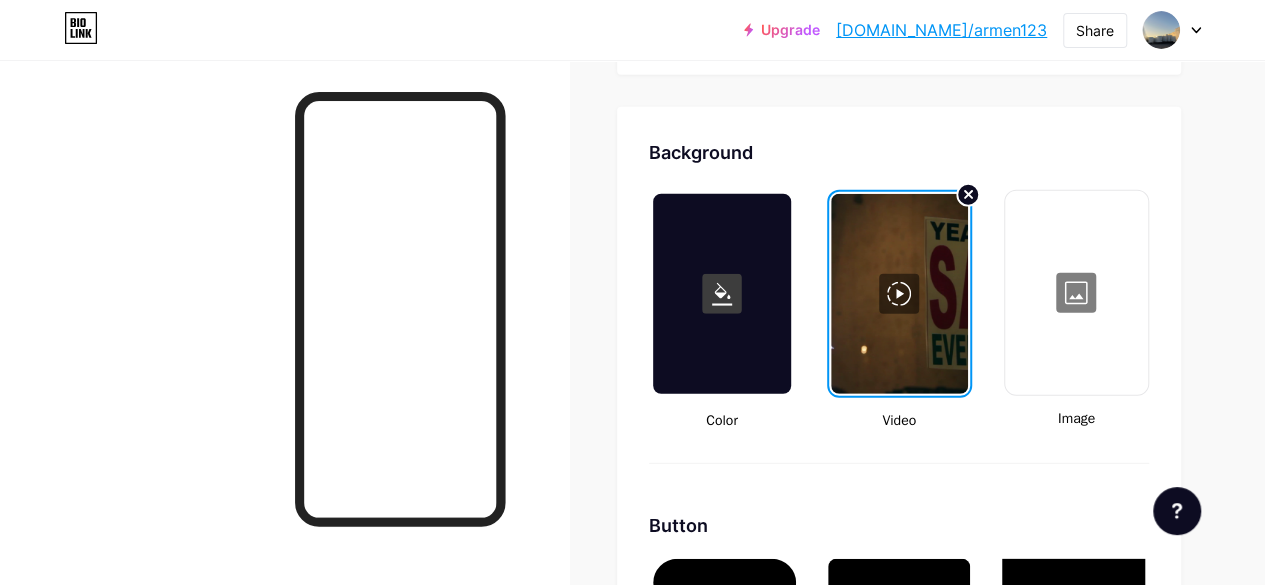 click at bounding box center (899, 294) 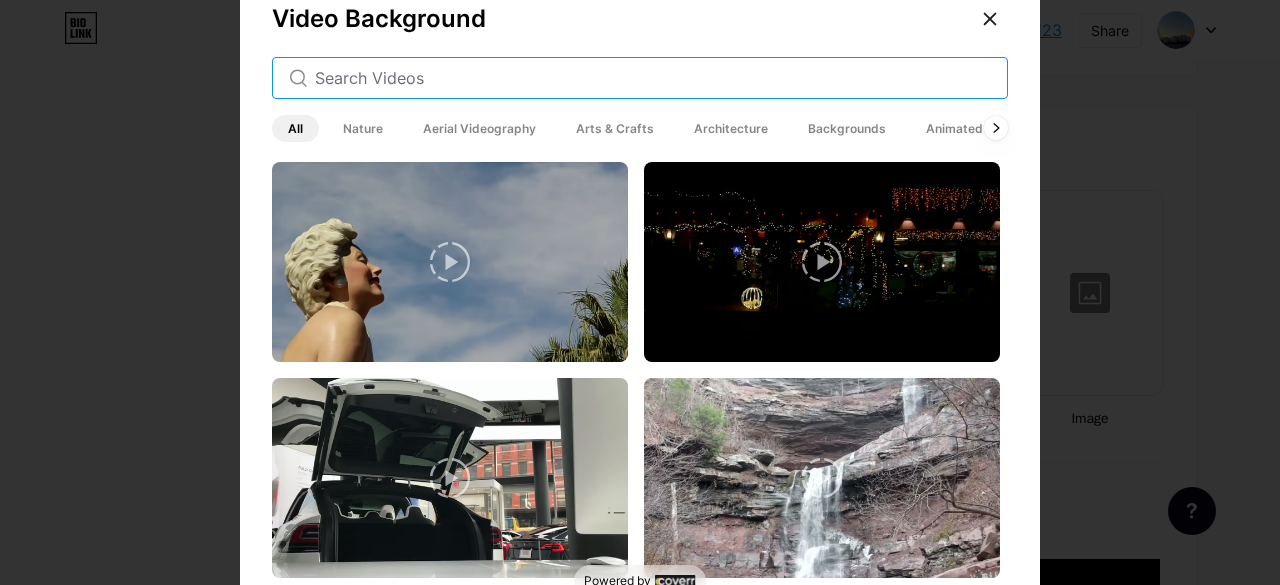 click at bounding box center [653, 78] 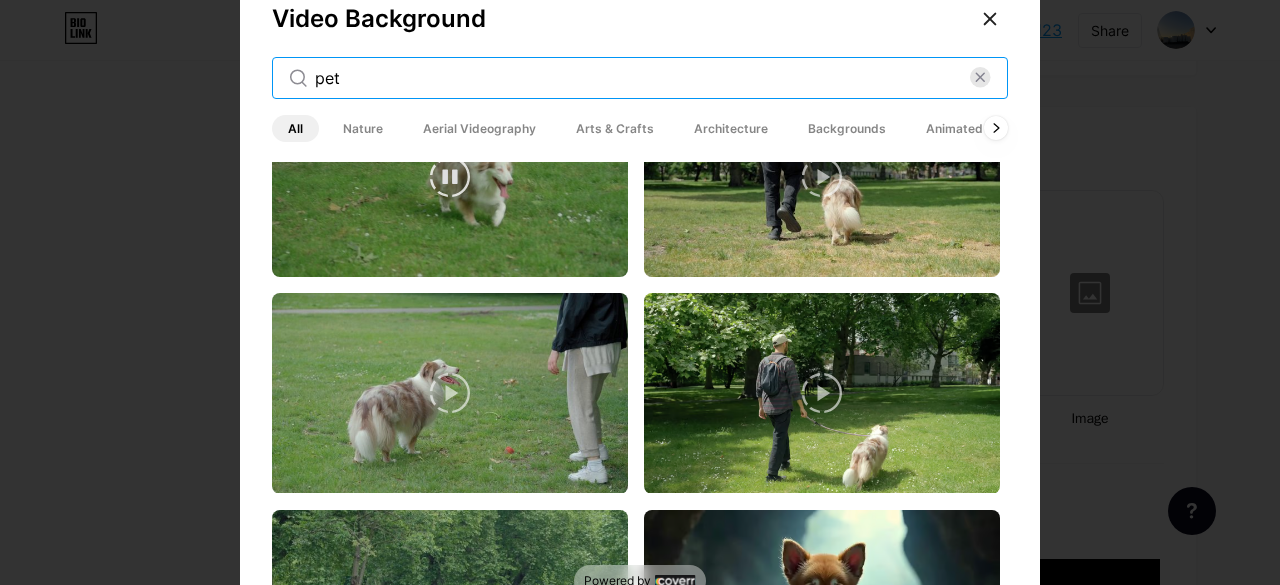 scroll, scrollTop: 1500, scrollLeft: 0, axis: vertical 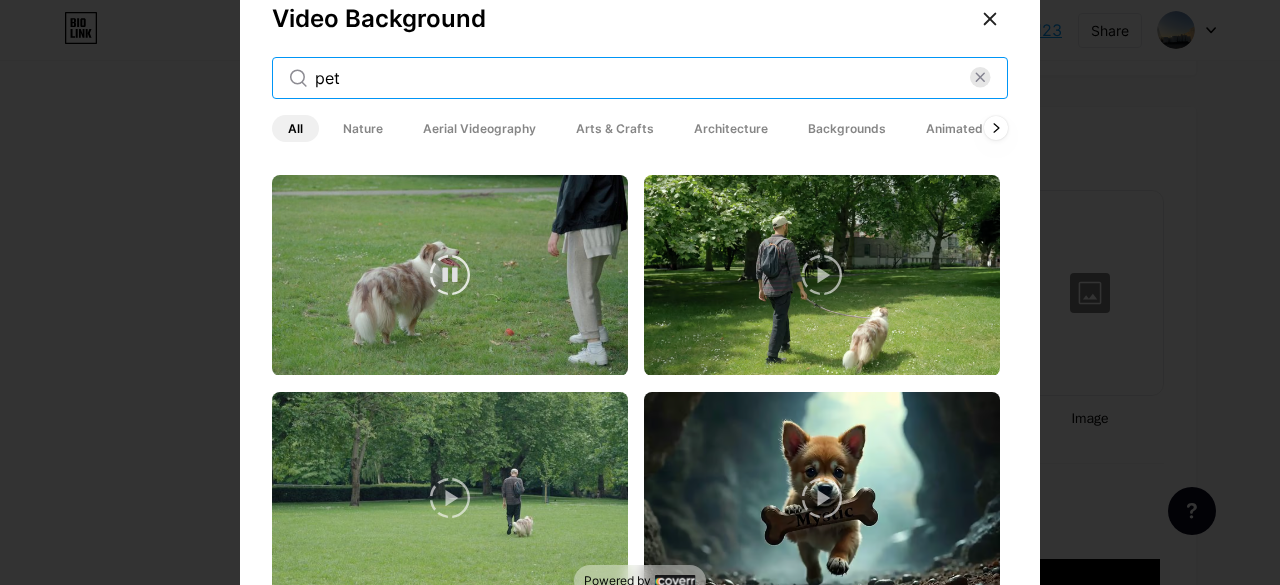 type on "pet" 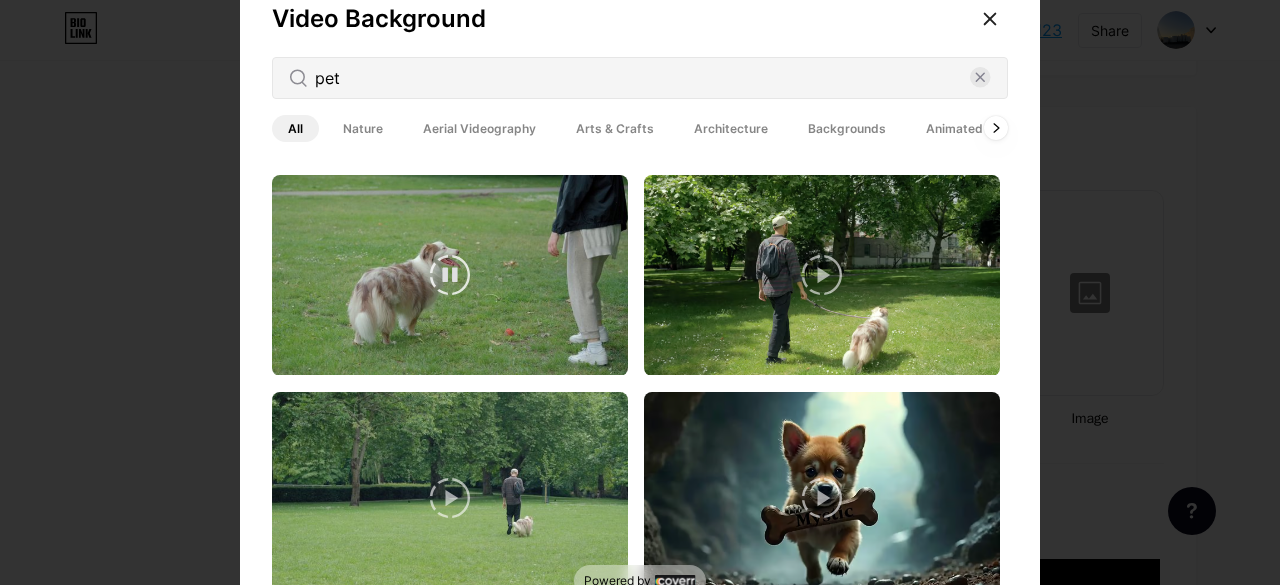 click at bounding box center [450, 275] 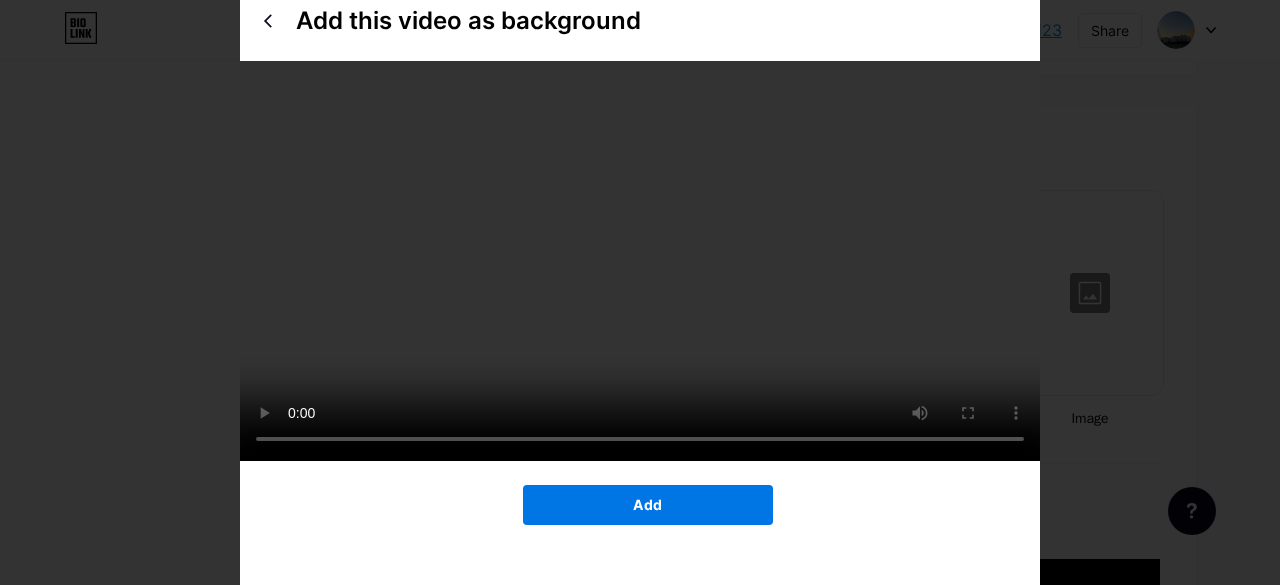 click on "Add" at bounding box center [648, 505] 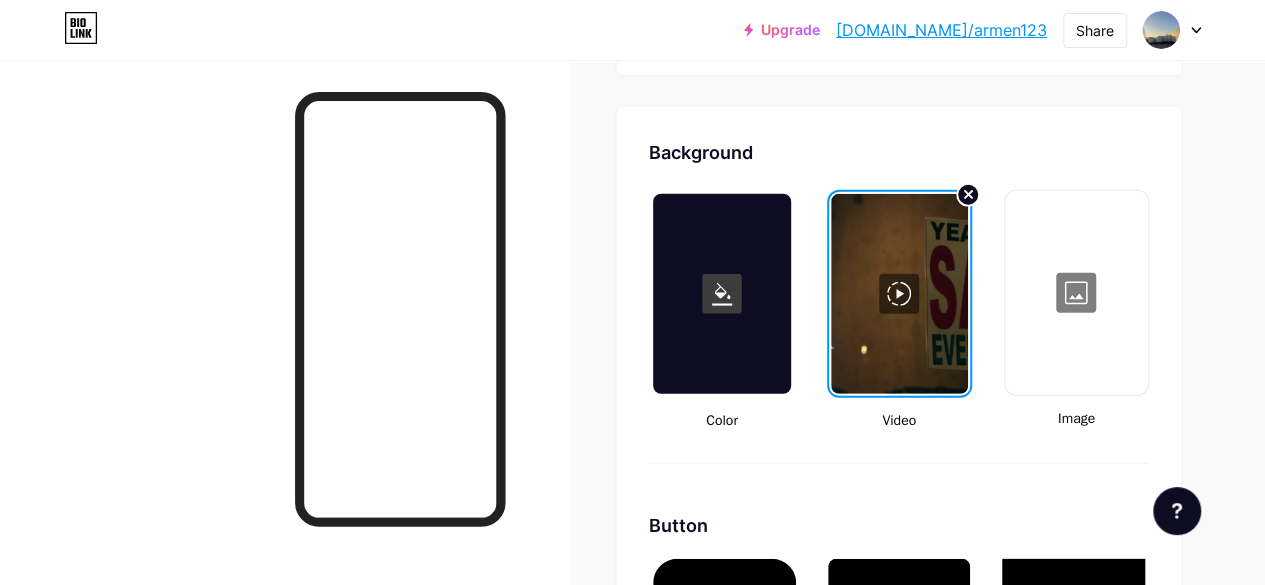 type on "#000000" 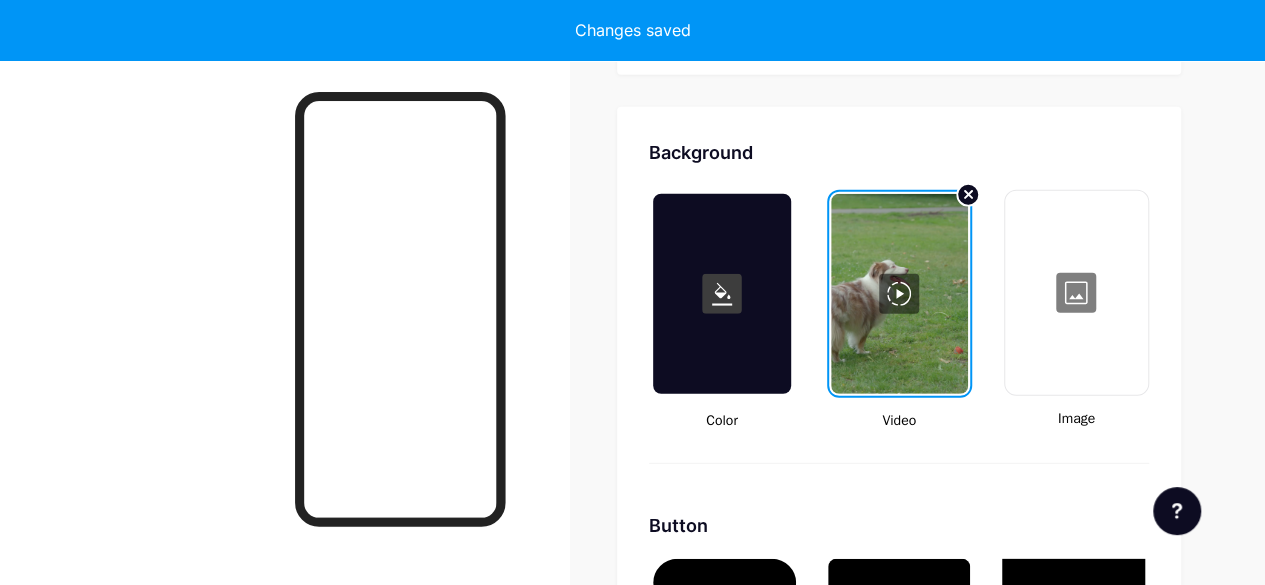 type on "#000000" 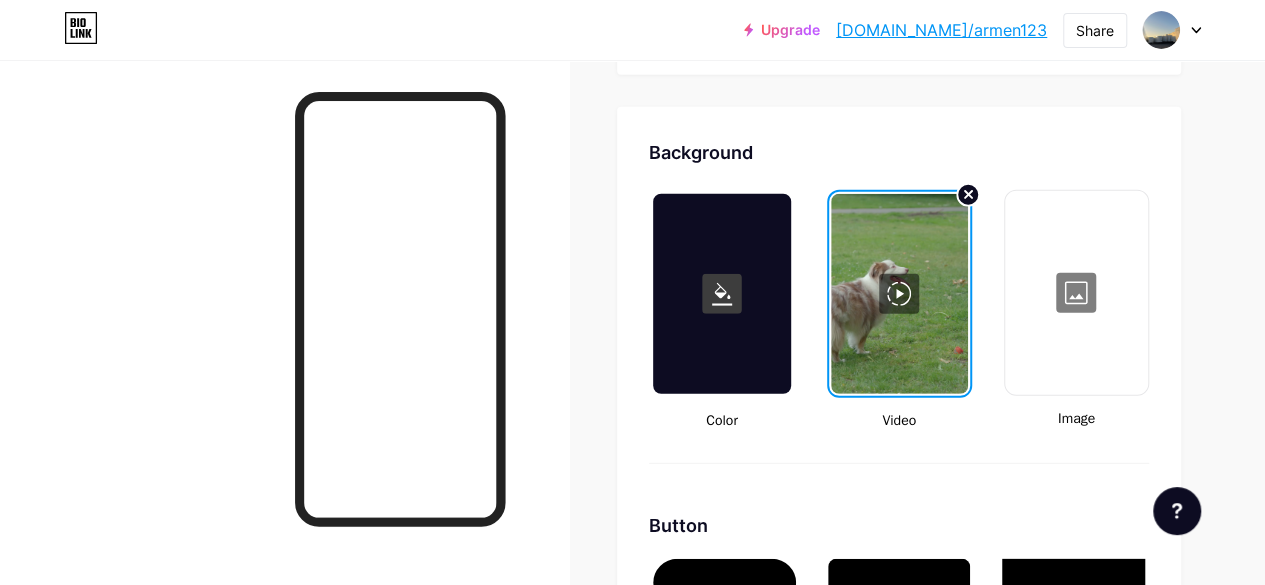 click at bounding box center [899, 294] 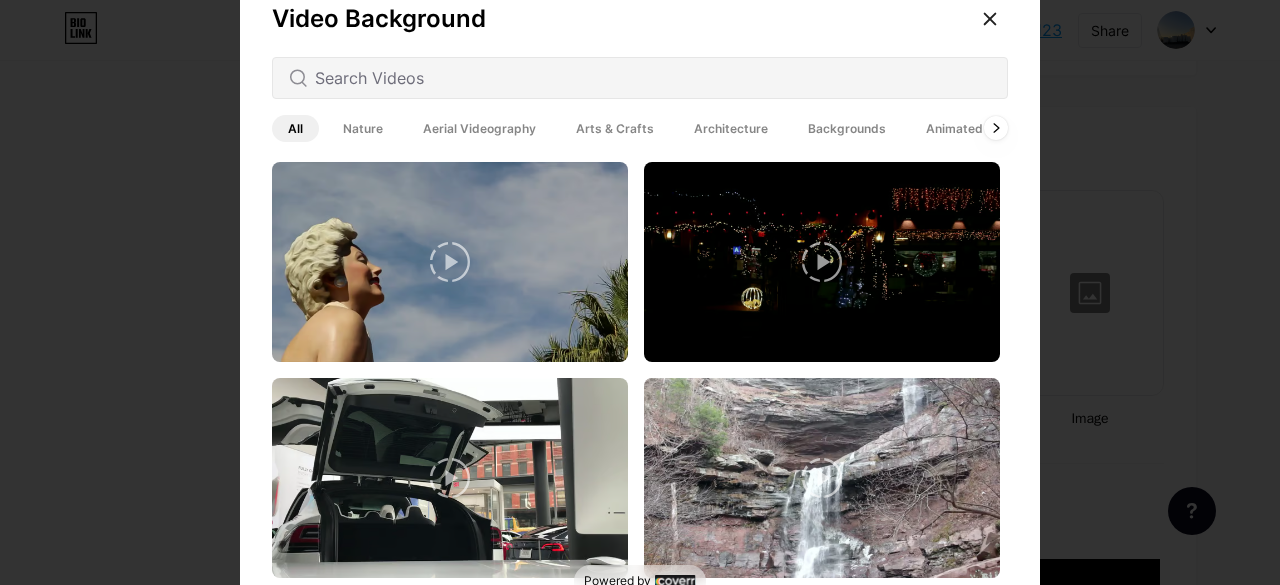click at bounding box center [640, 78] 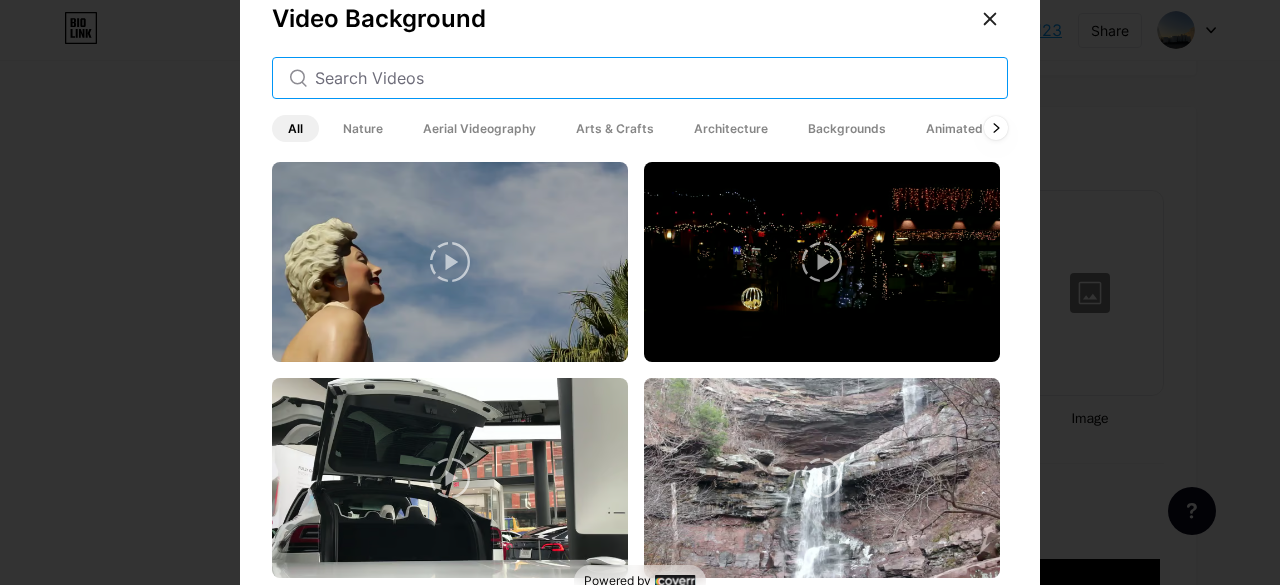 click at bounding box center (653, 78) 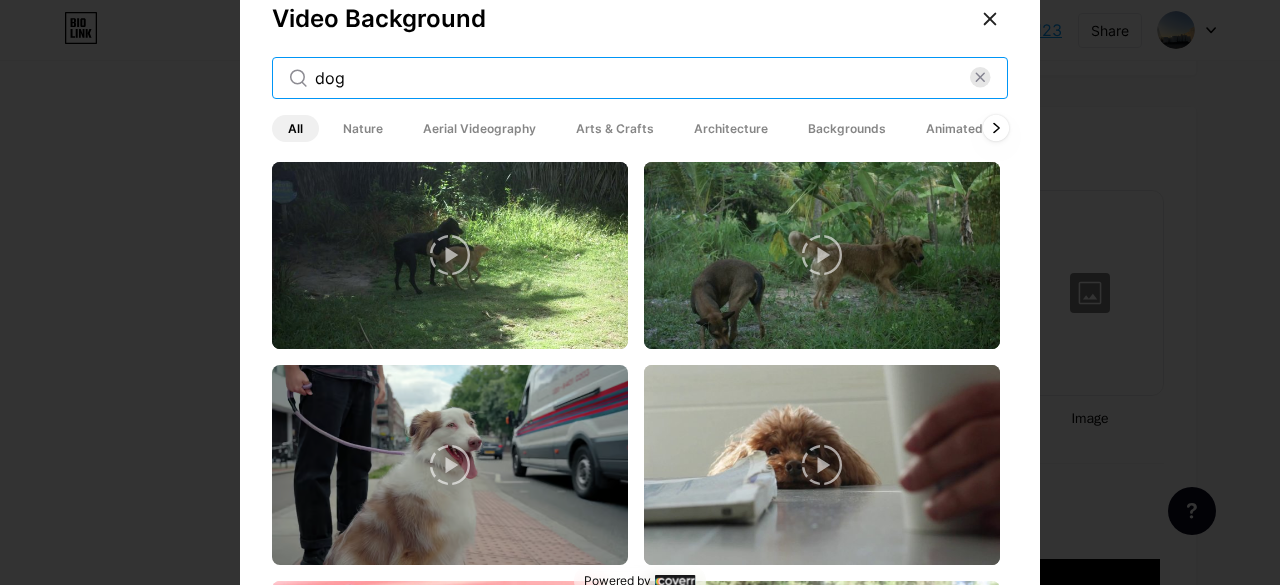 type on "dog" 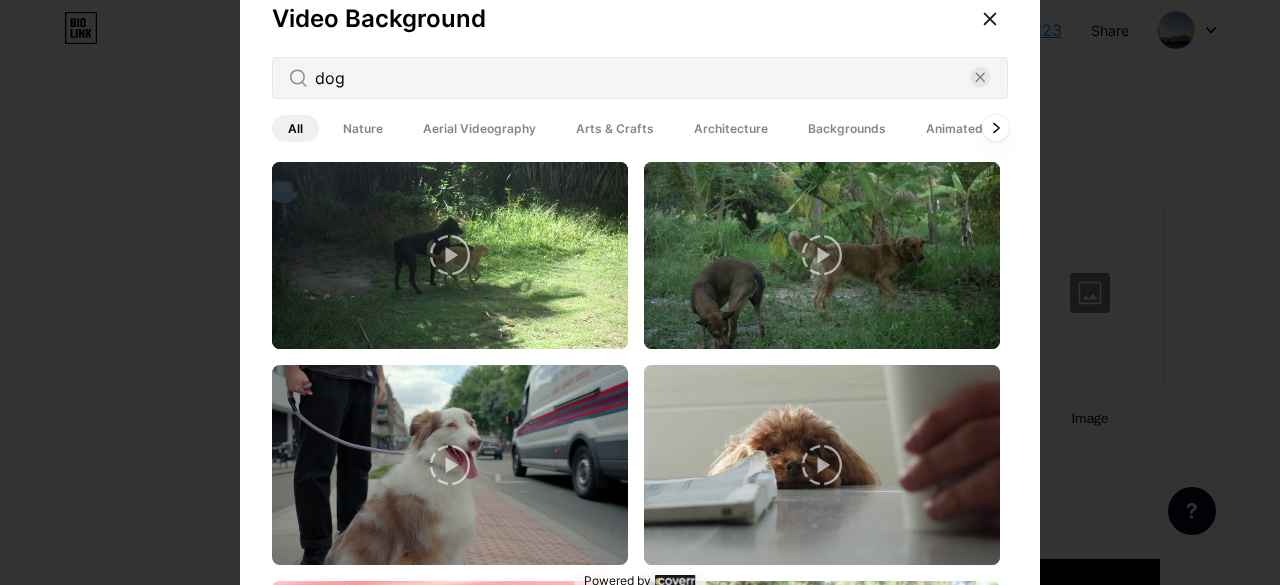 click 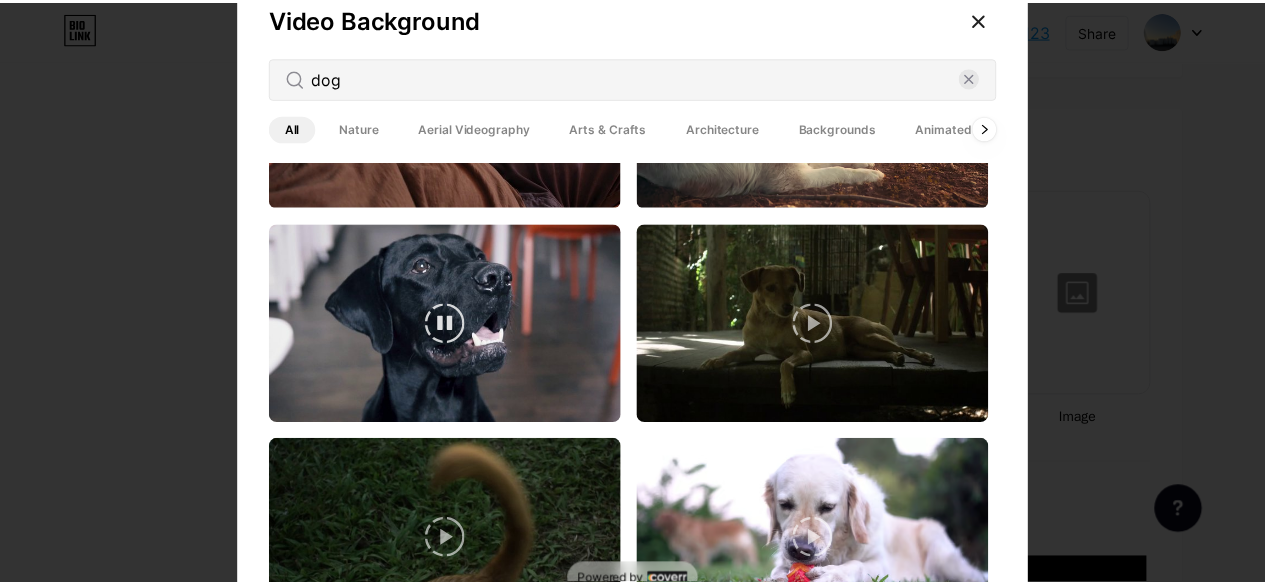 scroll, scrollTop: 1000, scrollLeft: 0, axis: vertical 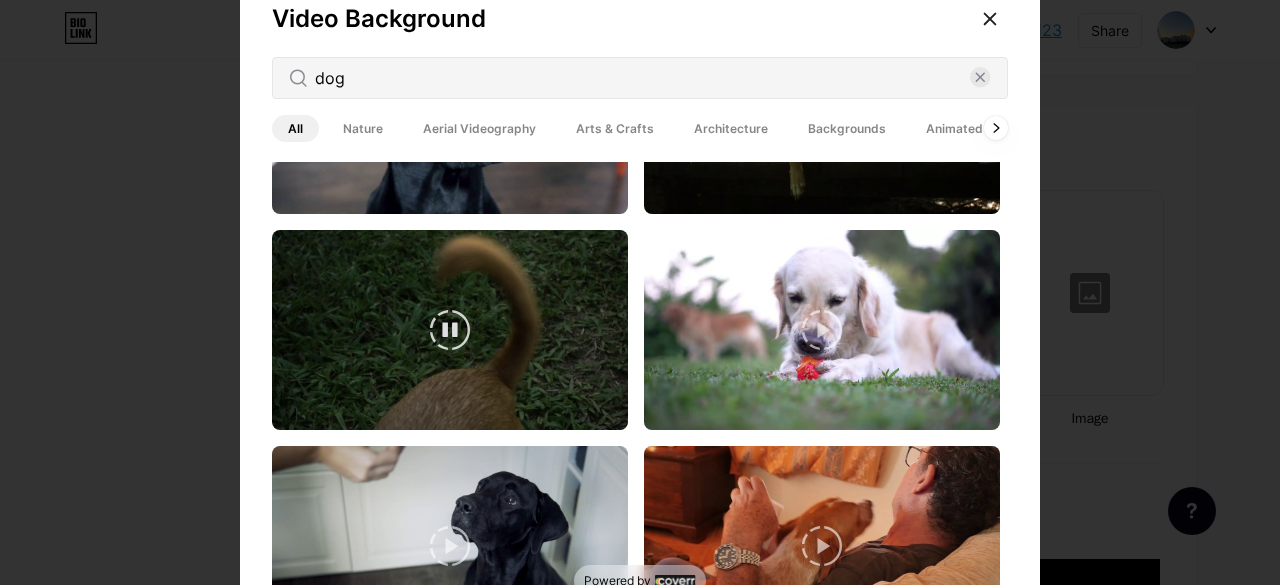click at bounding box center (450, 330) 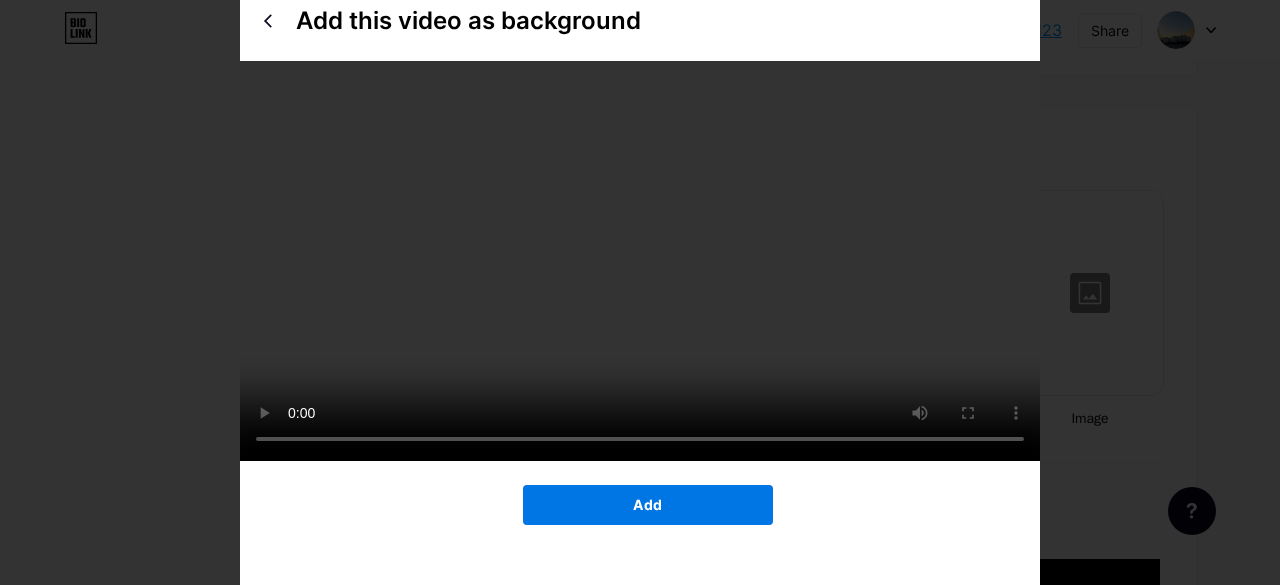 click on "Add" at bounding box center [648, 505] 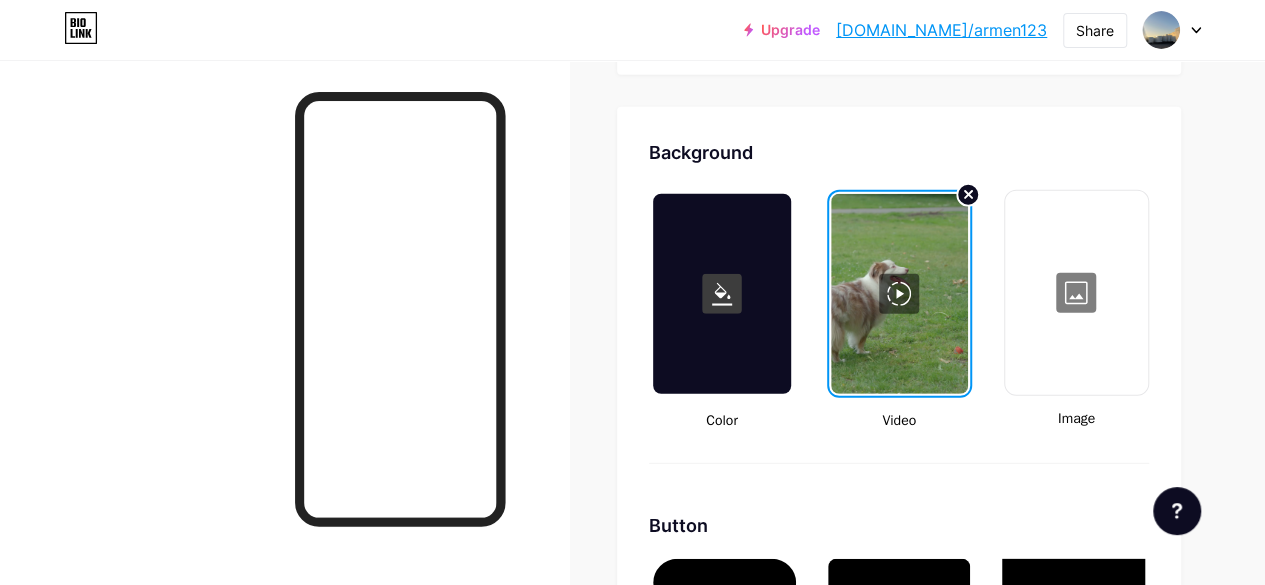 type on "#000000" 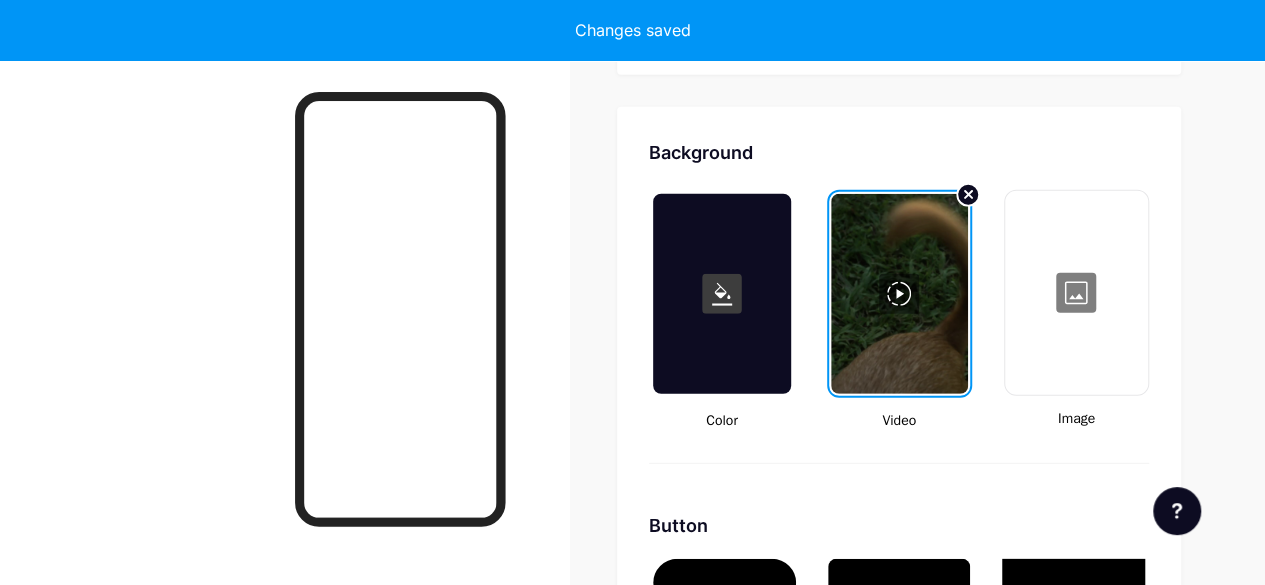 type on "#000000" 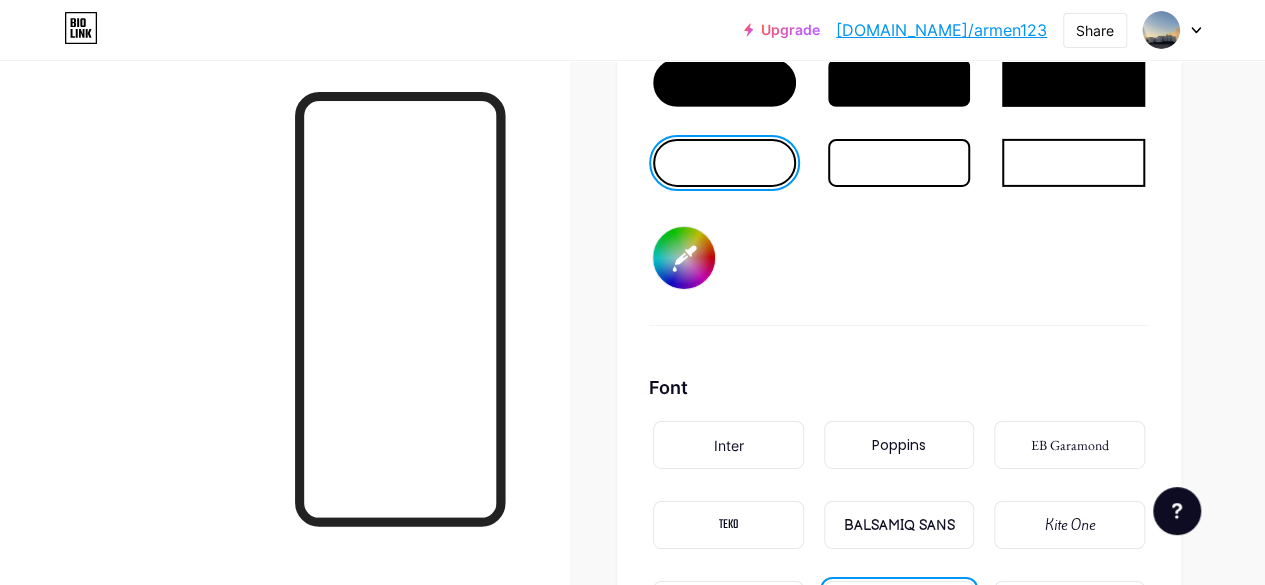 scroll, scrollTop: 3400, scrollLeft: 0, axis: vertical 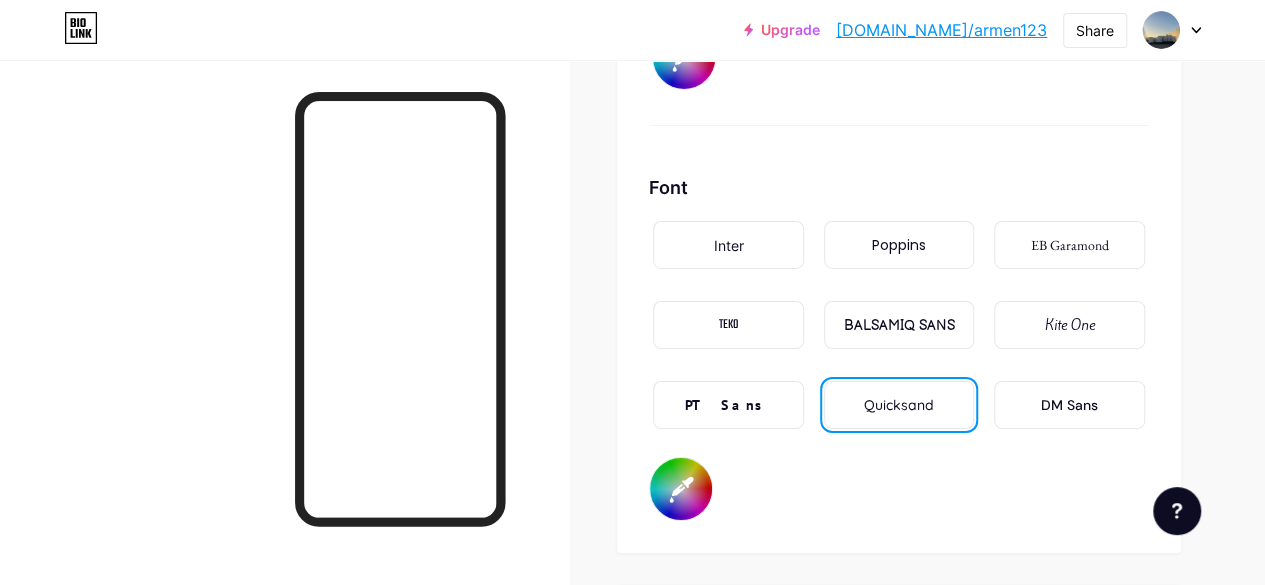 click on "DM Sans" at bounding box center [1069, 405] 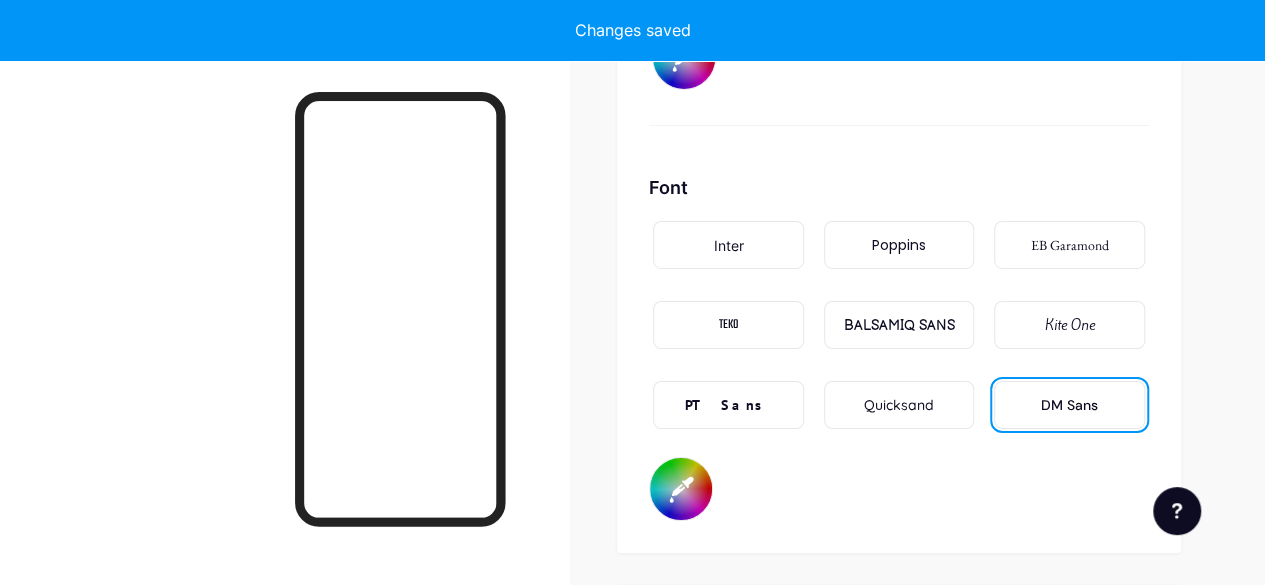 type on "#000000" 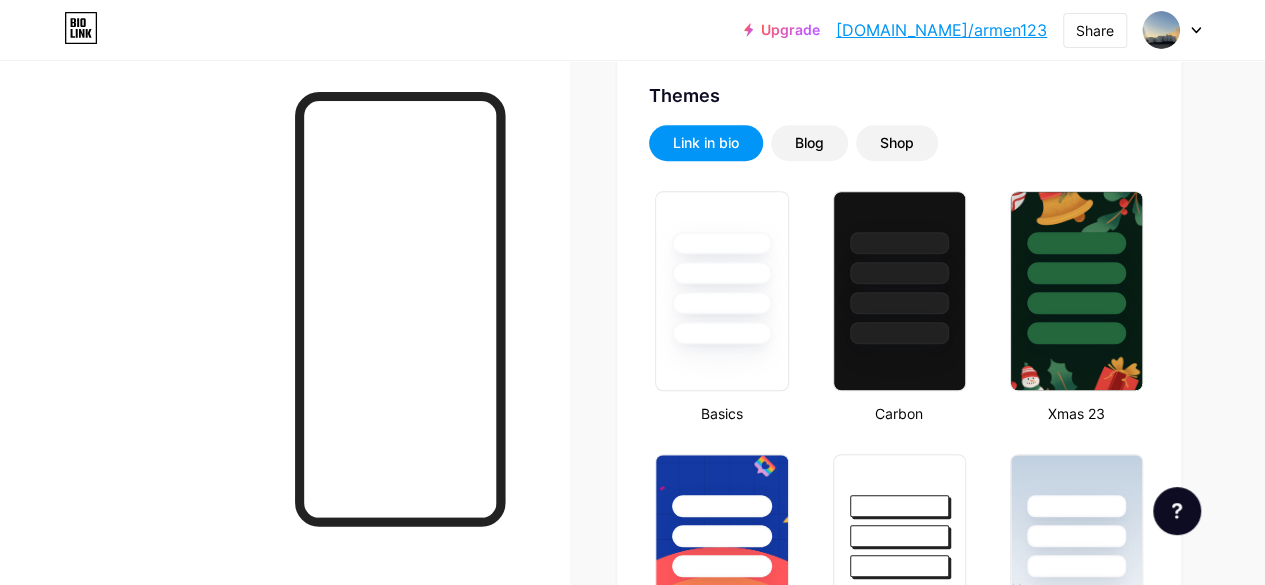 scroll, scrollTop: 0, scrollLeft: 0, axis: both 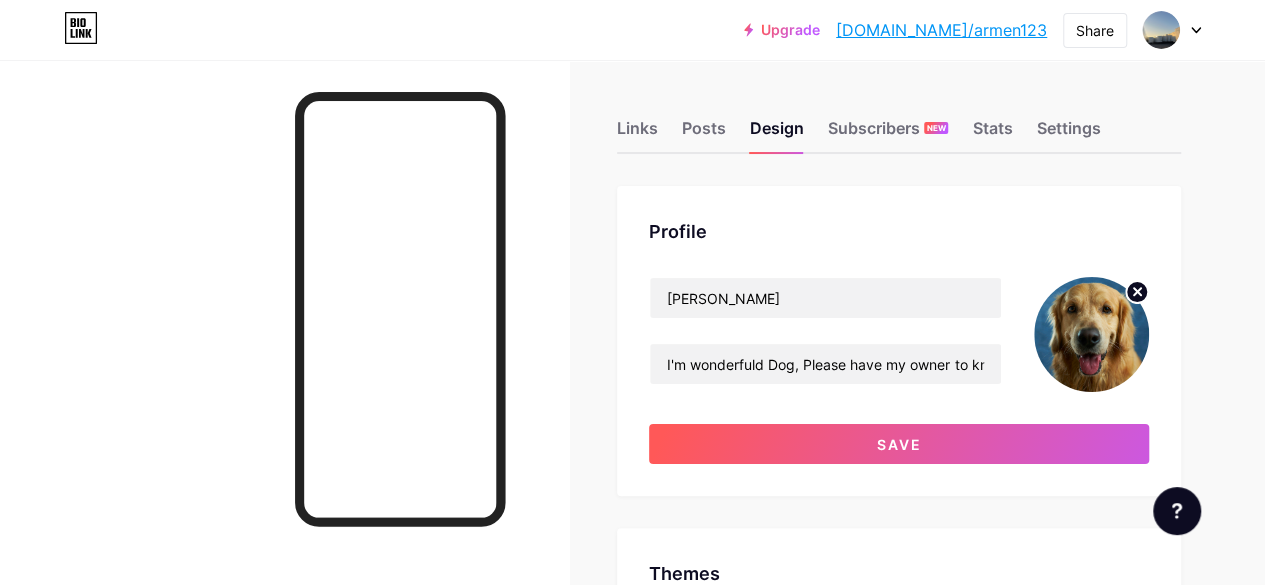 click on "Upgrade   [DOMAIN_NAME]/armen1...   [DOMAIN_NAME]/armen123   Share               Switch accounts     [PERSON_NAME]   [DOMAIN_NAME]/armen123       + Add a new page        Account settings   Logout" at bounding box center (632, 30) 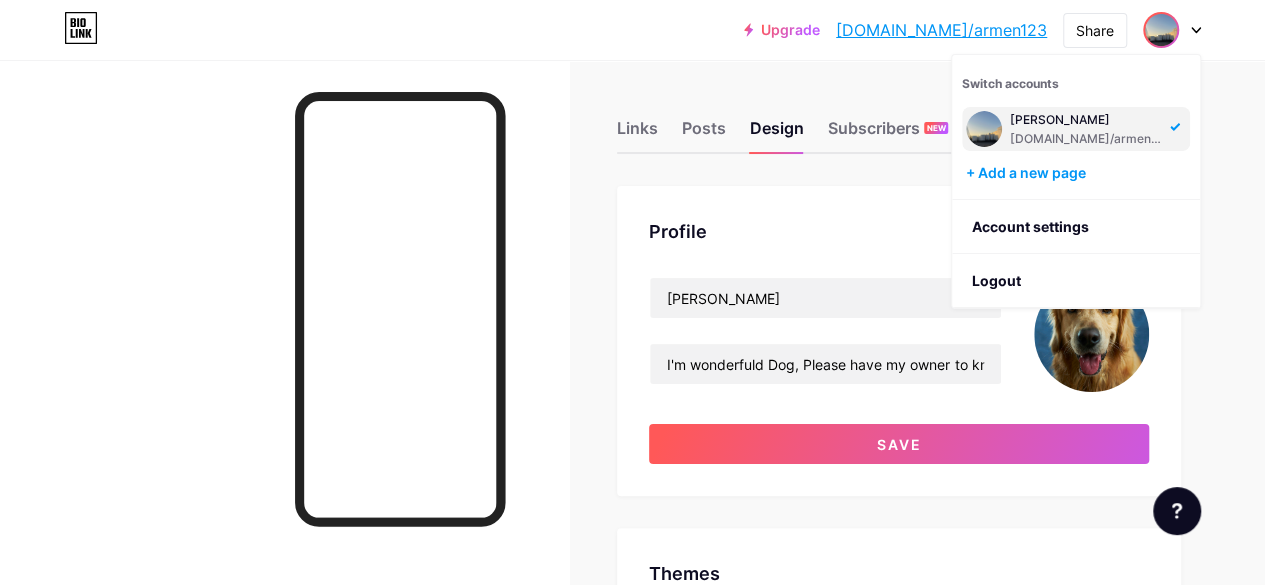 click at bounding box center [284, 352] 